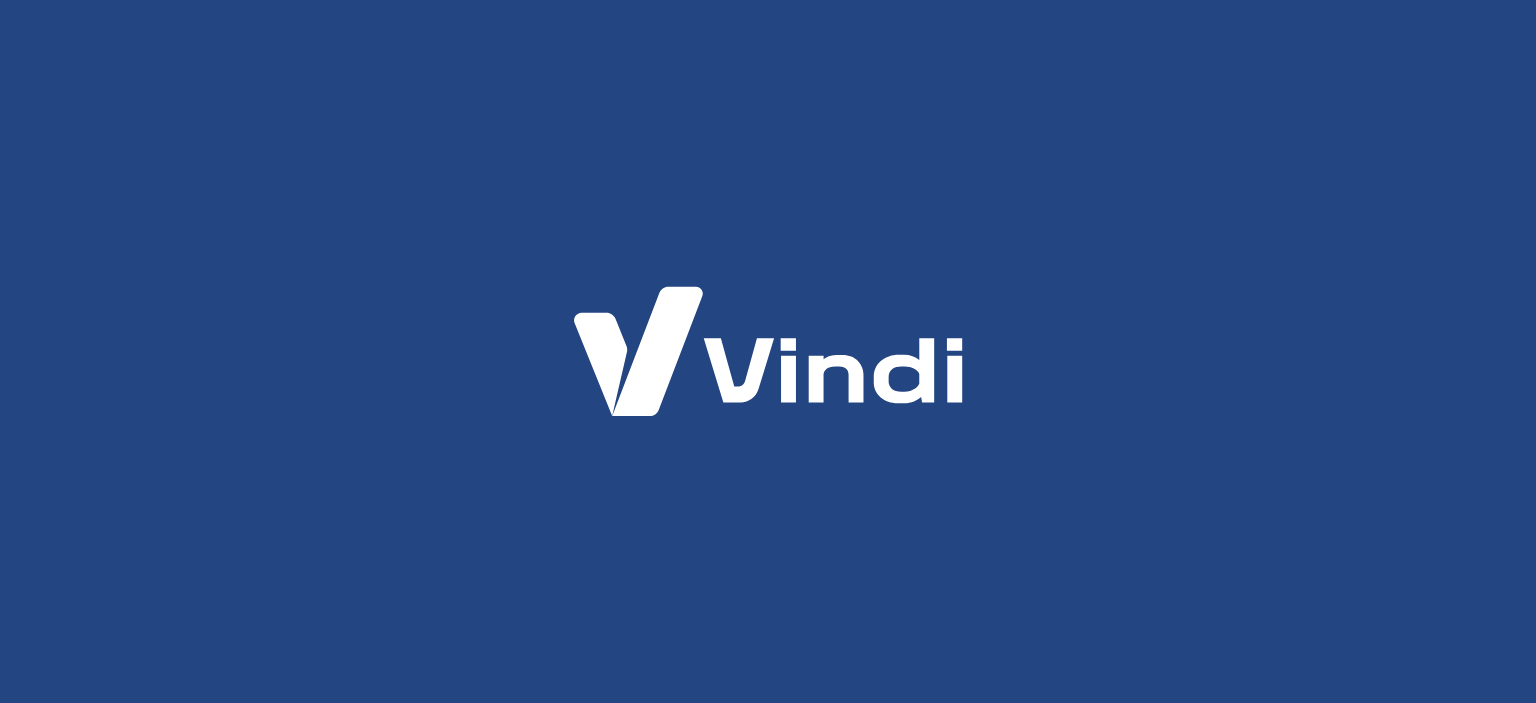 scroll, scrollTop: 0, scrollLeft: 0, axis: both 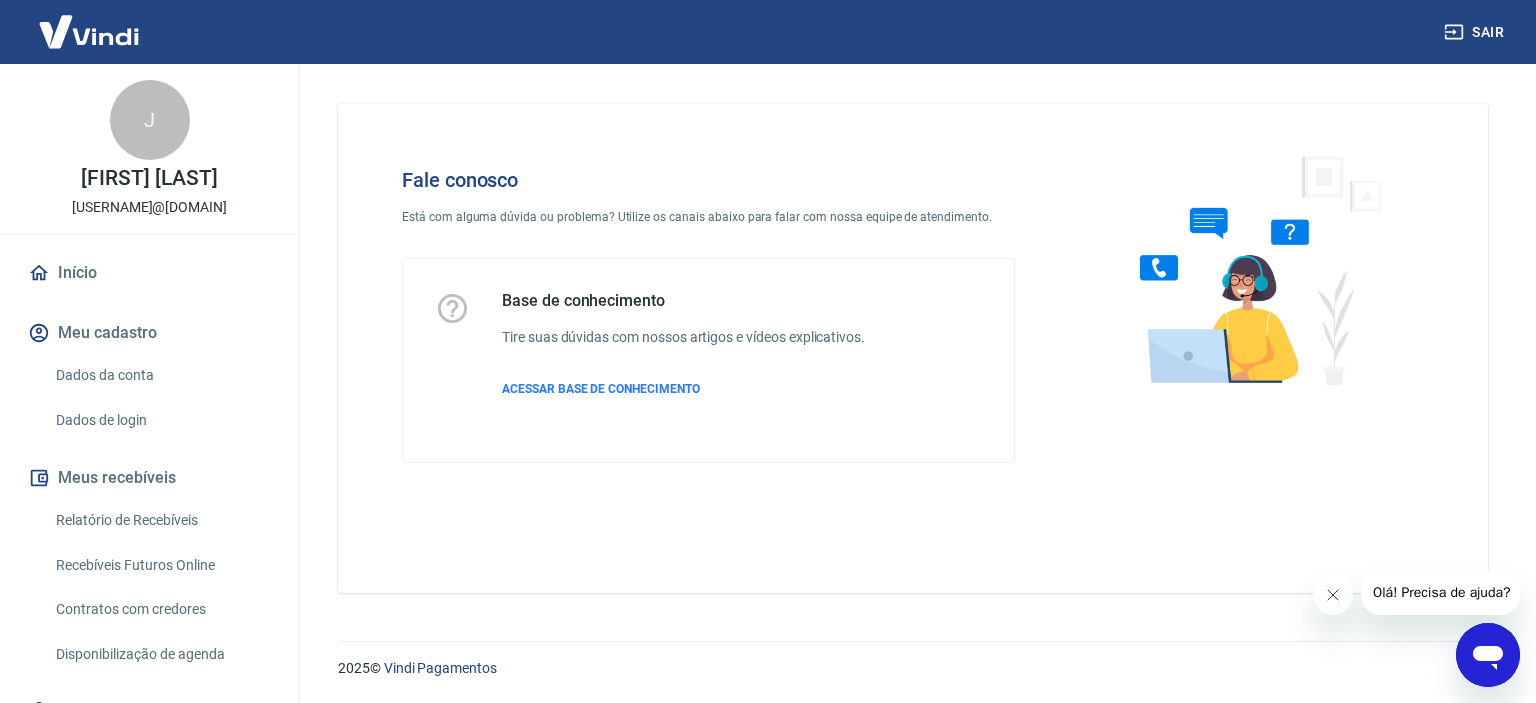 drag, startPoint x: 1494, startPoint y: 643, endPoint x: 2882, endPoint y: 1259, distance: 1518.552 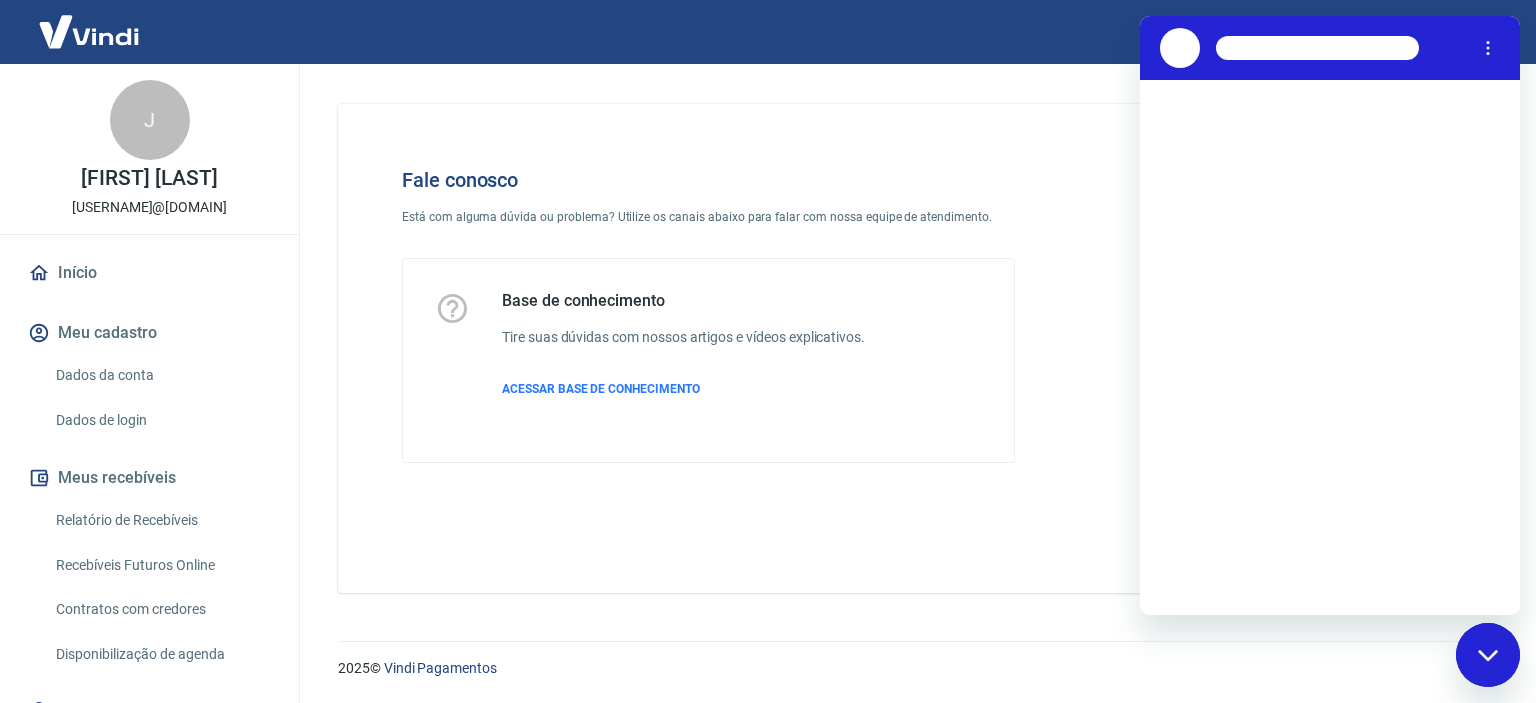 scroll, scrollTop: 0, scrollLeft: 0, axis: both 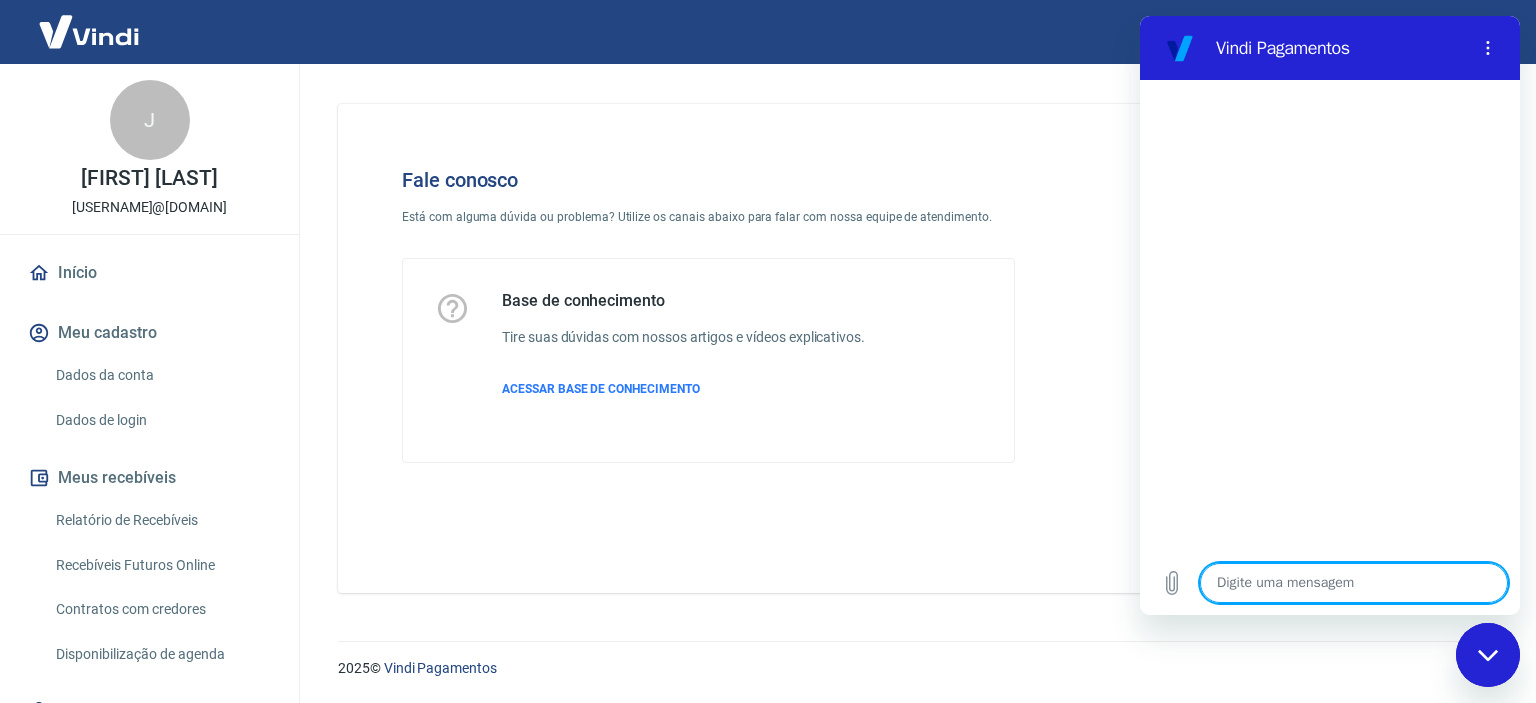 click at bounding box center (1354, 583) 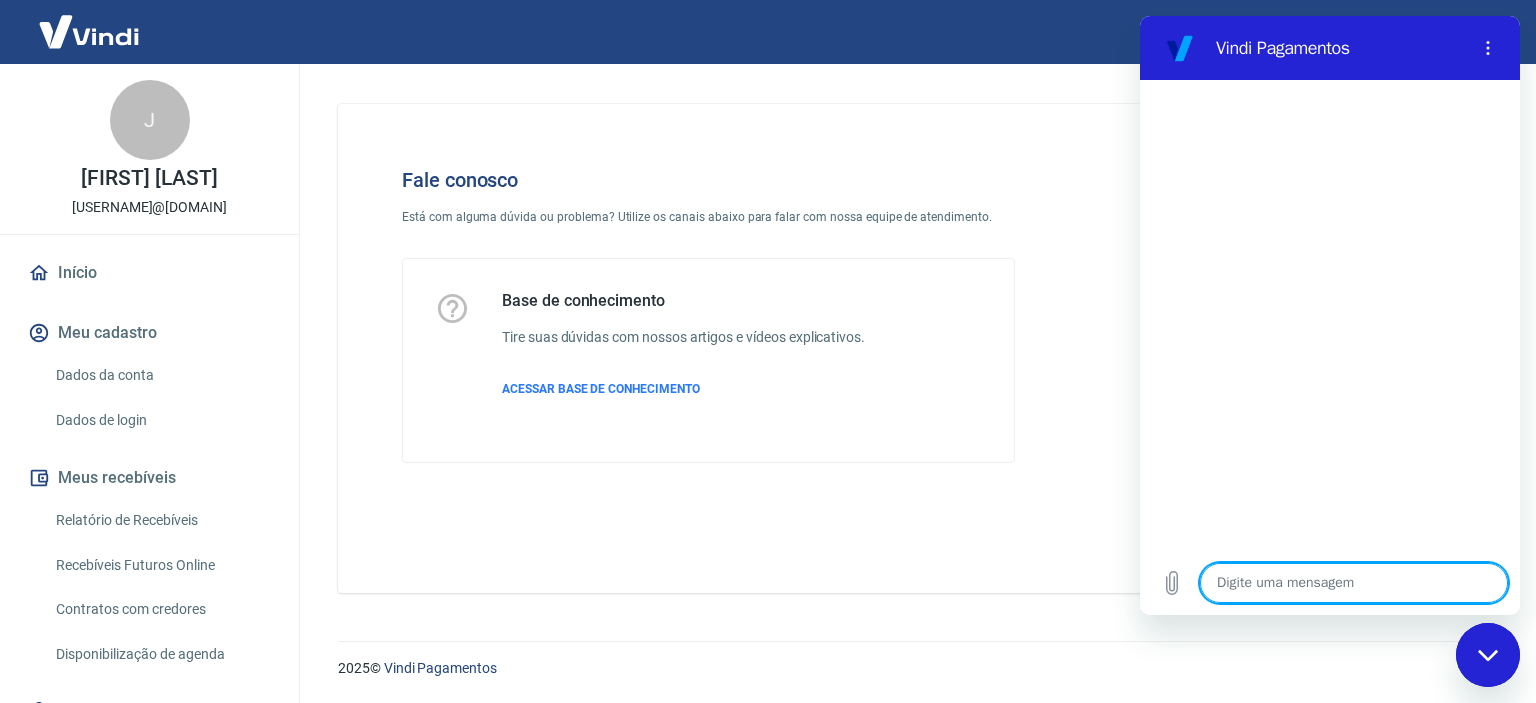 type on "B" 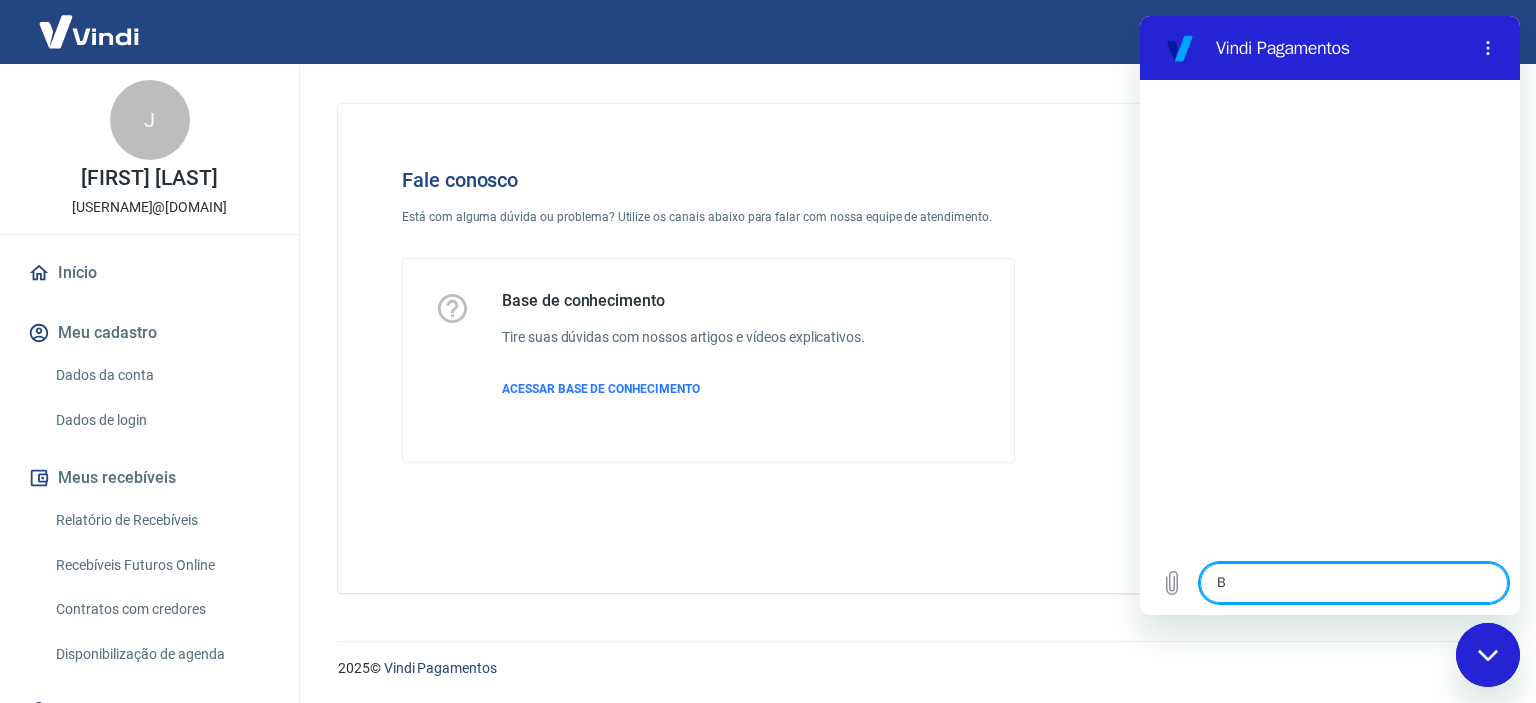 type on "x" 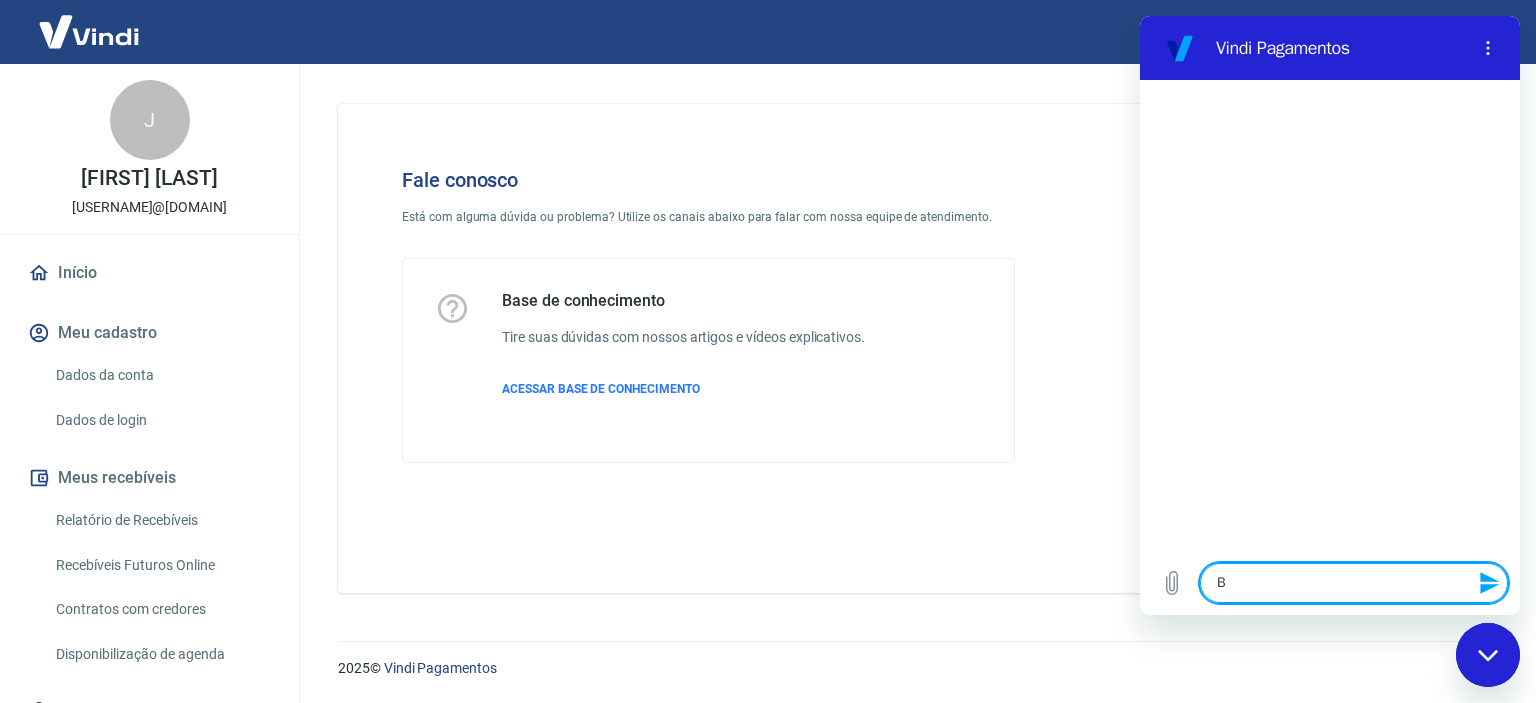 type on "Bo" 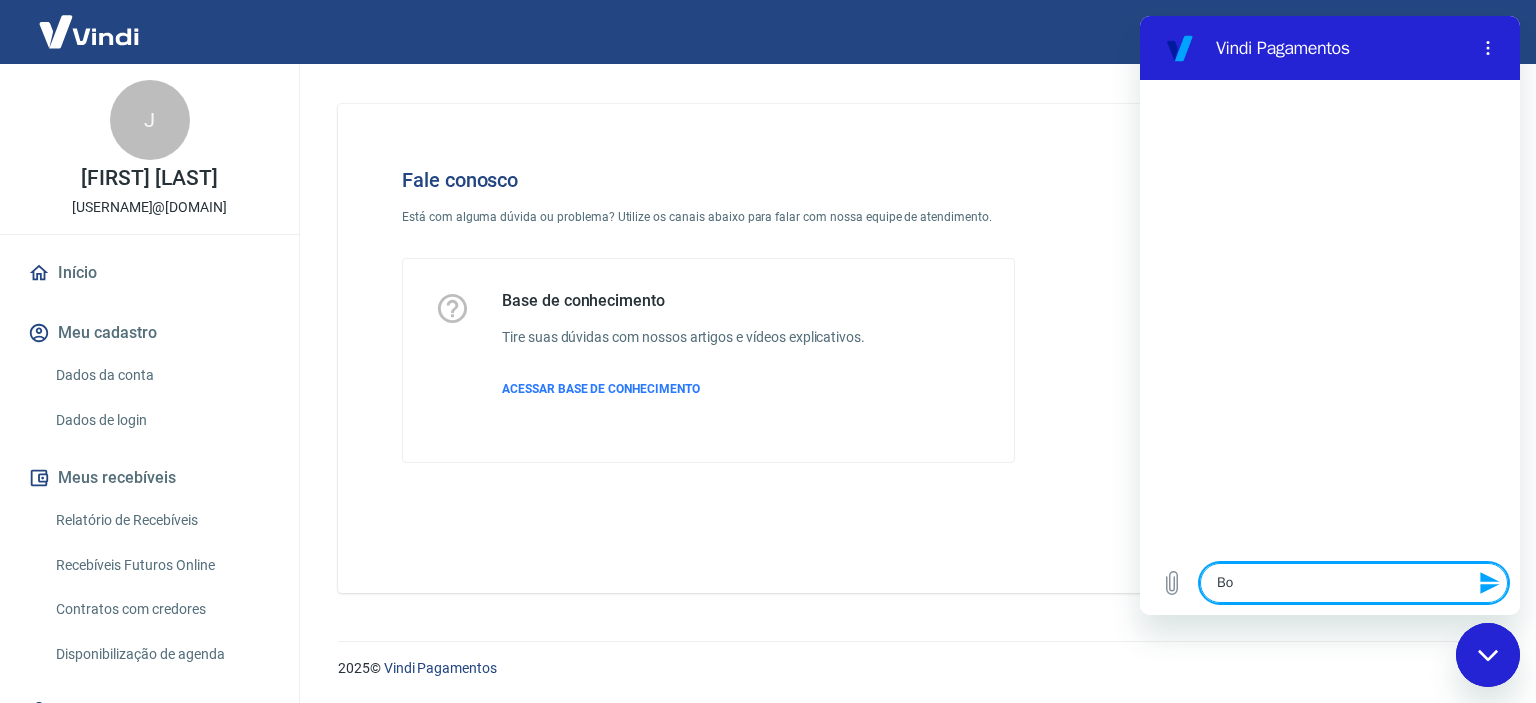 type on "Boa" 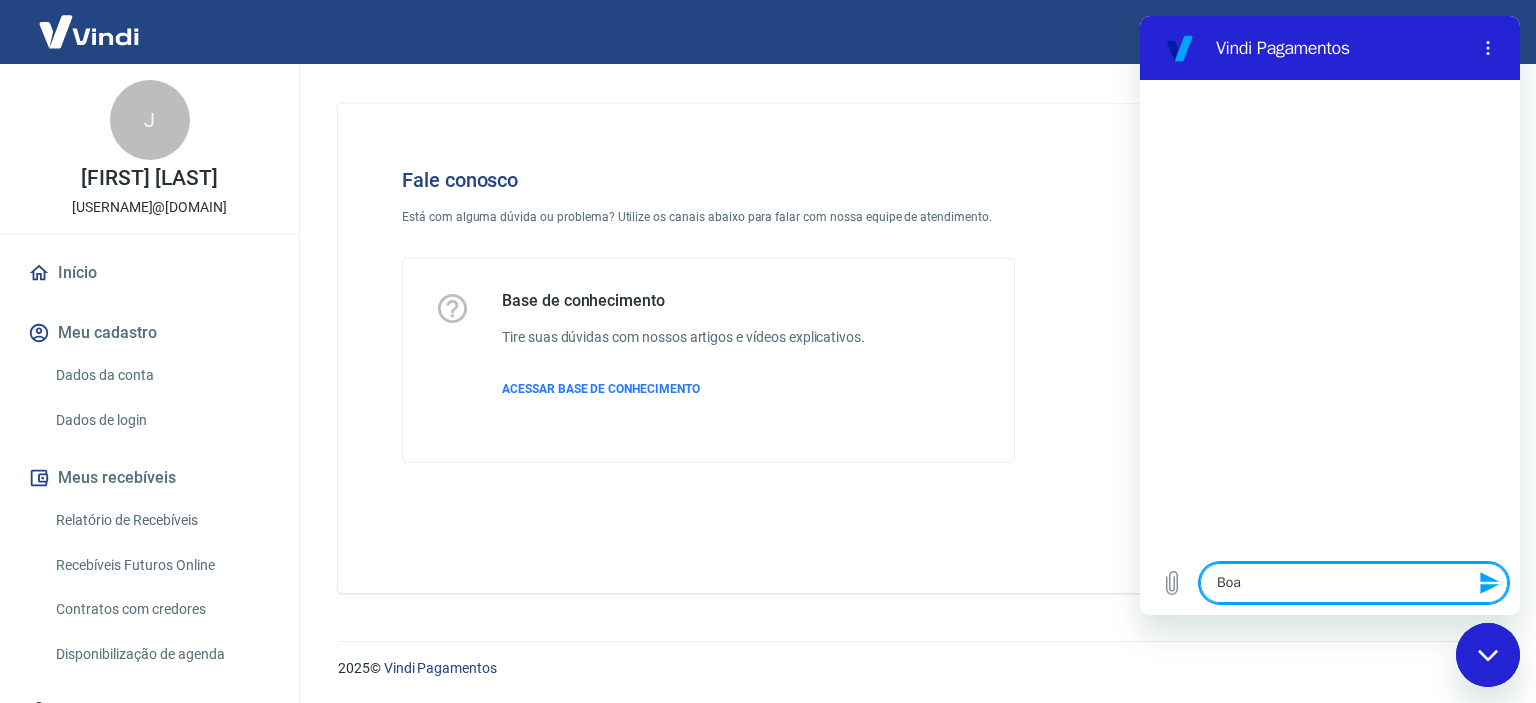 type on "Boa" 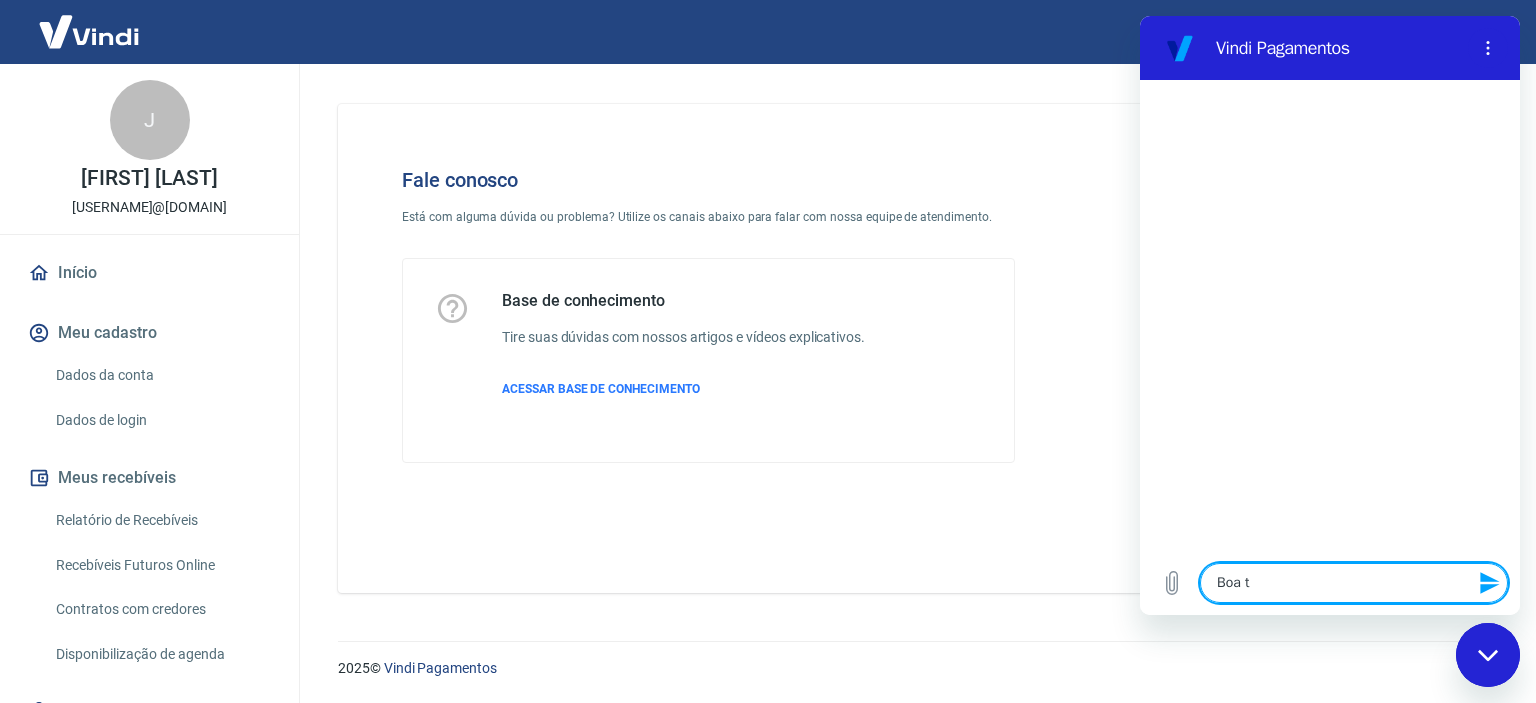 type on "Boa ta" 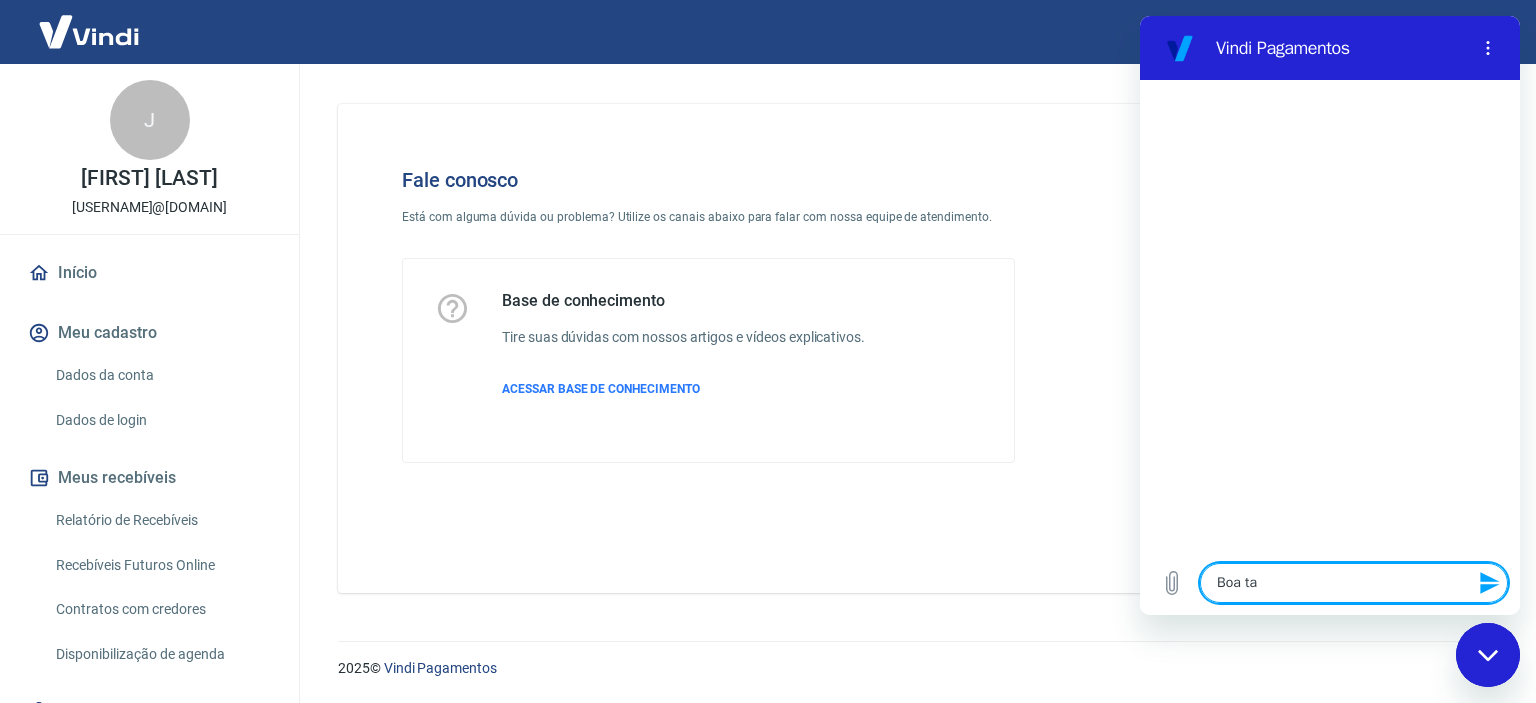 type on "Boa tar" 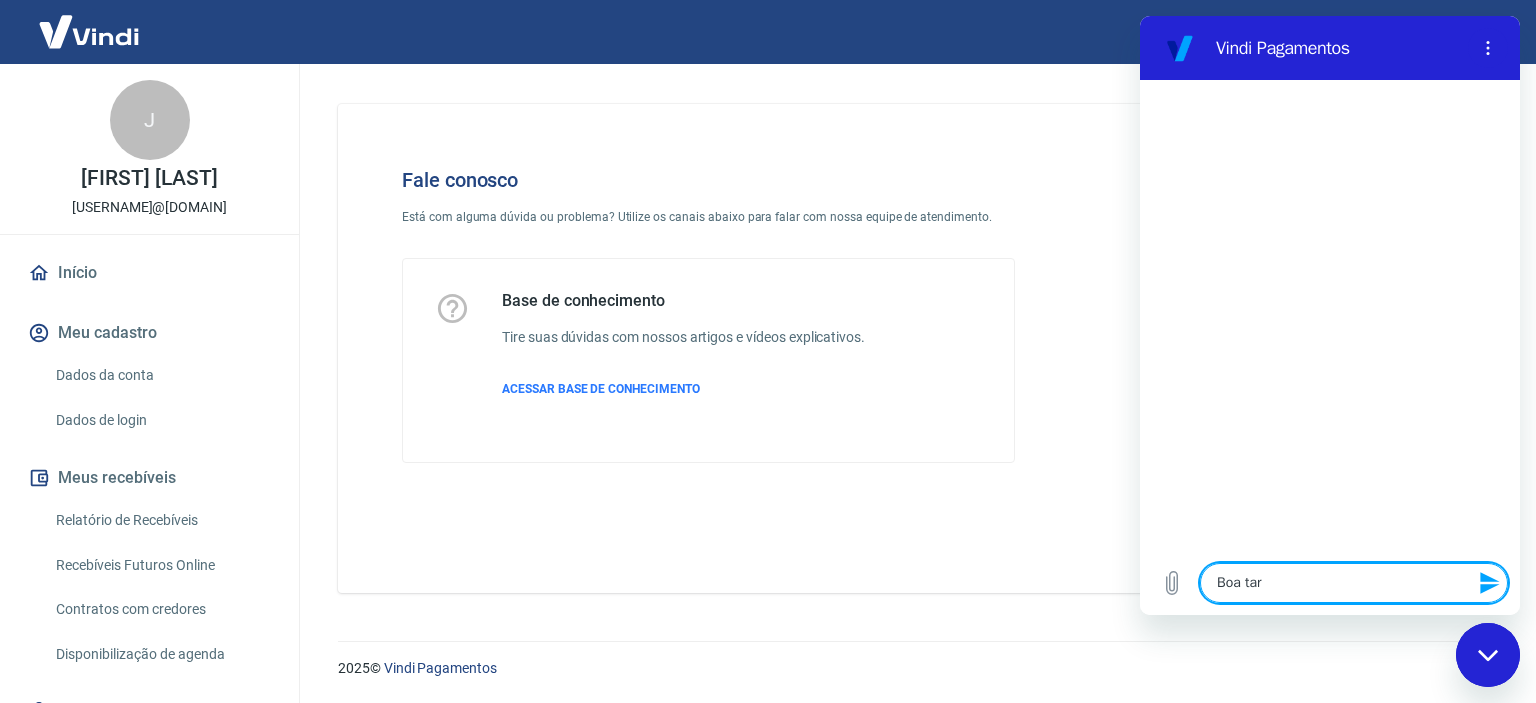 type on "Boa tard" 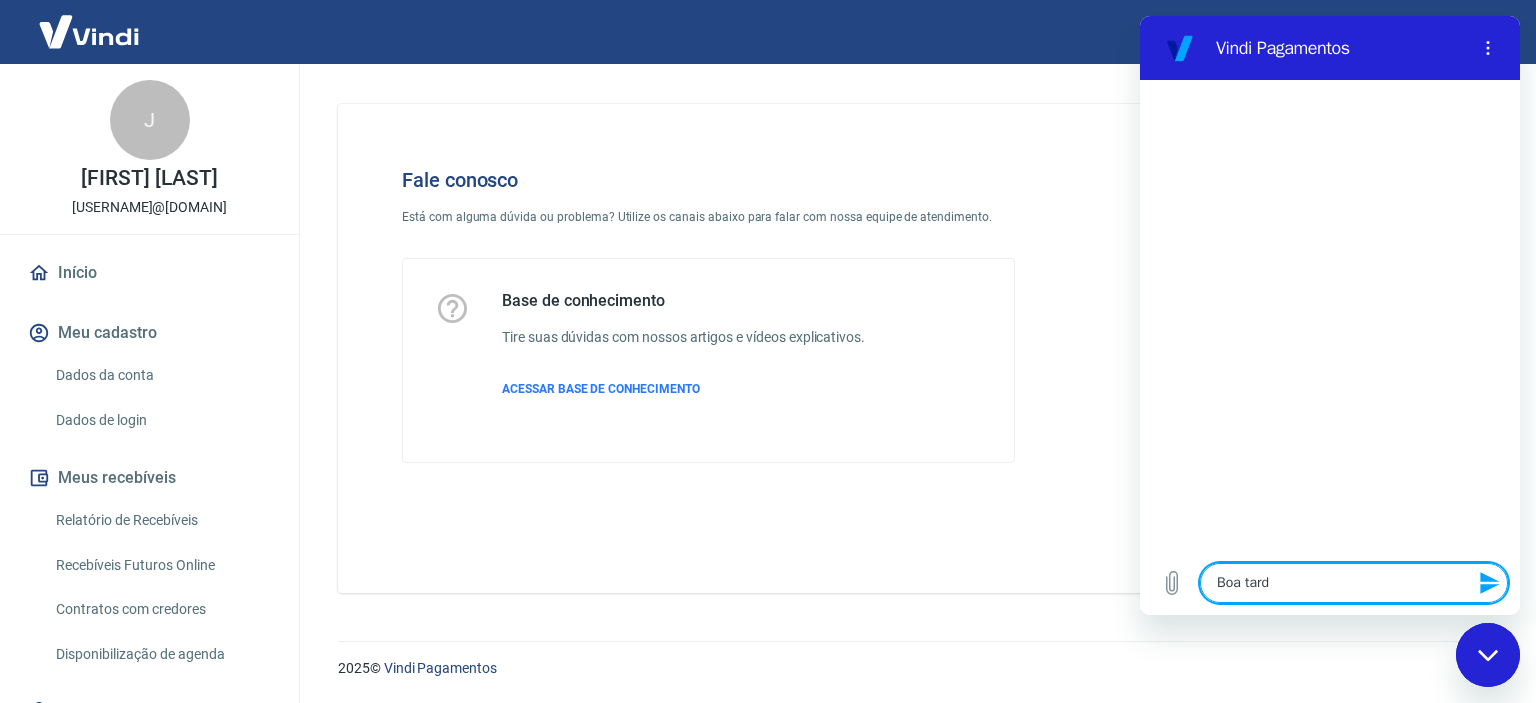 type on "Boa tarde" 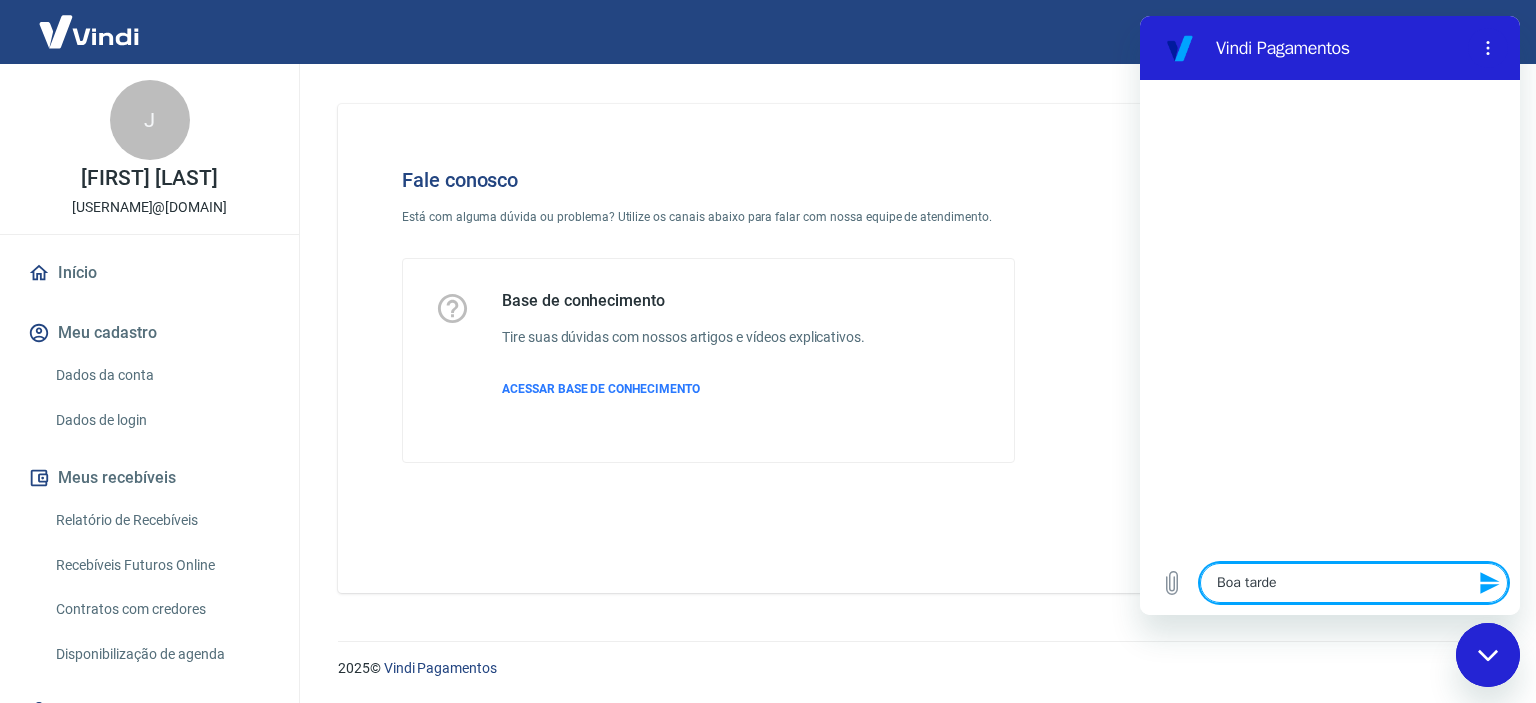type 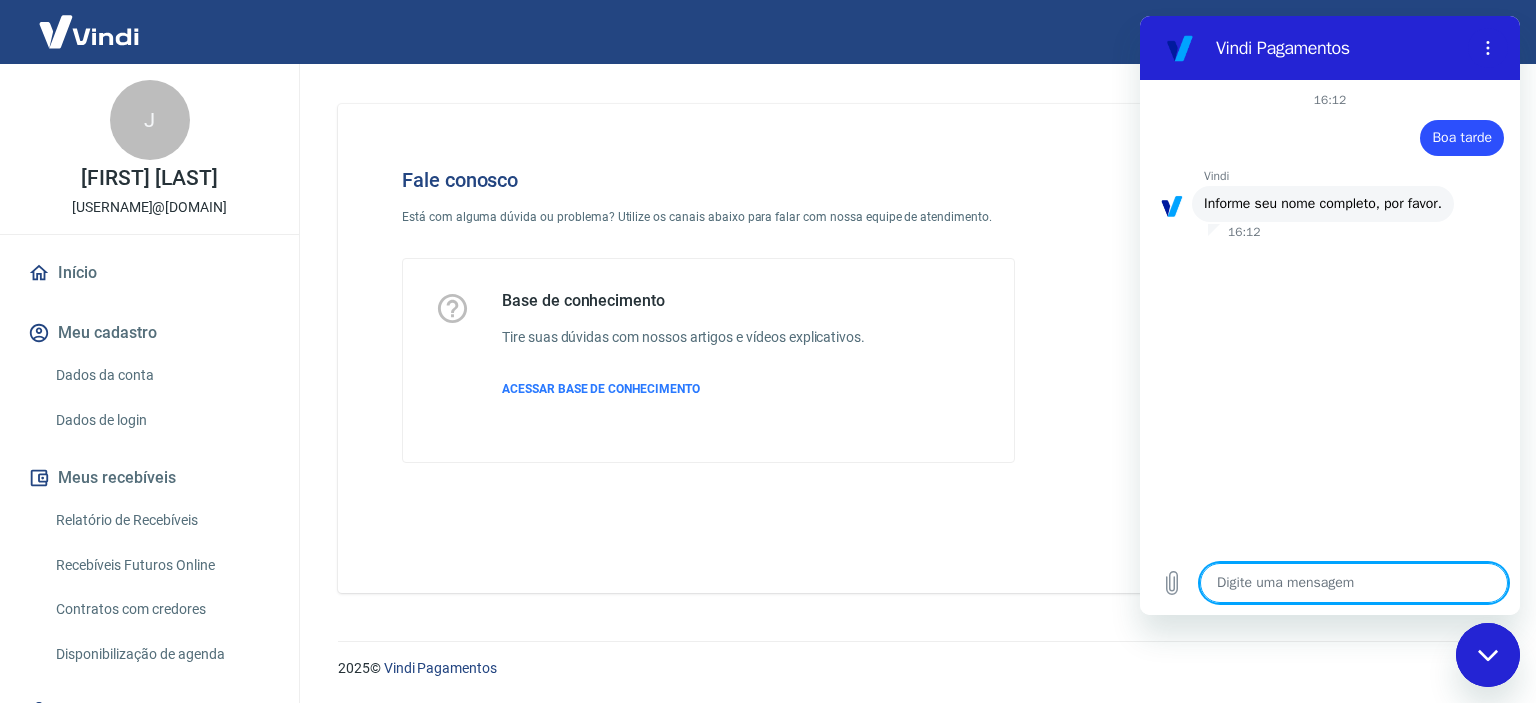 type on "x" 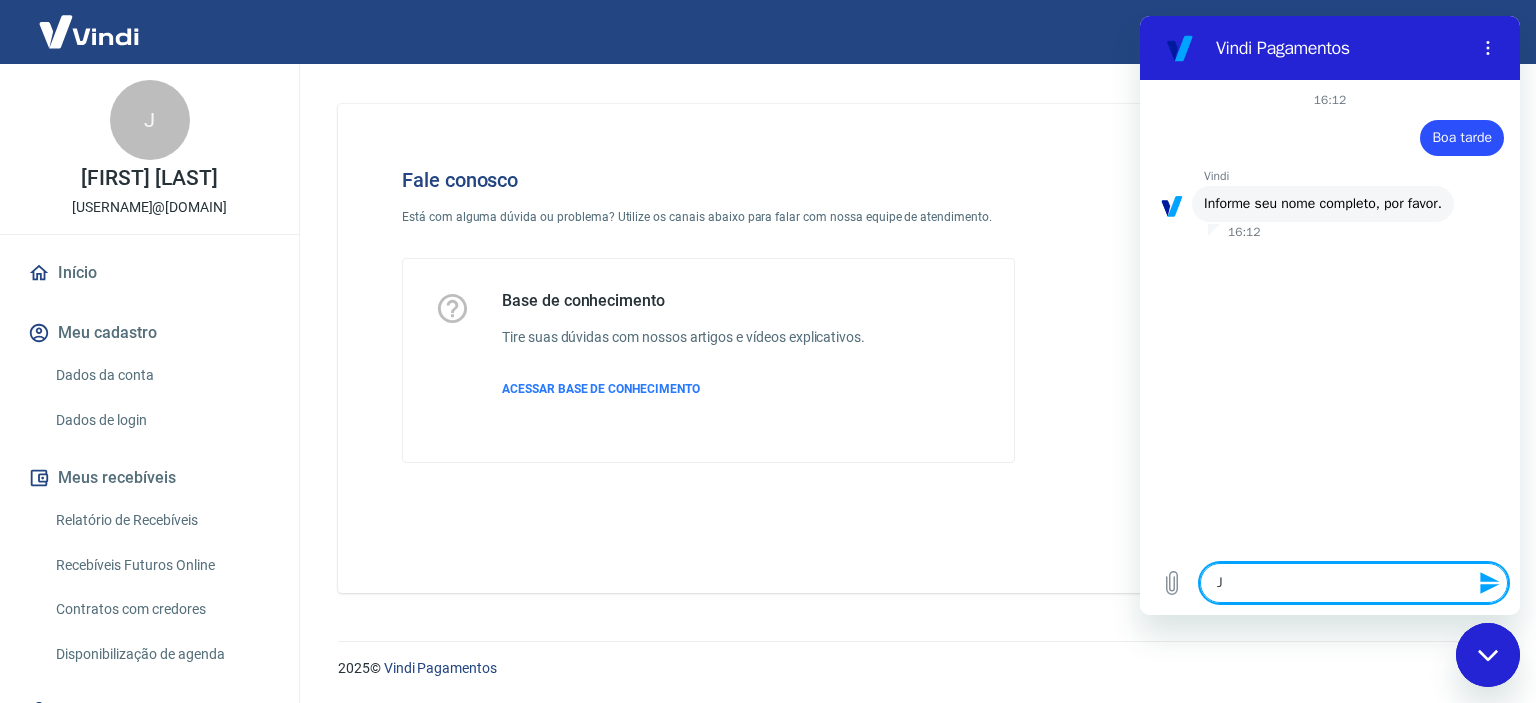 type 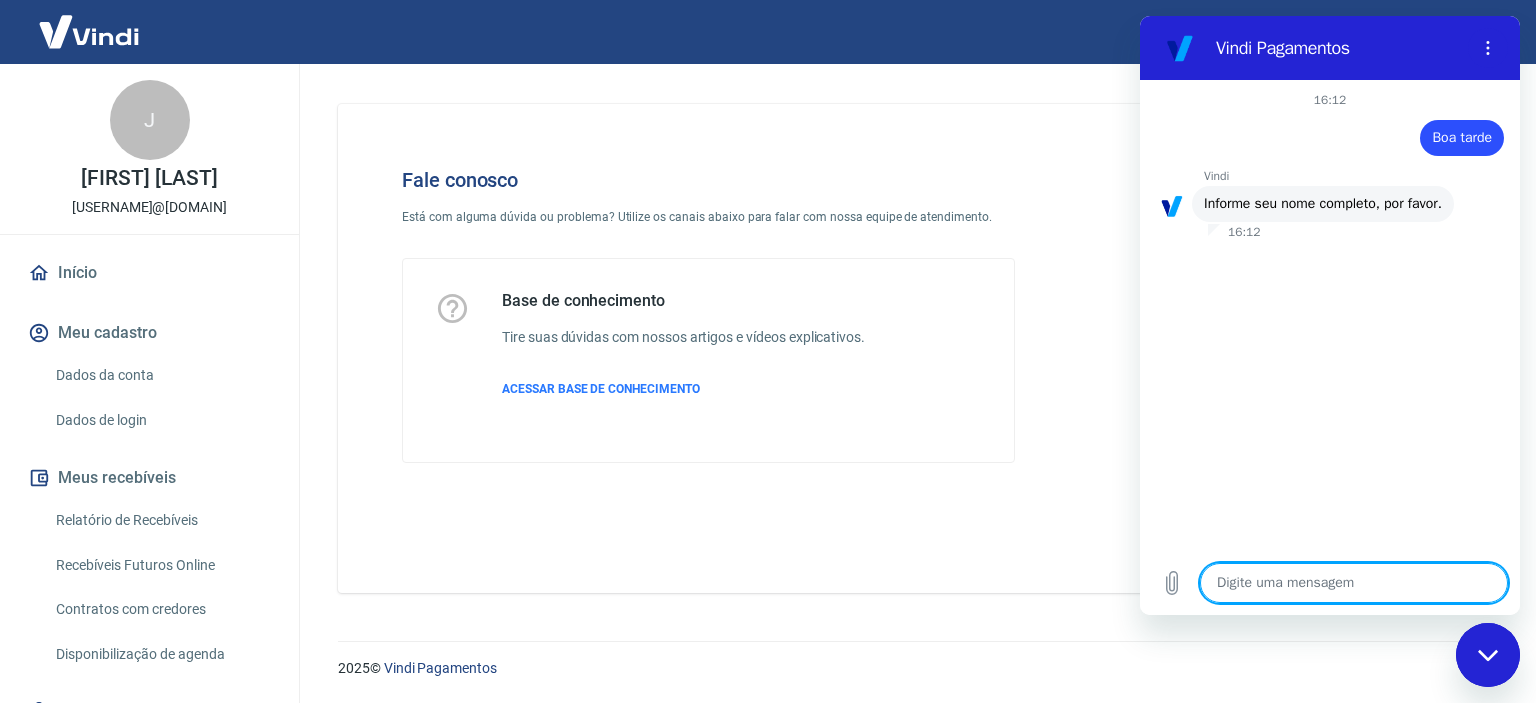 type on "R" 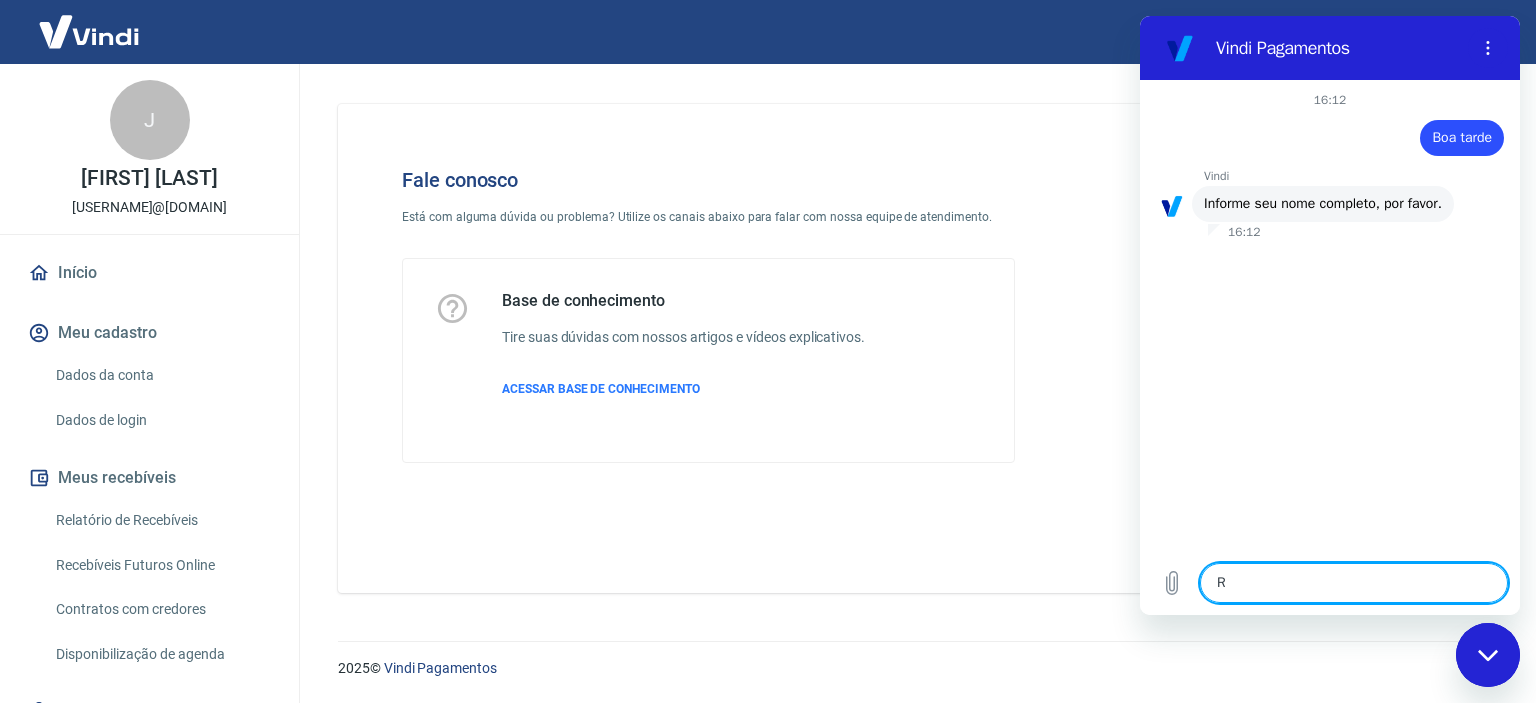 type on "RT" 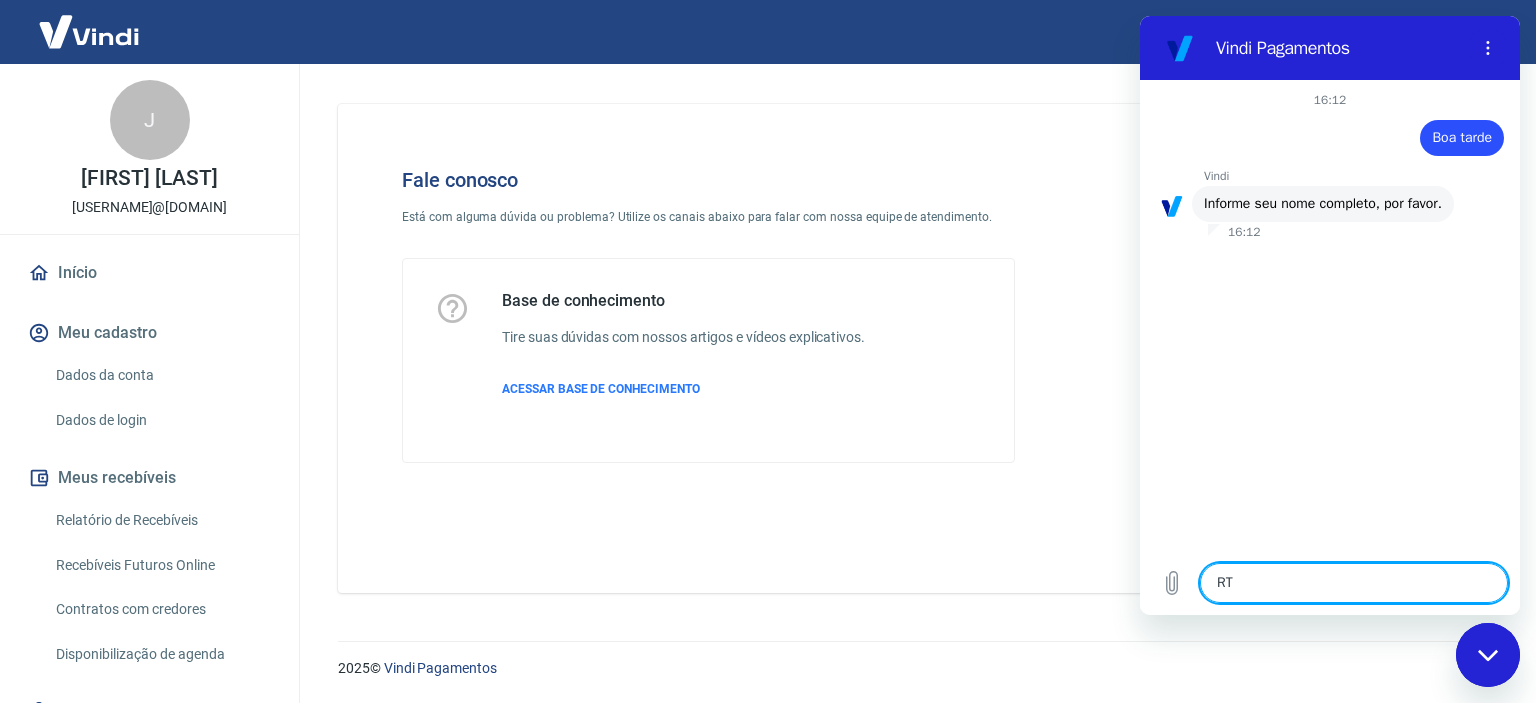 type on "x" 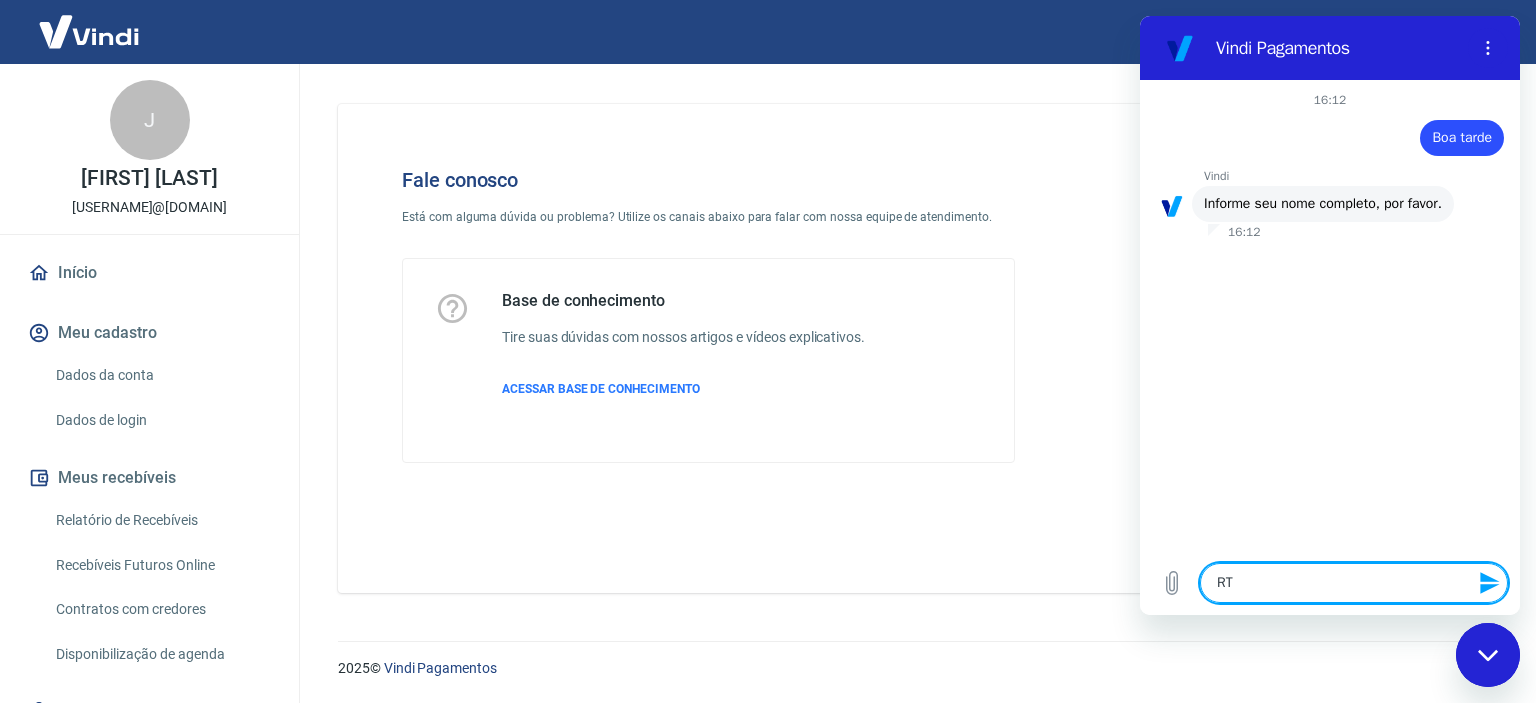 type on "RTi" 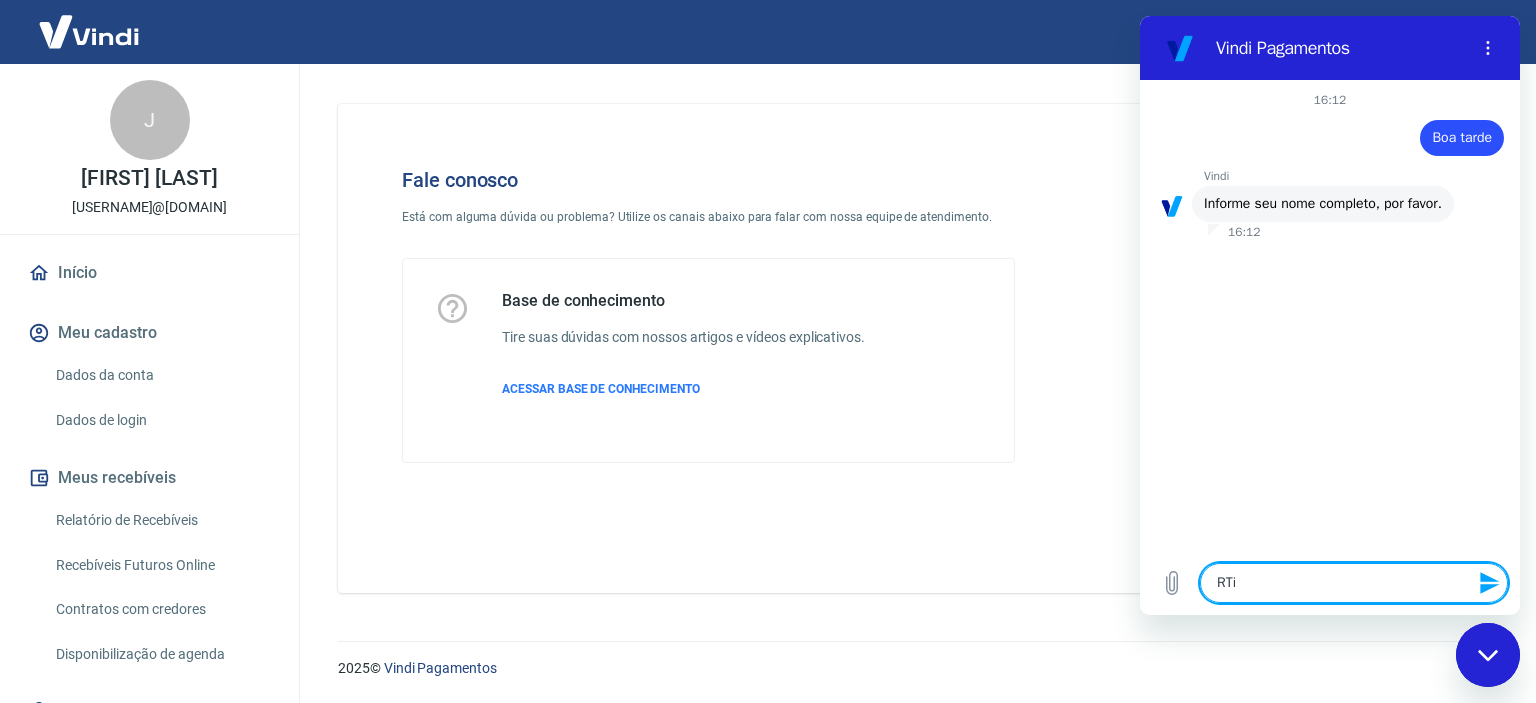type on "RT" 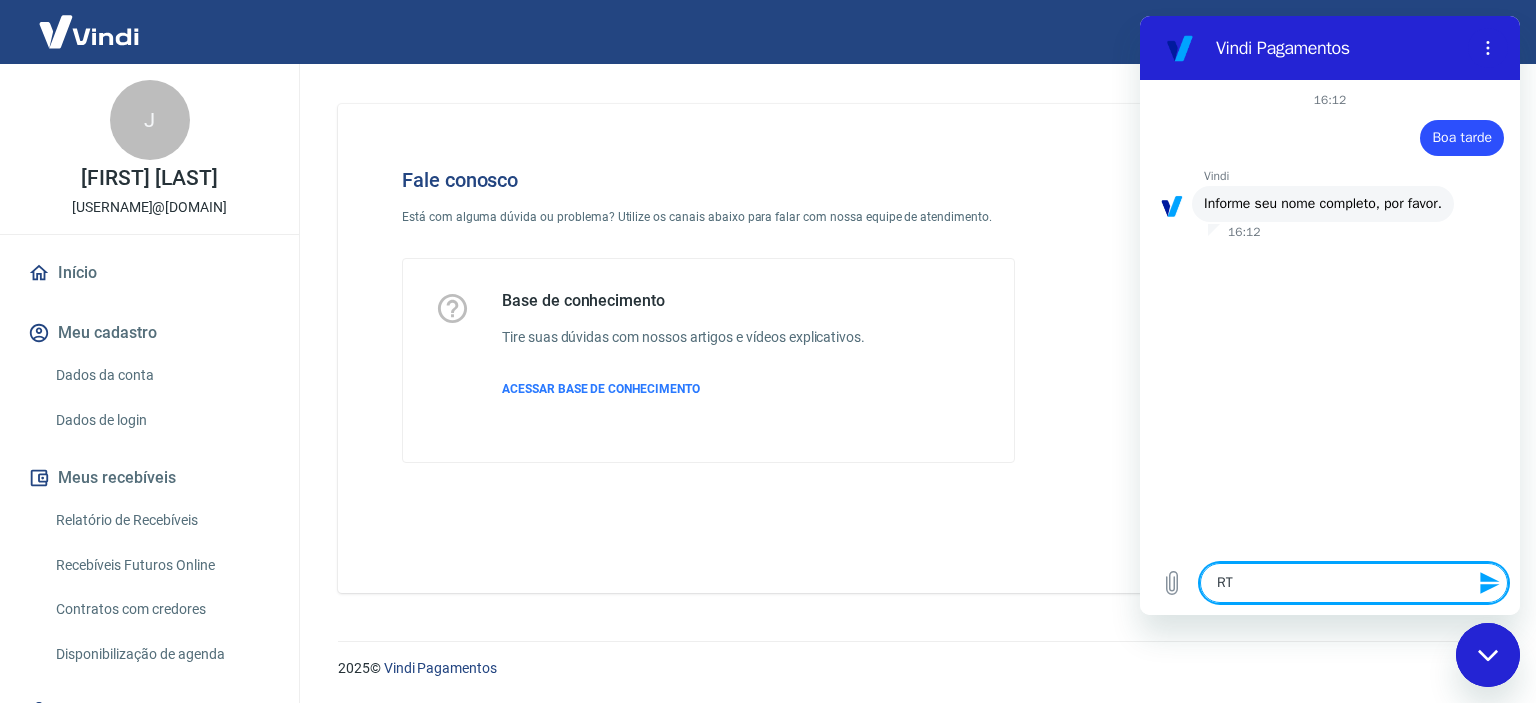 type on "R" 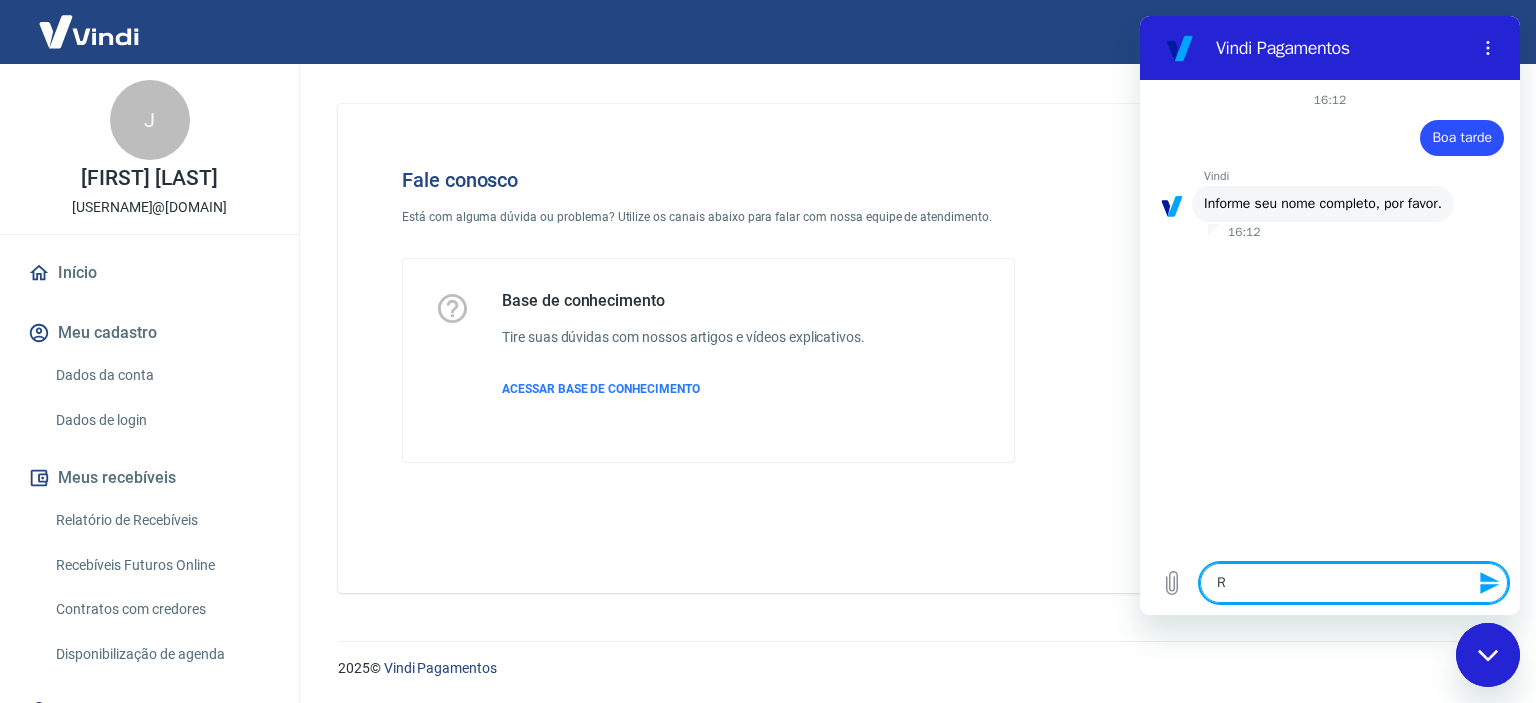 type 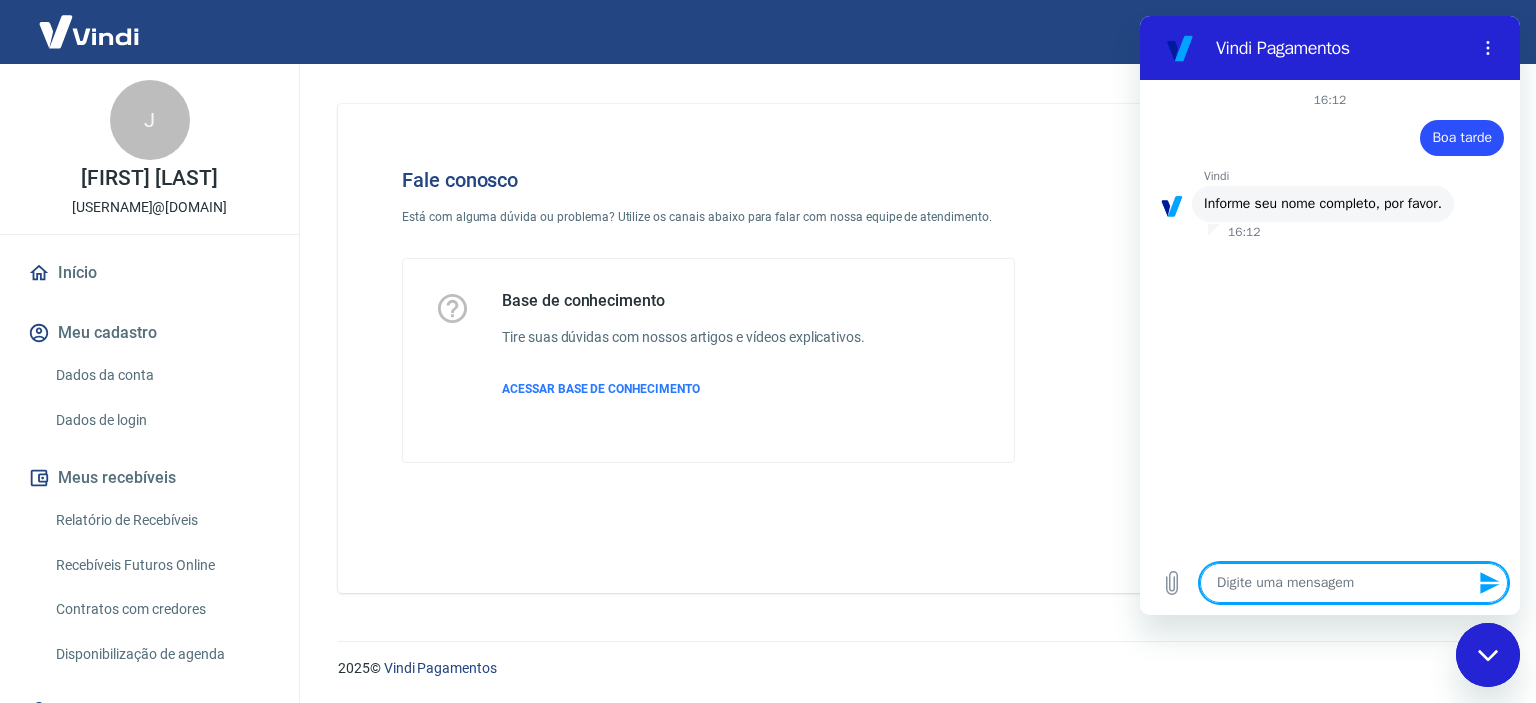 type on "T" 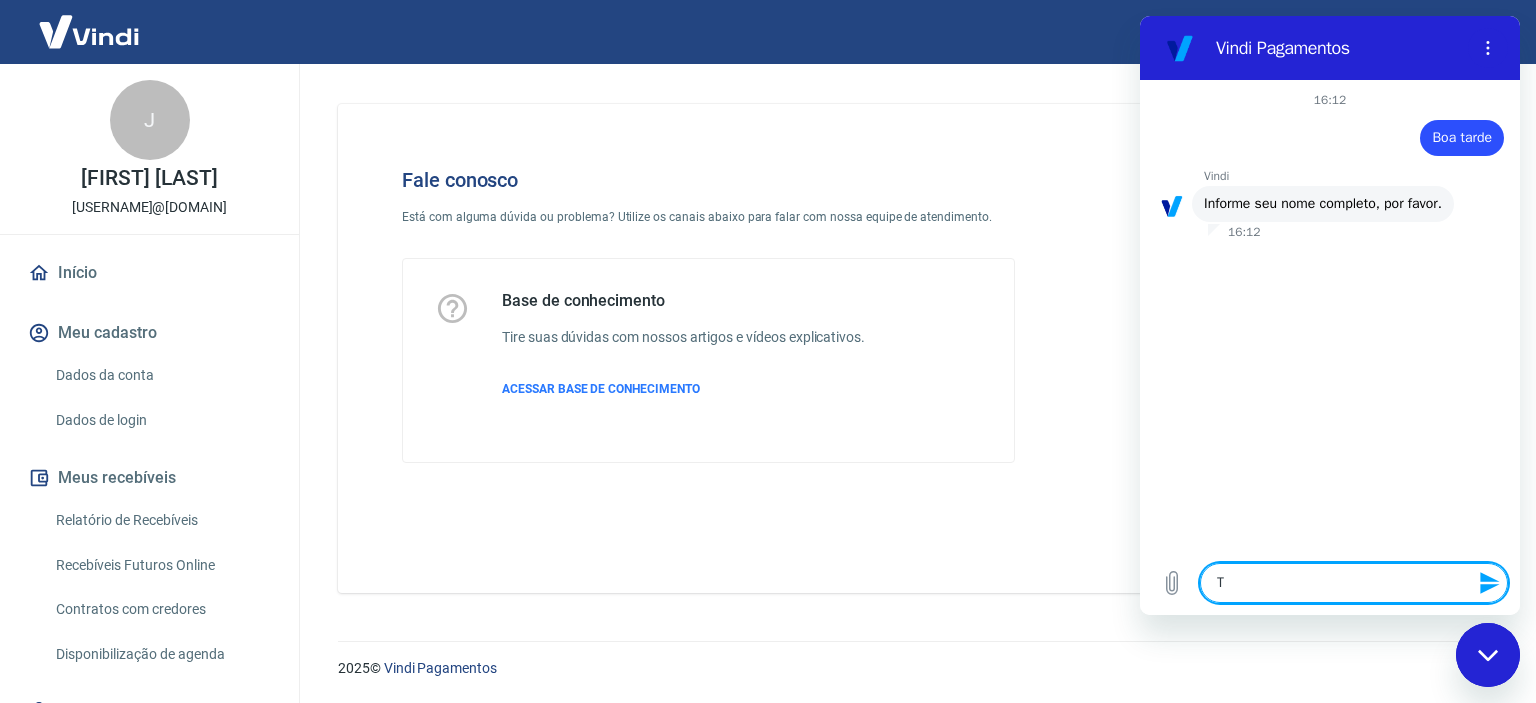 type on "Ti" 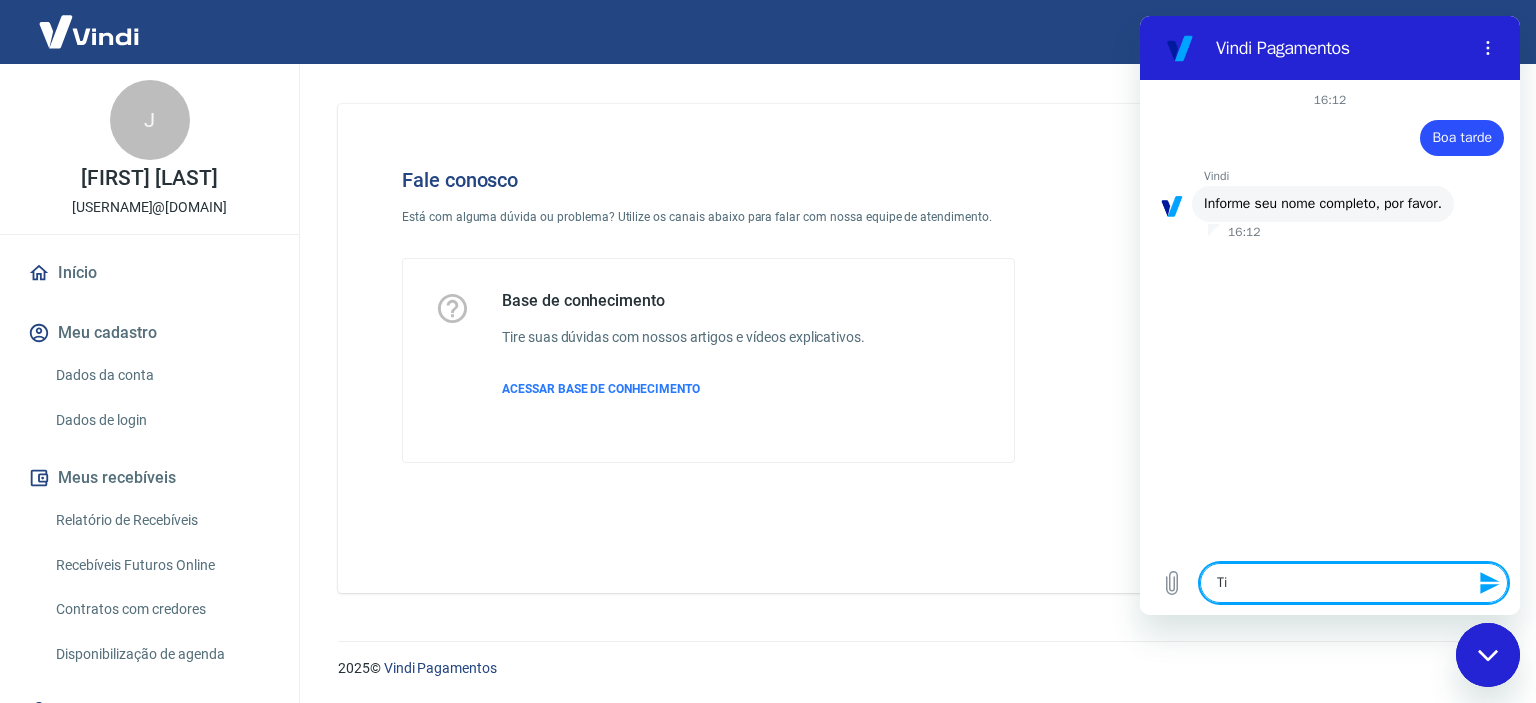type on "Tie" 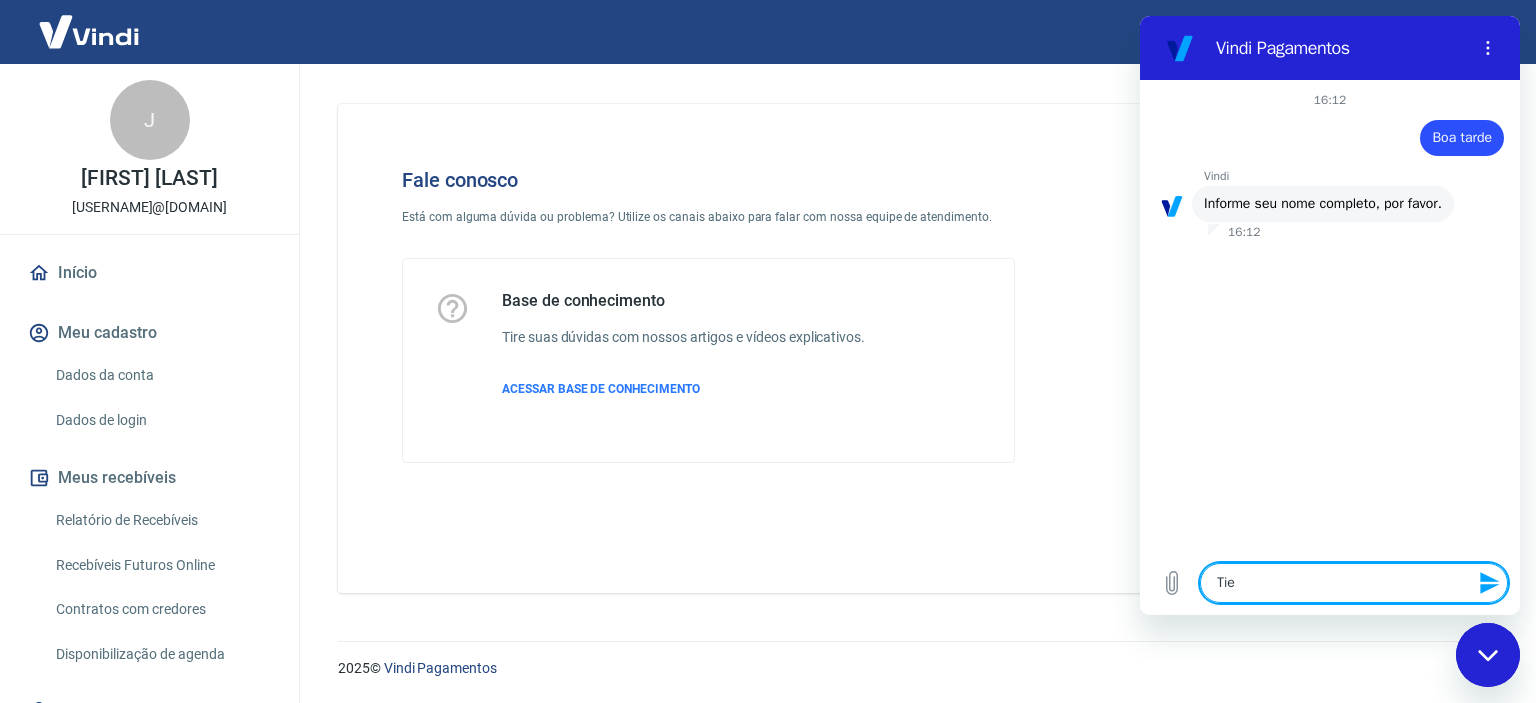 type on "Tiel" 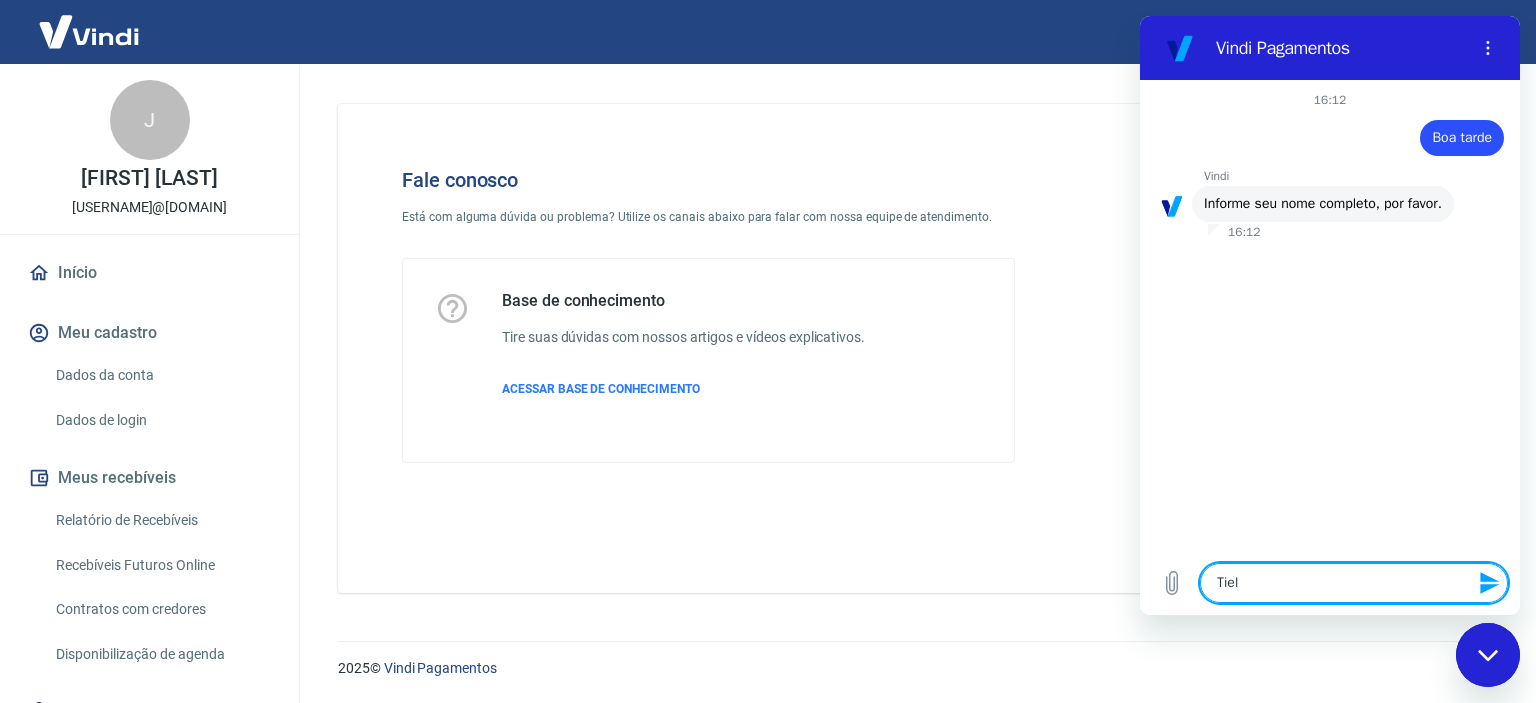 type on "[FIRST]" 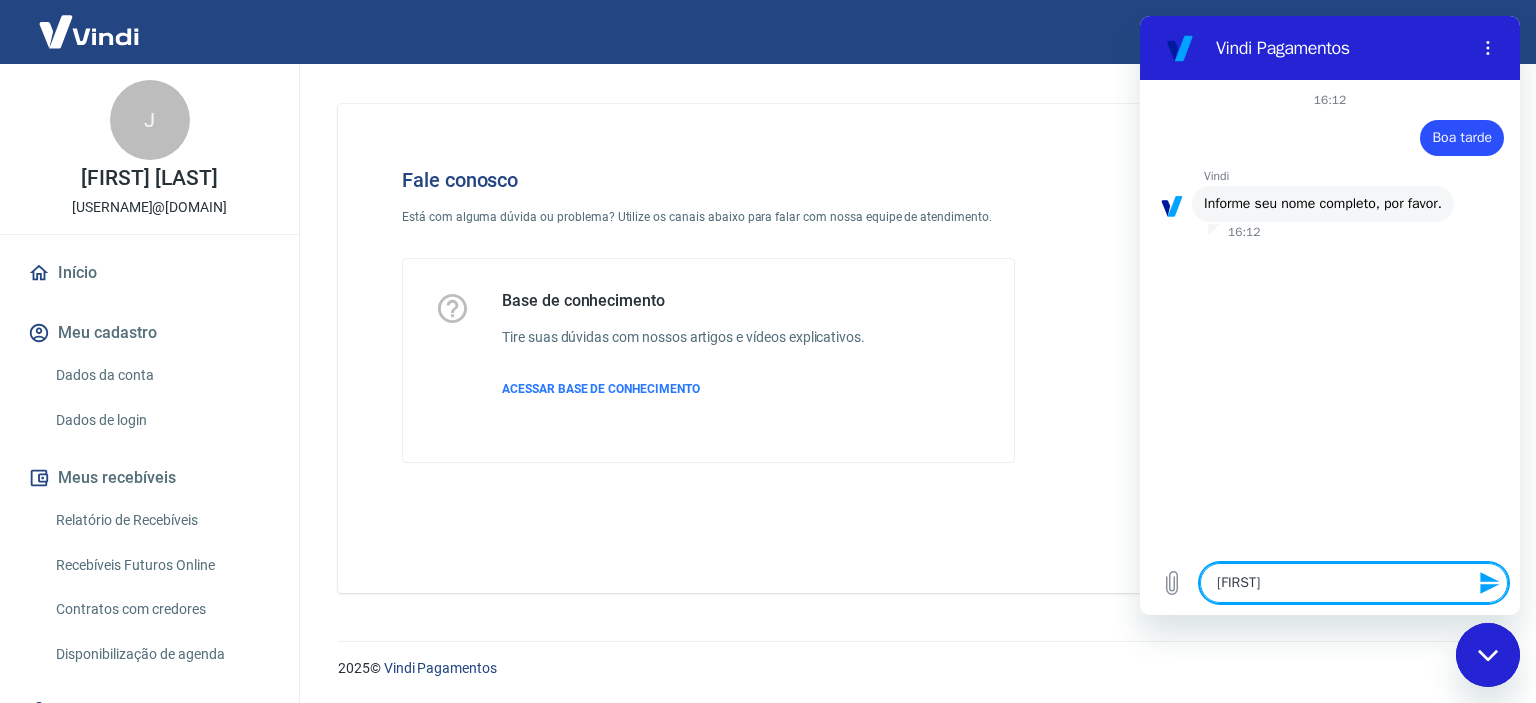 type on "[NAME]" 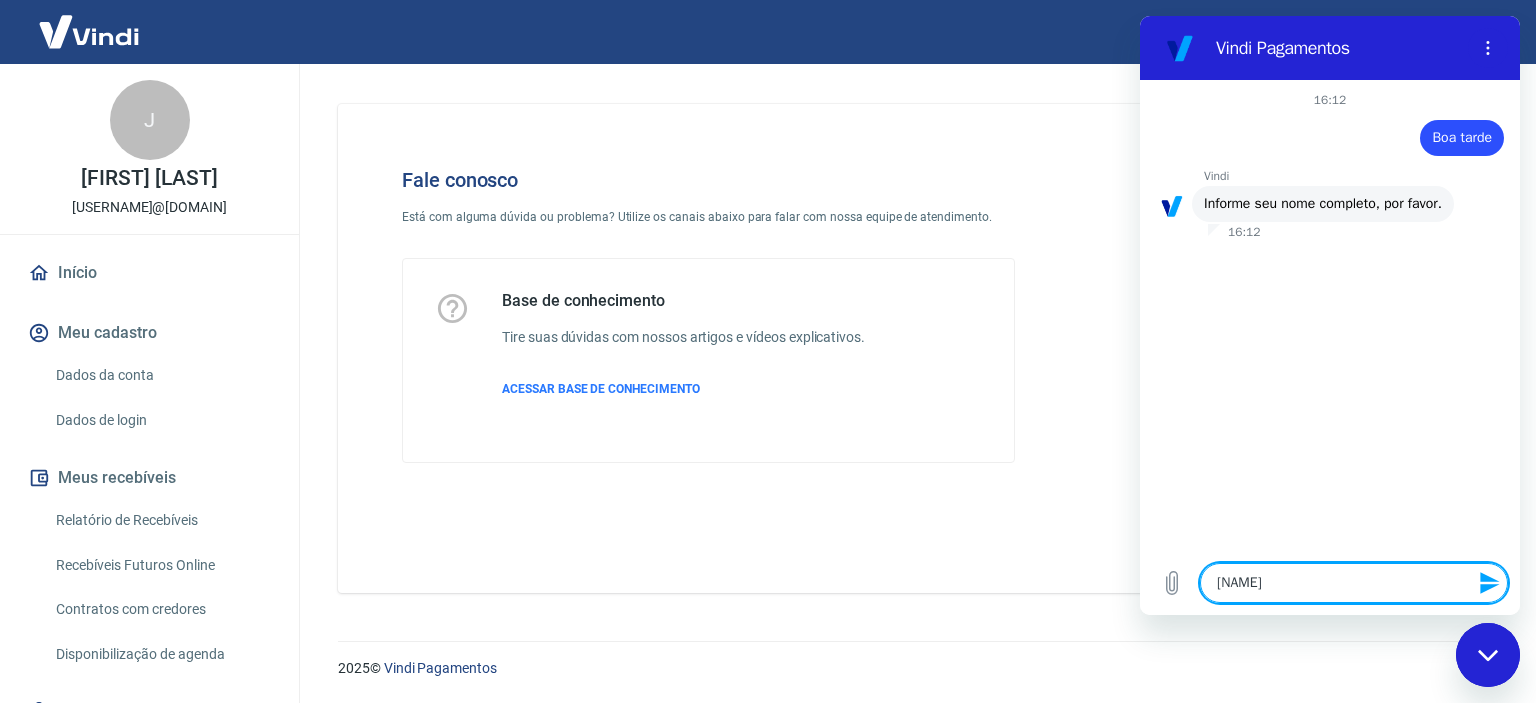 type on "[NAME]" 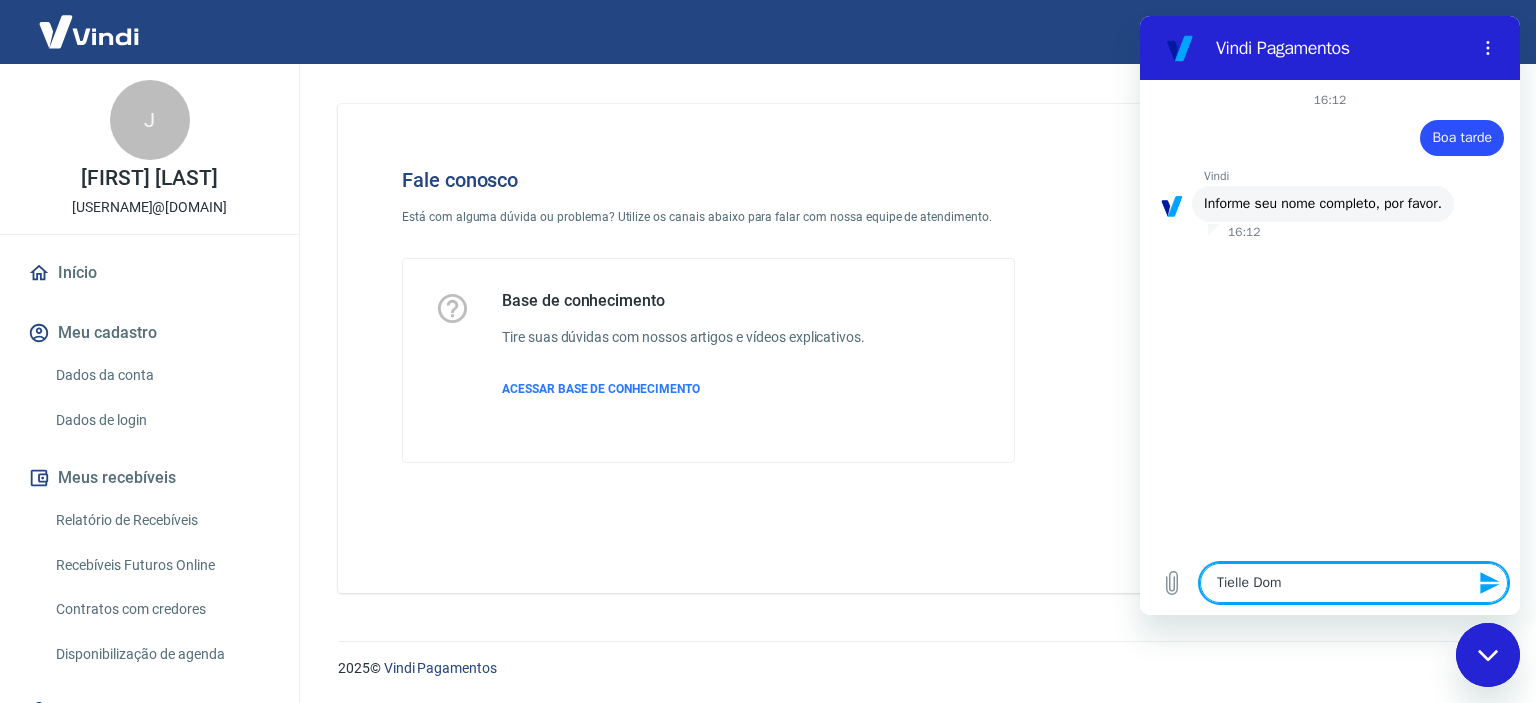 type on "[NAME]" 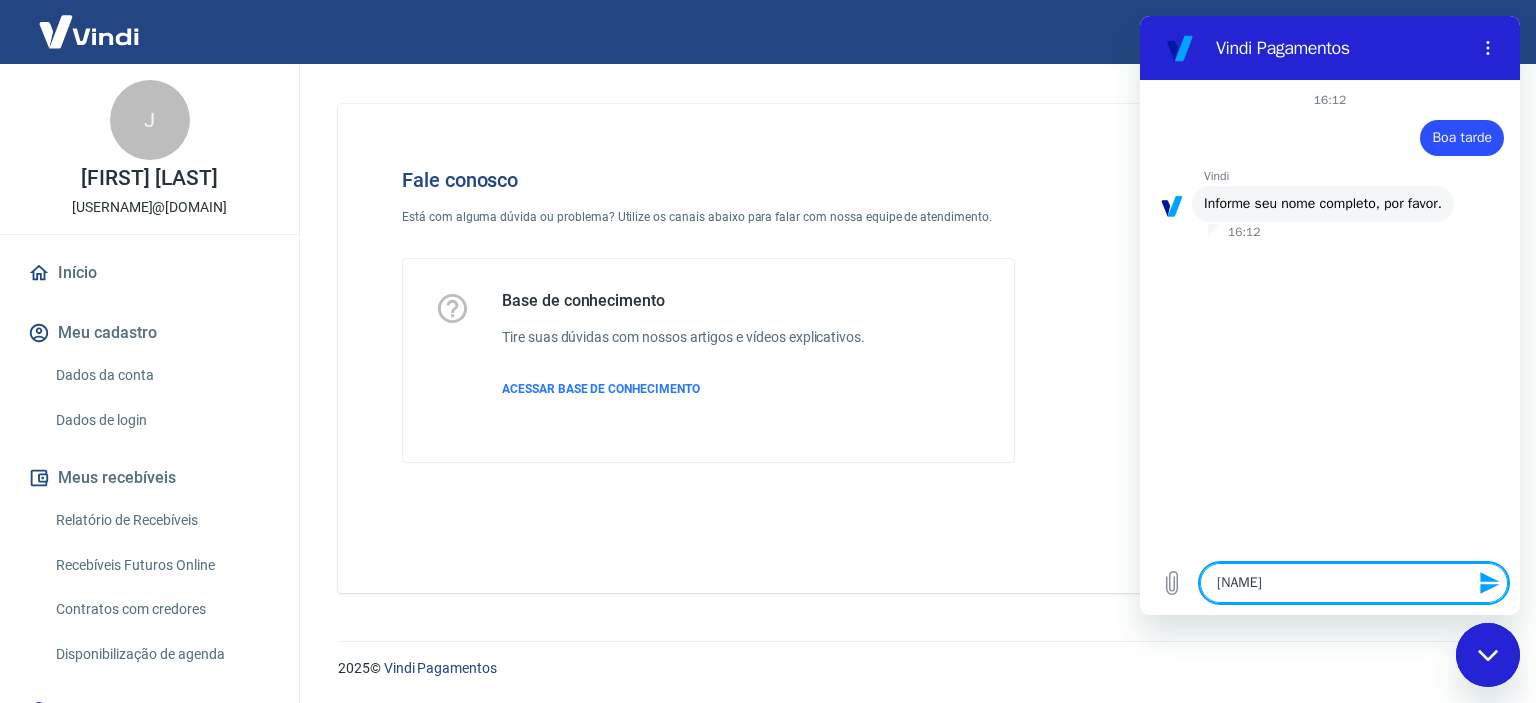 type on "Tielle Domin" 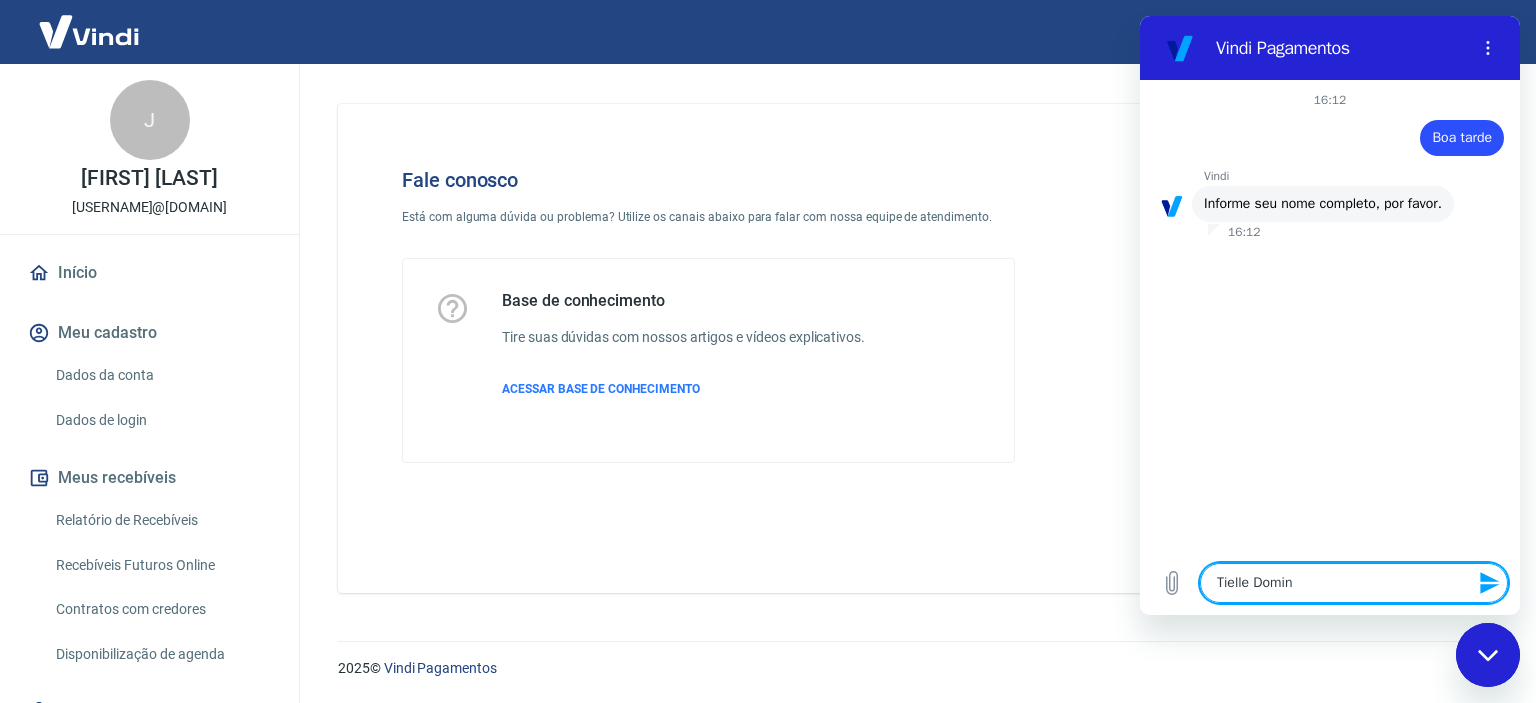 type on "[FIRST] [LAST]" 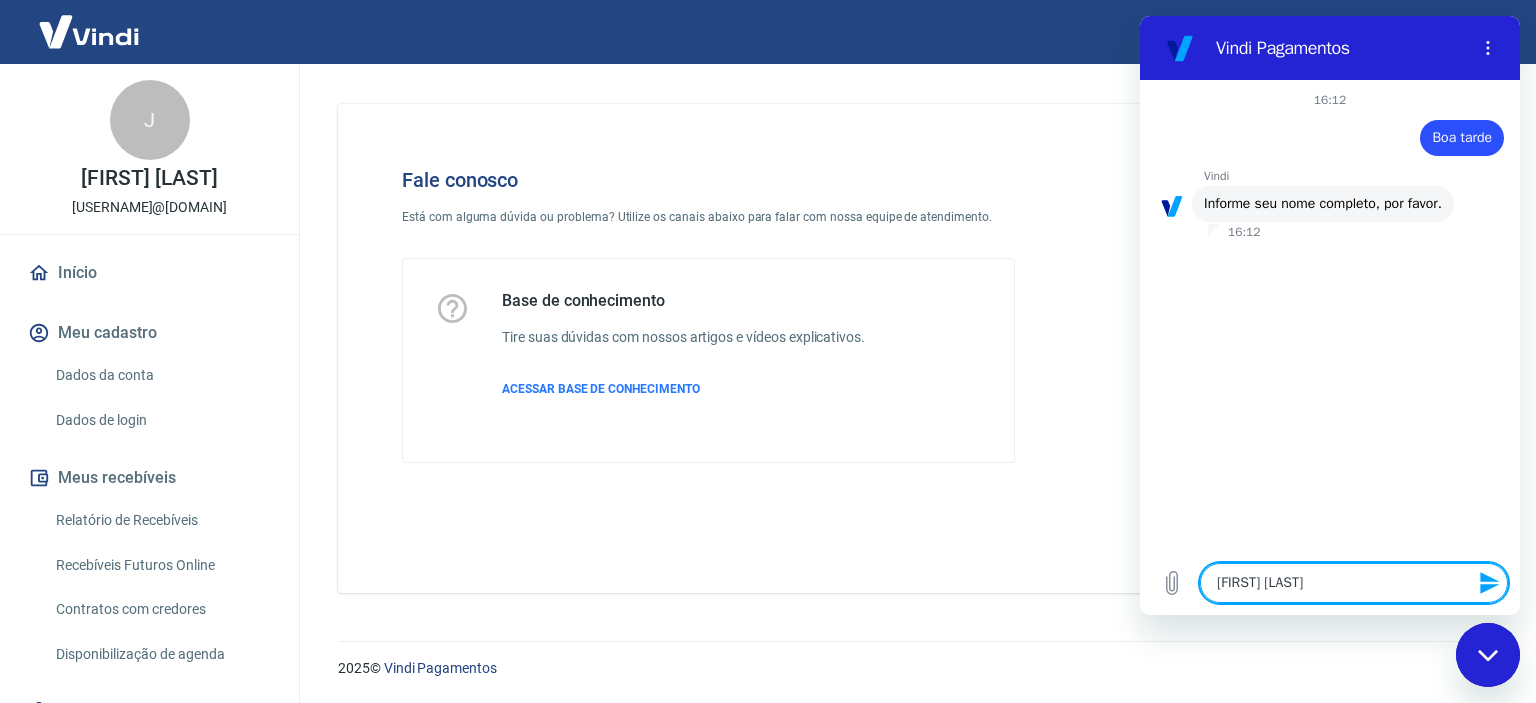 type on "[NAME]" 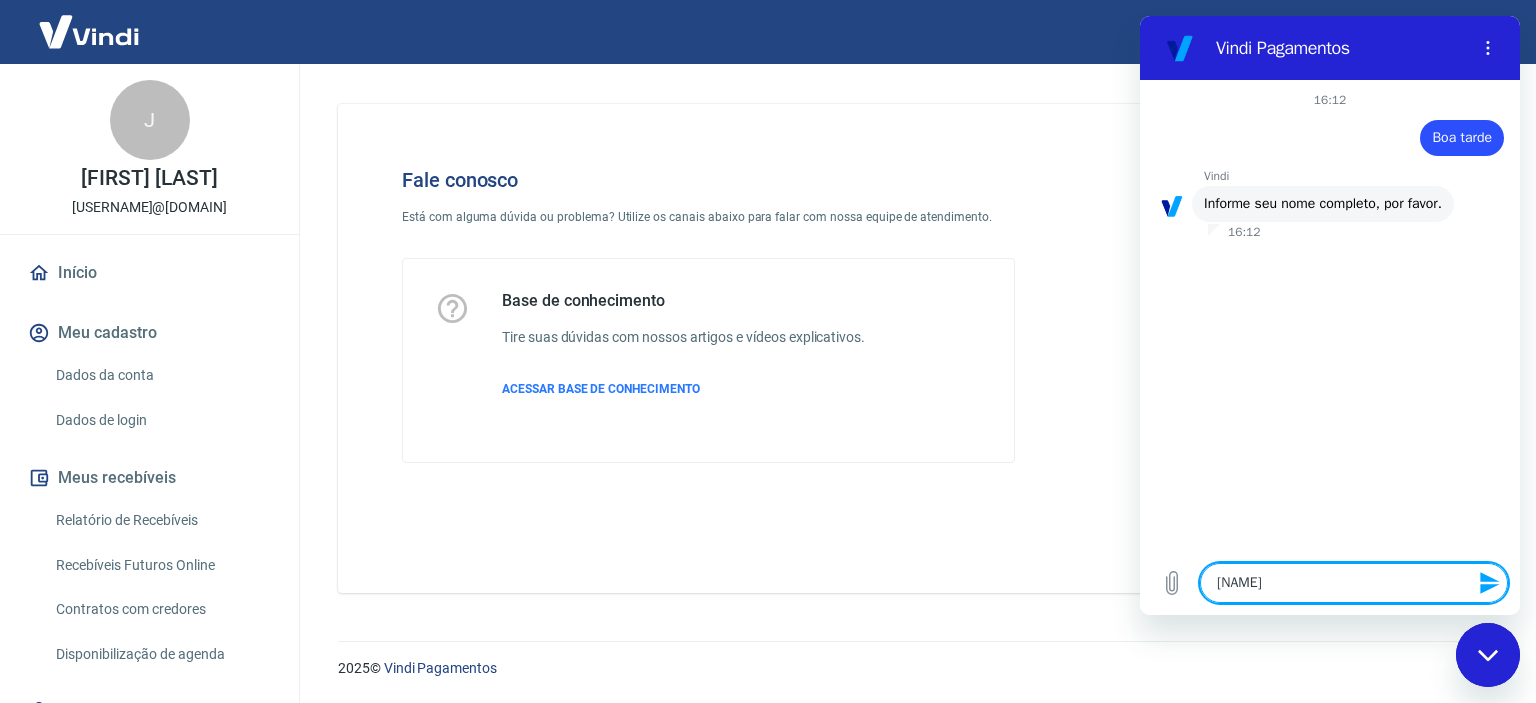 type on "[NAME]" 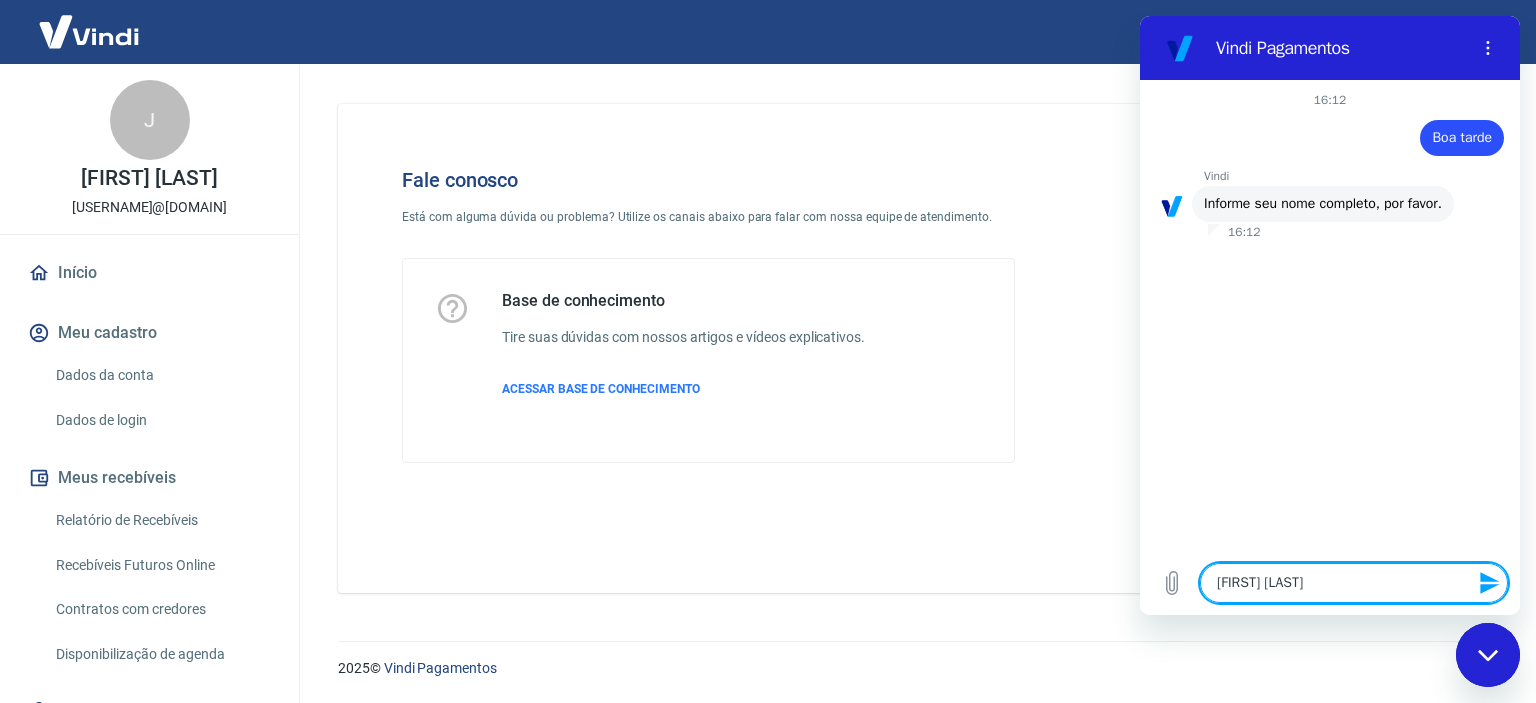 type 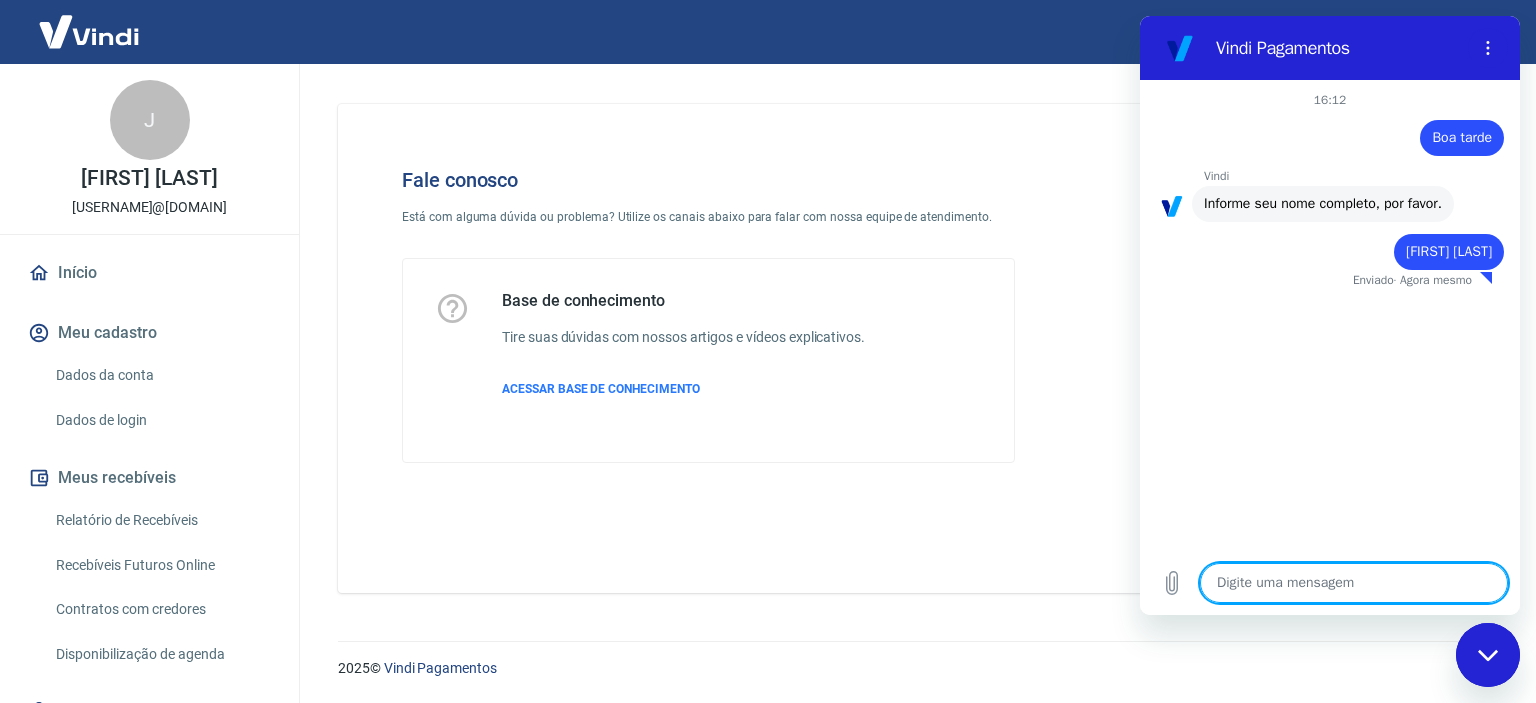 type on "x" 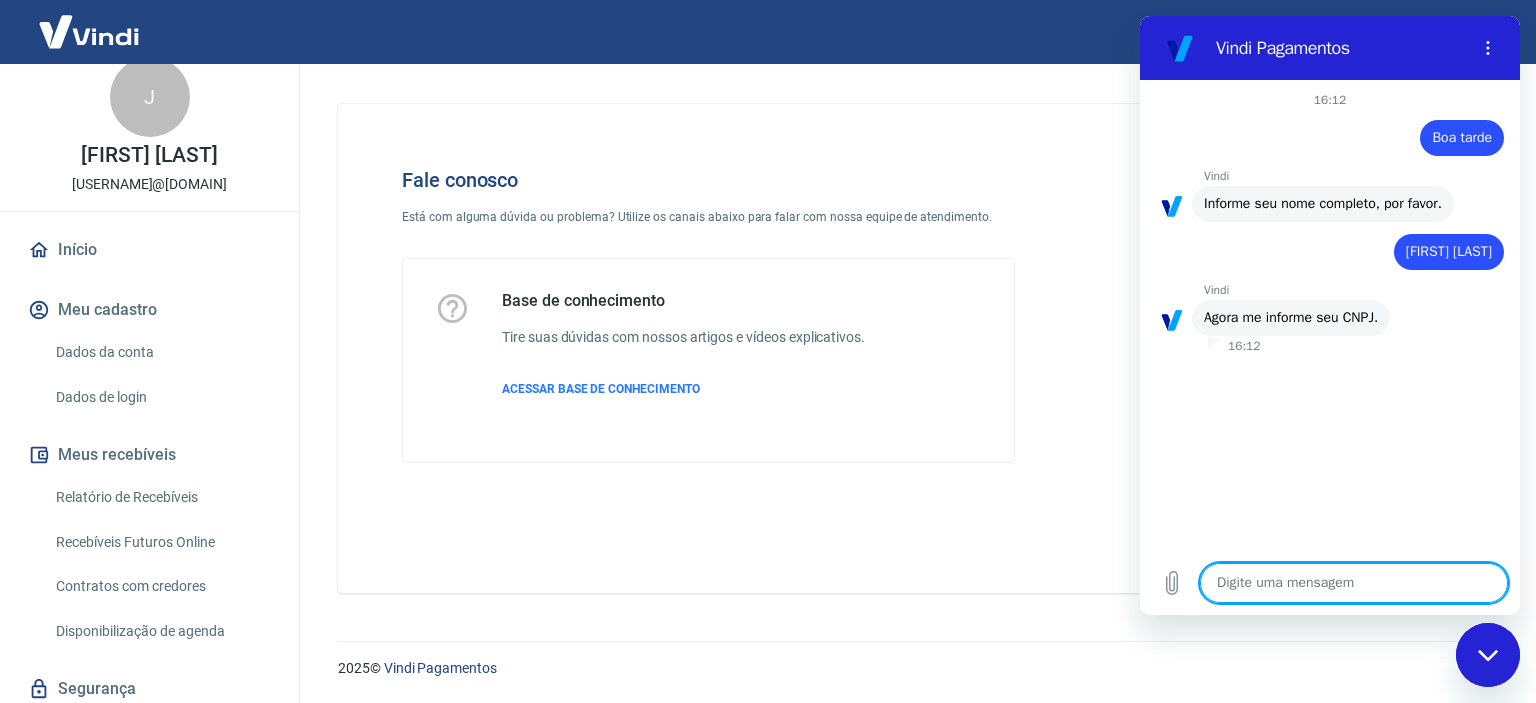 scroll, scrollTop: 0, scrollLeft: 0, axis: both 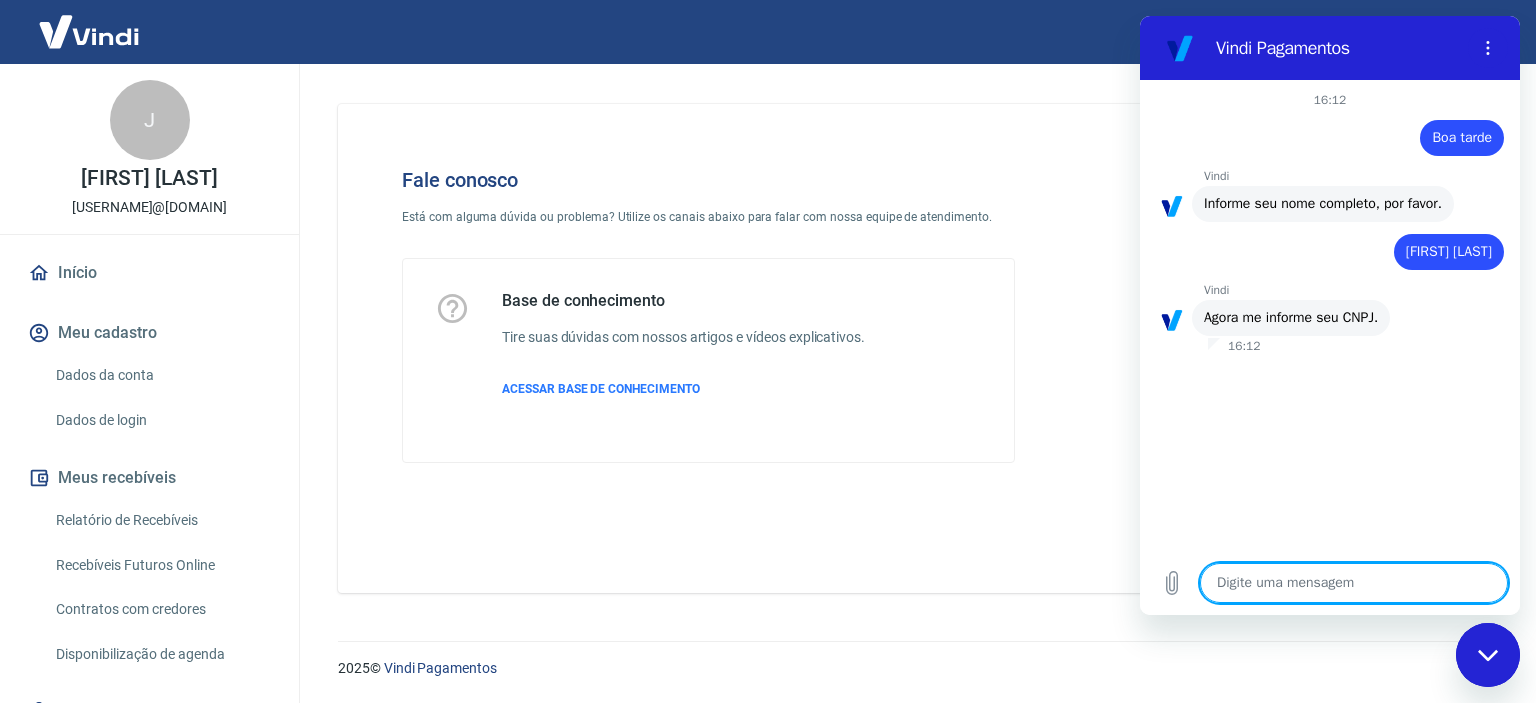 click on "Início" at bounding box center [149, 273] 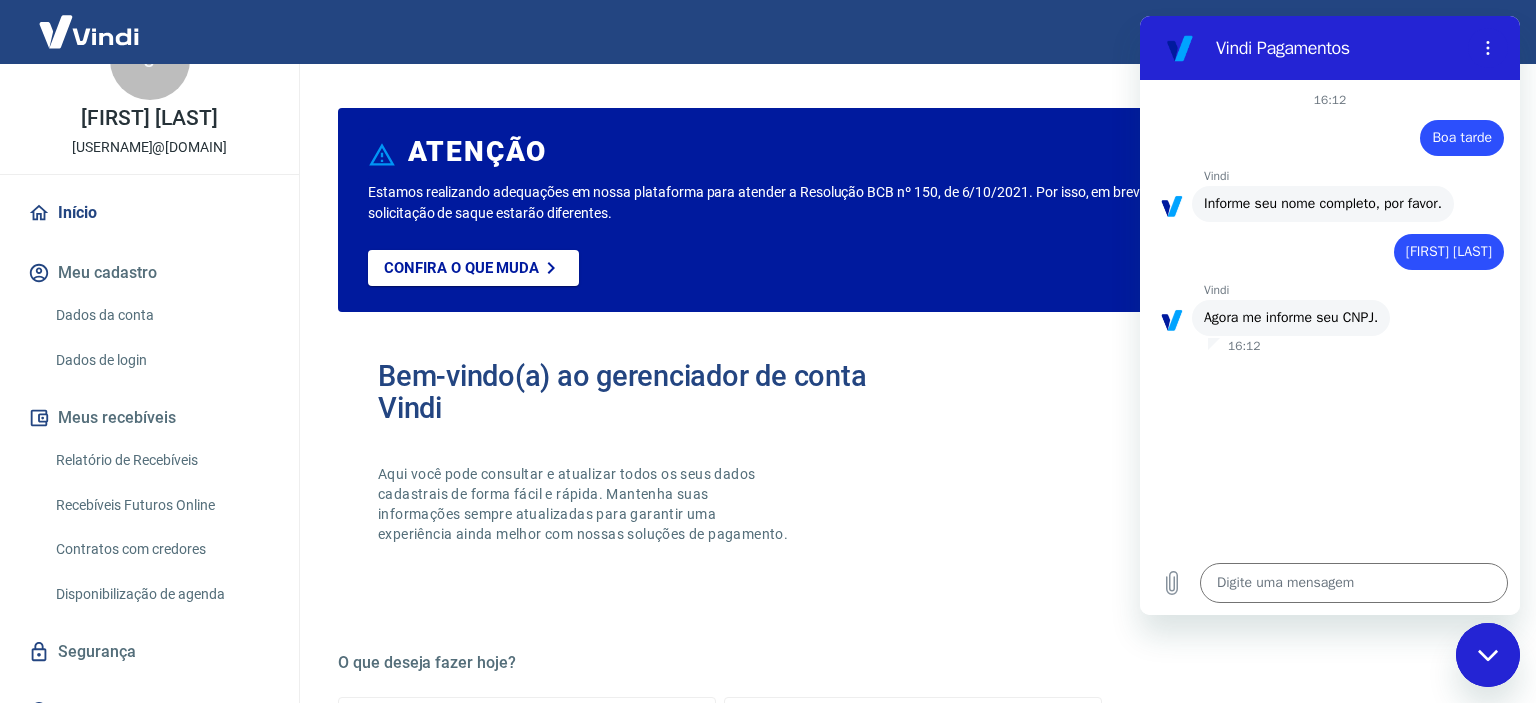 scroll, scrollTop: 105, scrollLeft: 0, axis: vertical 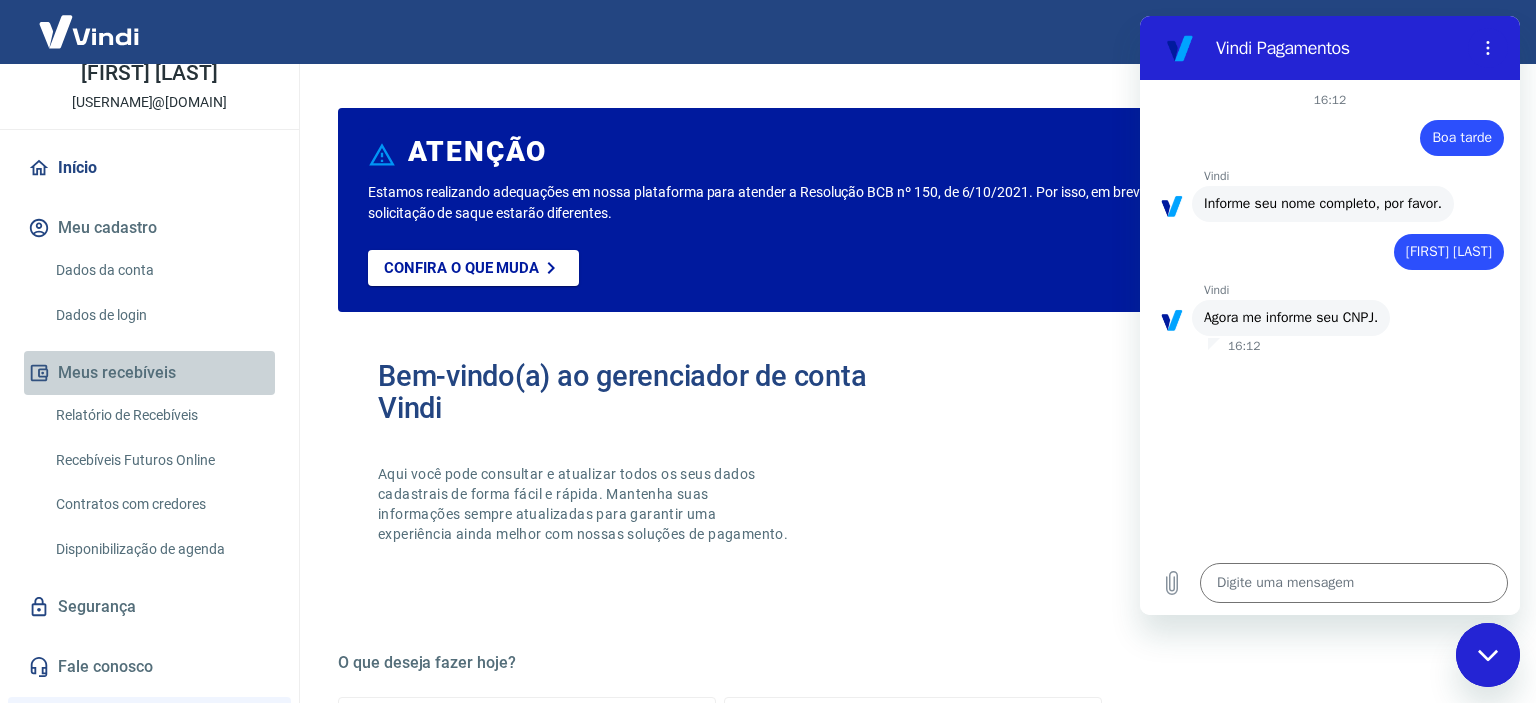 click on "Meus recebíveis" at bounding box center [149, 373] 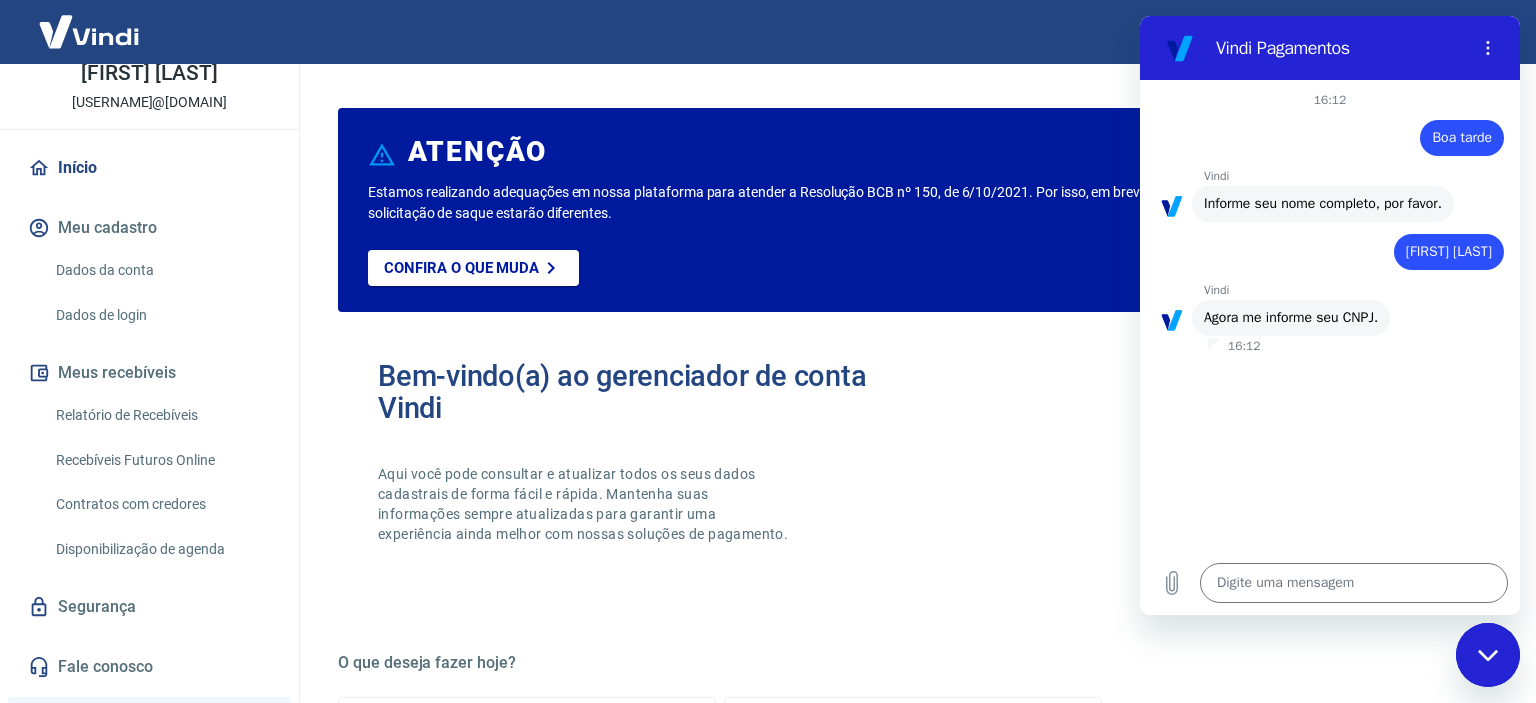 click on "Relatório de Recebíveis" at bounding box center [161, 415] 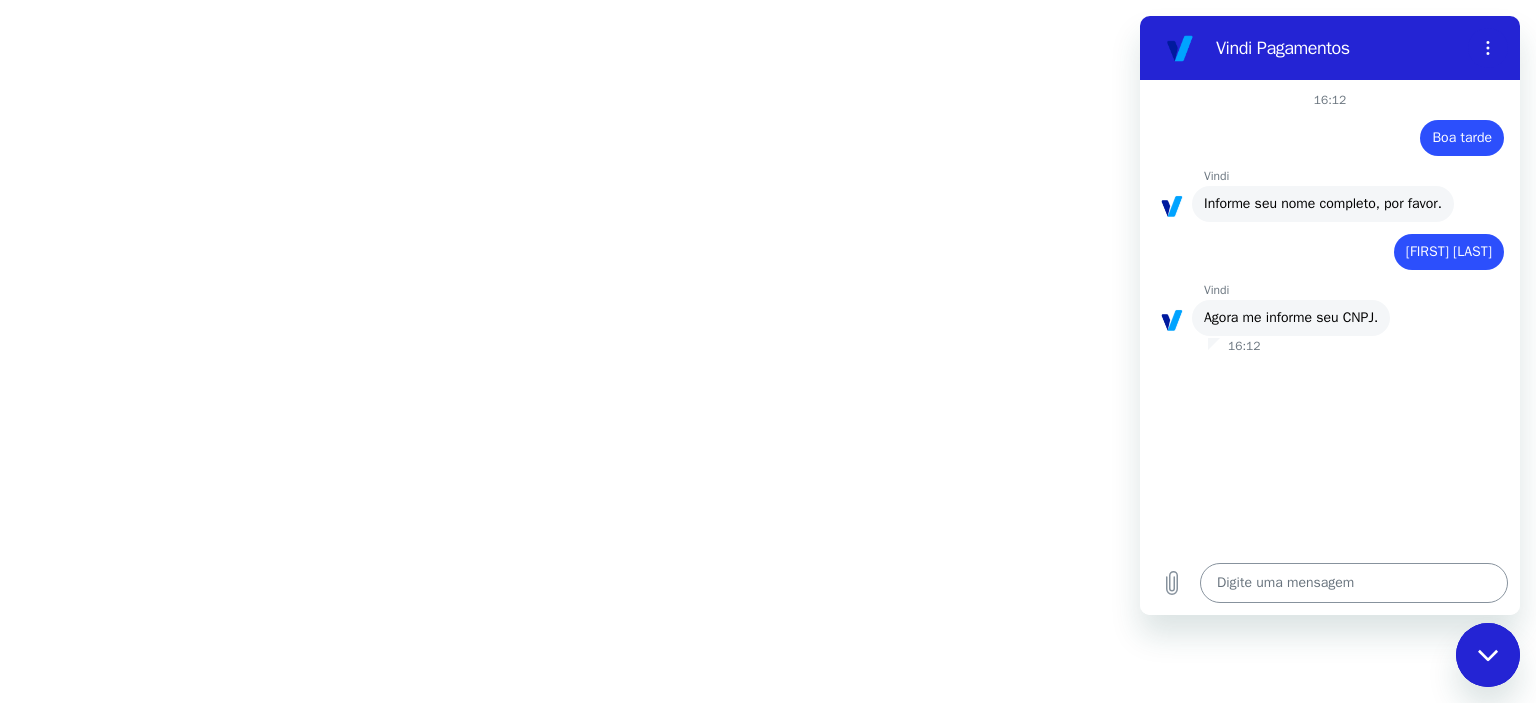drag, startPoint x: 1340, startPoint y: 598, endPoint x: 1339, endPoint y: 586, distance: 12.0415945 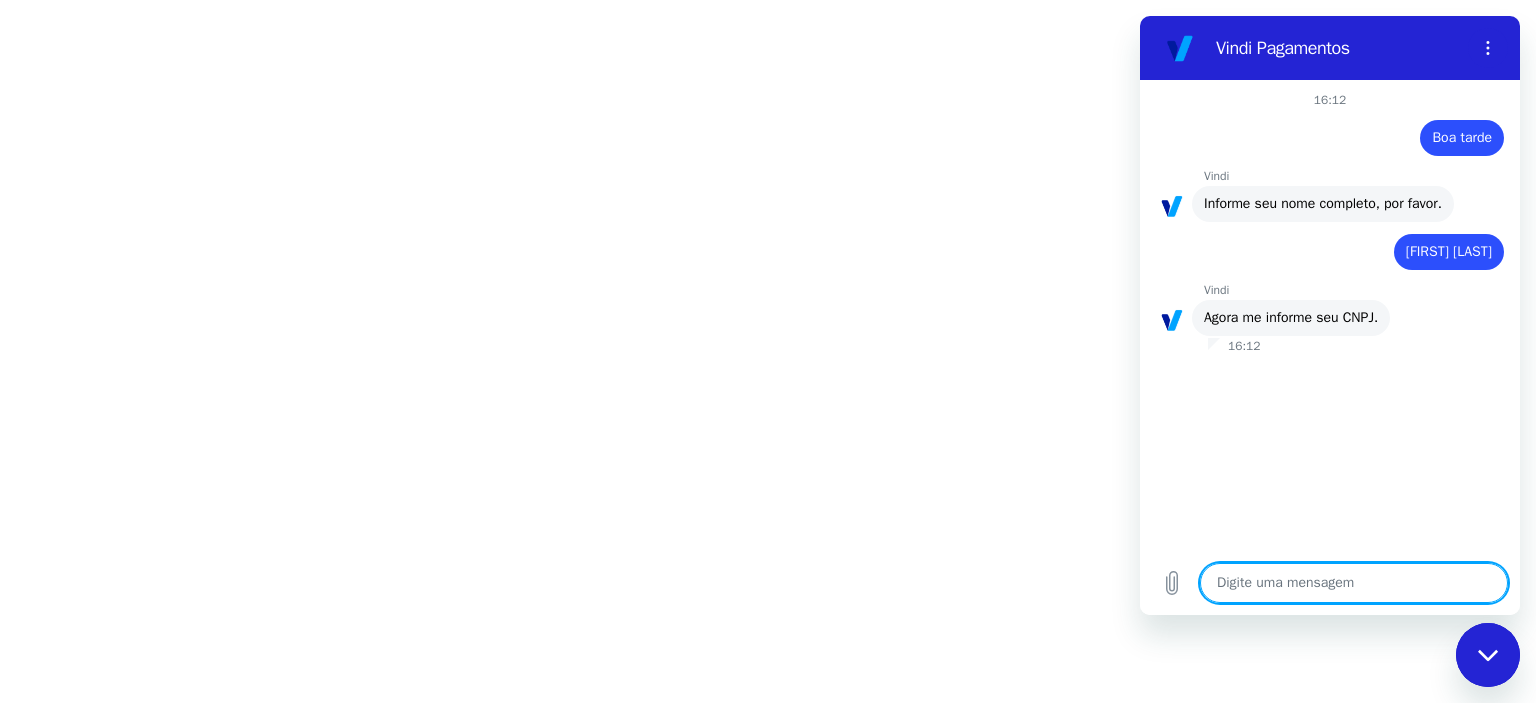 type on "1" 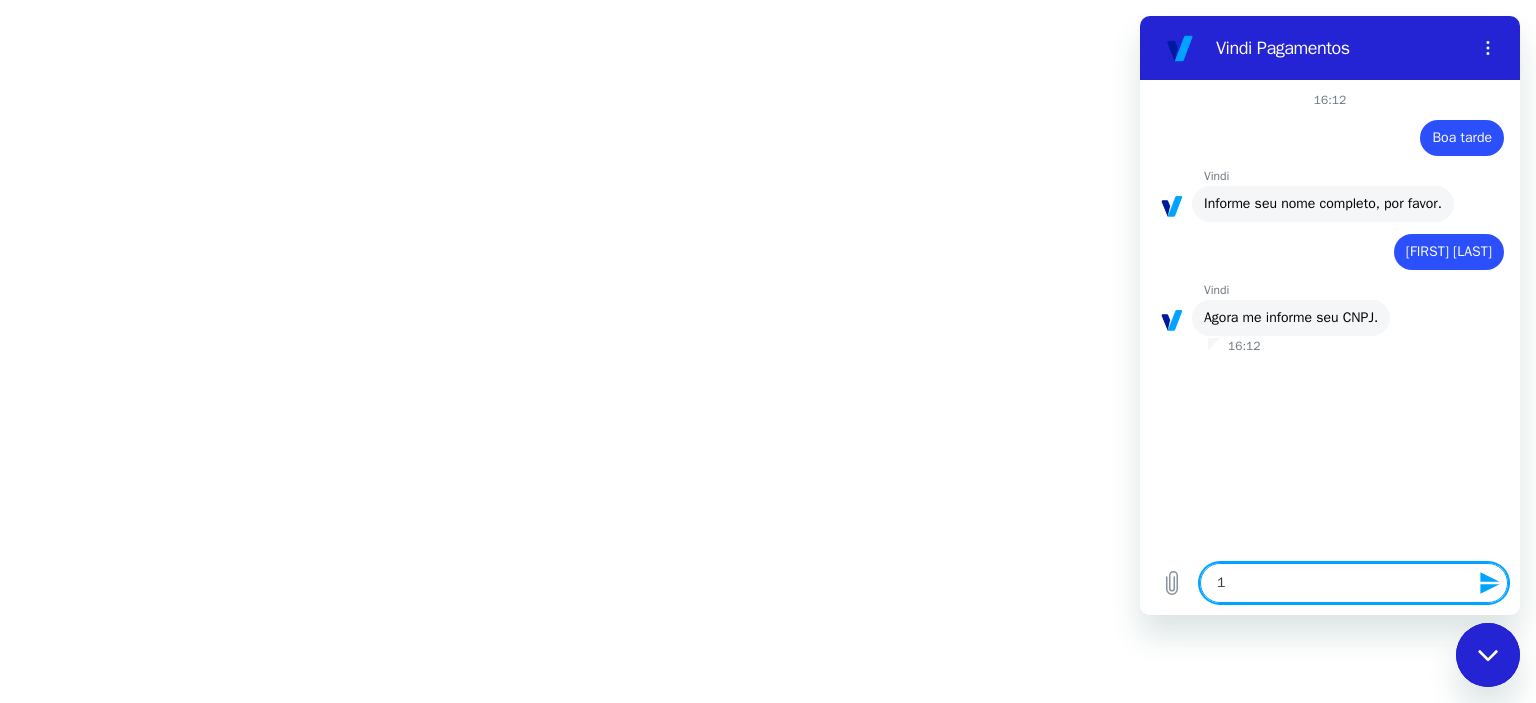 type on "12" 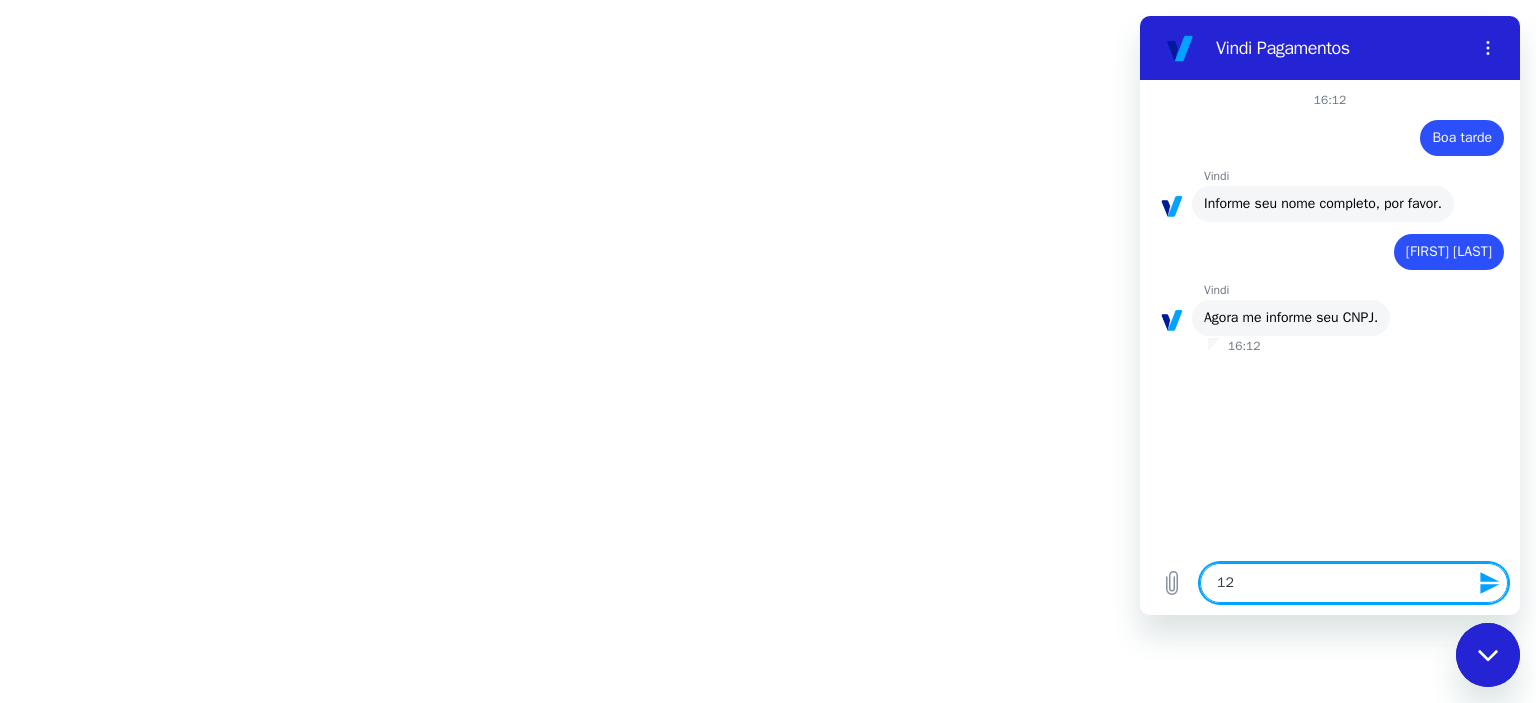 type on "121" 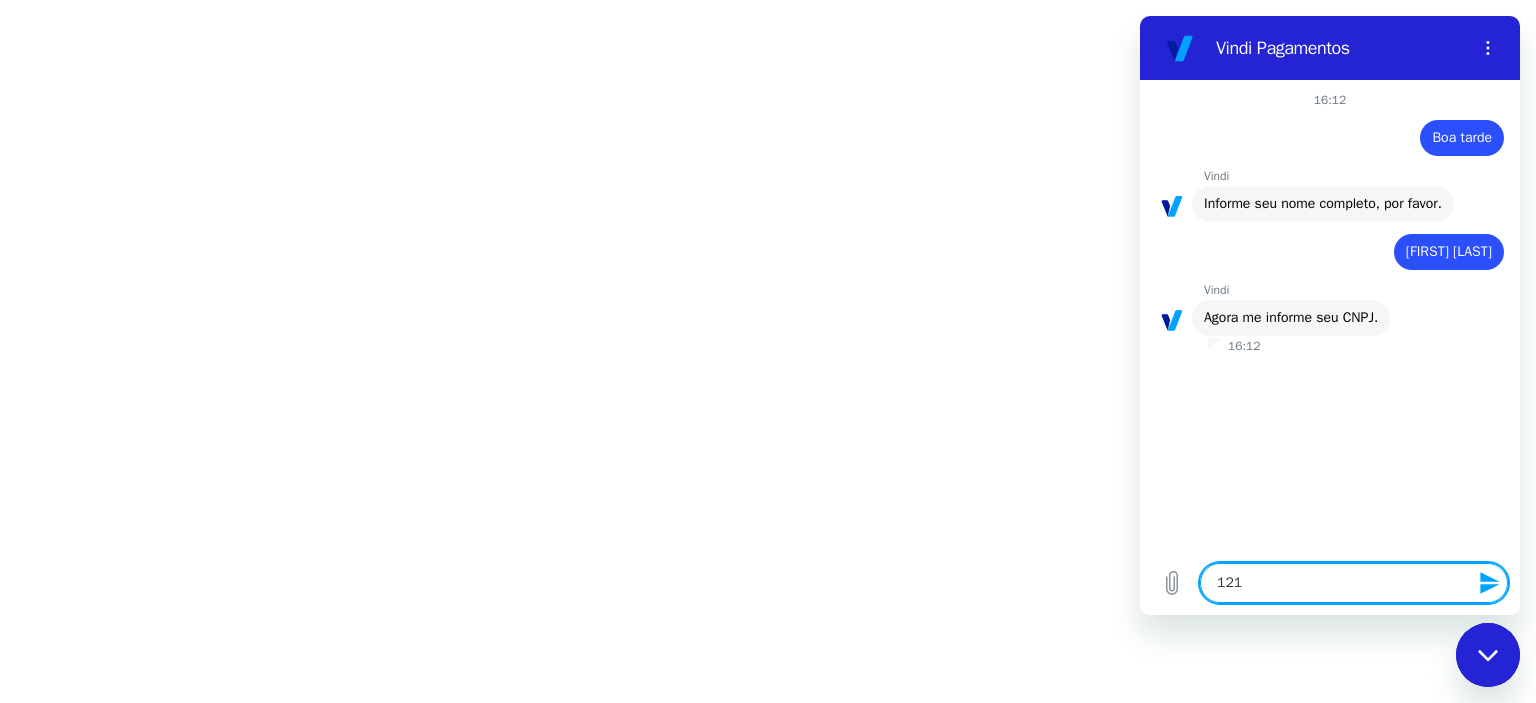 type on "1211" 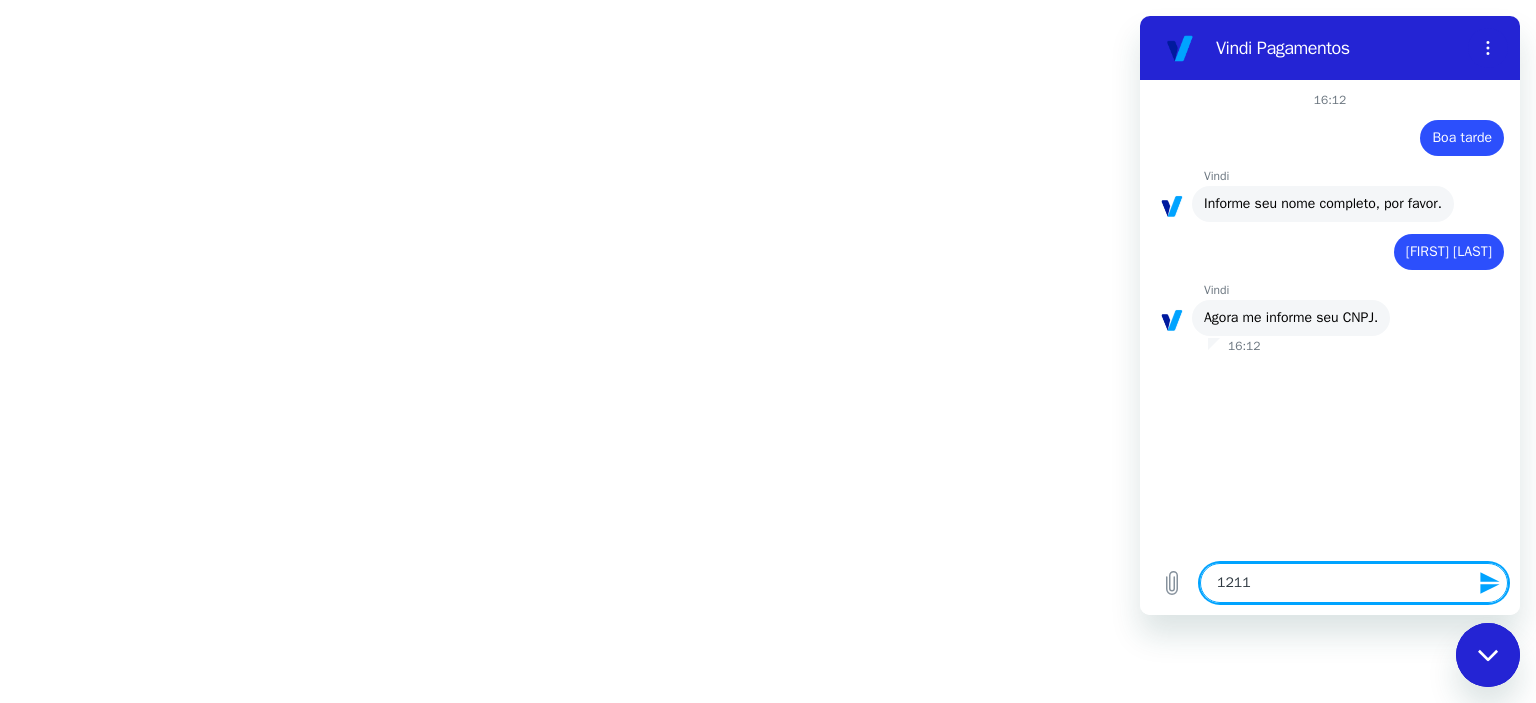 type on "[NUMBER]" 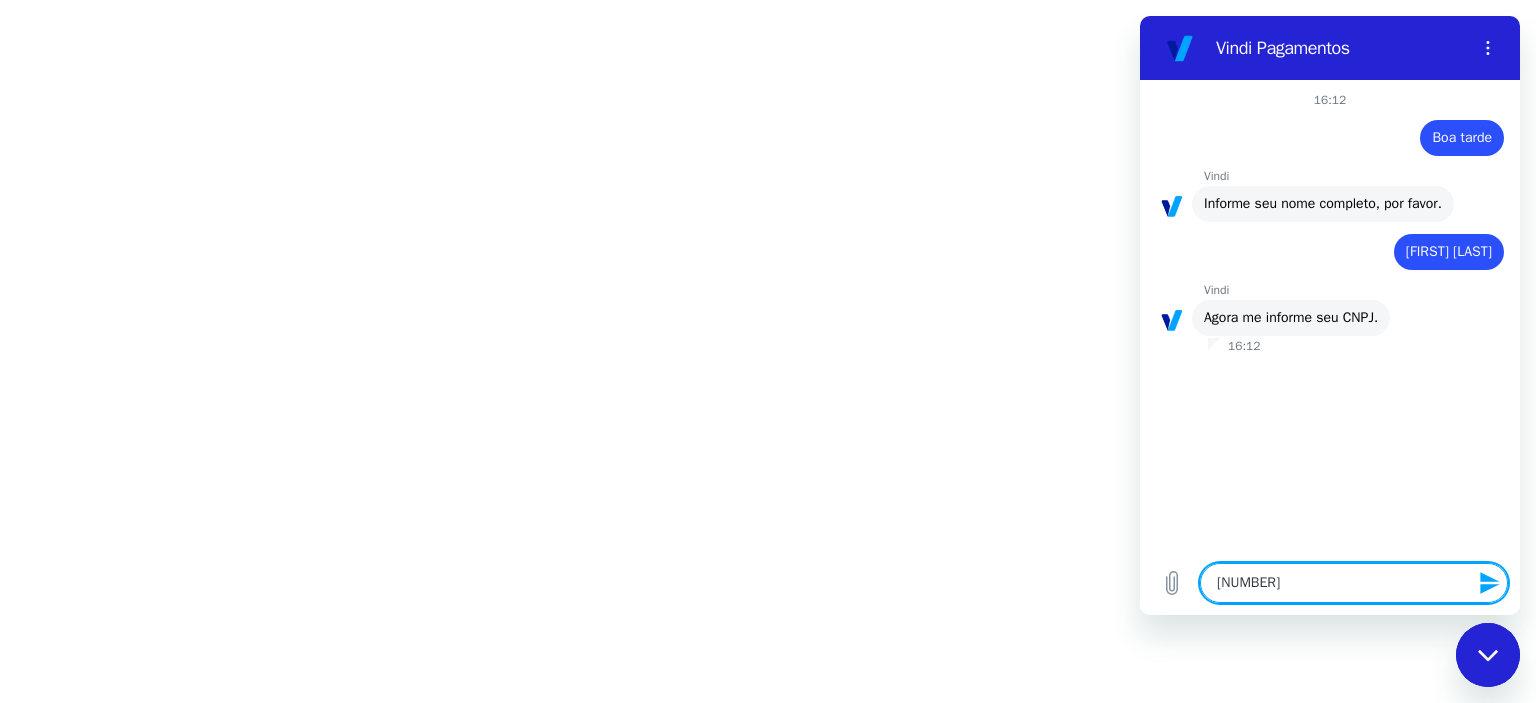 type on "[NUMBER]" 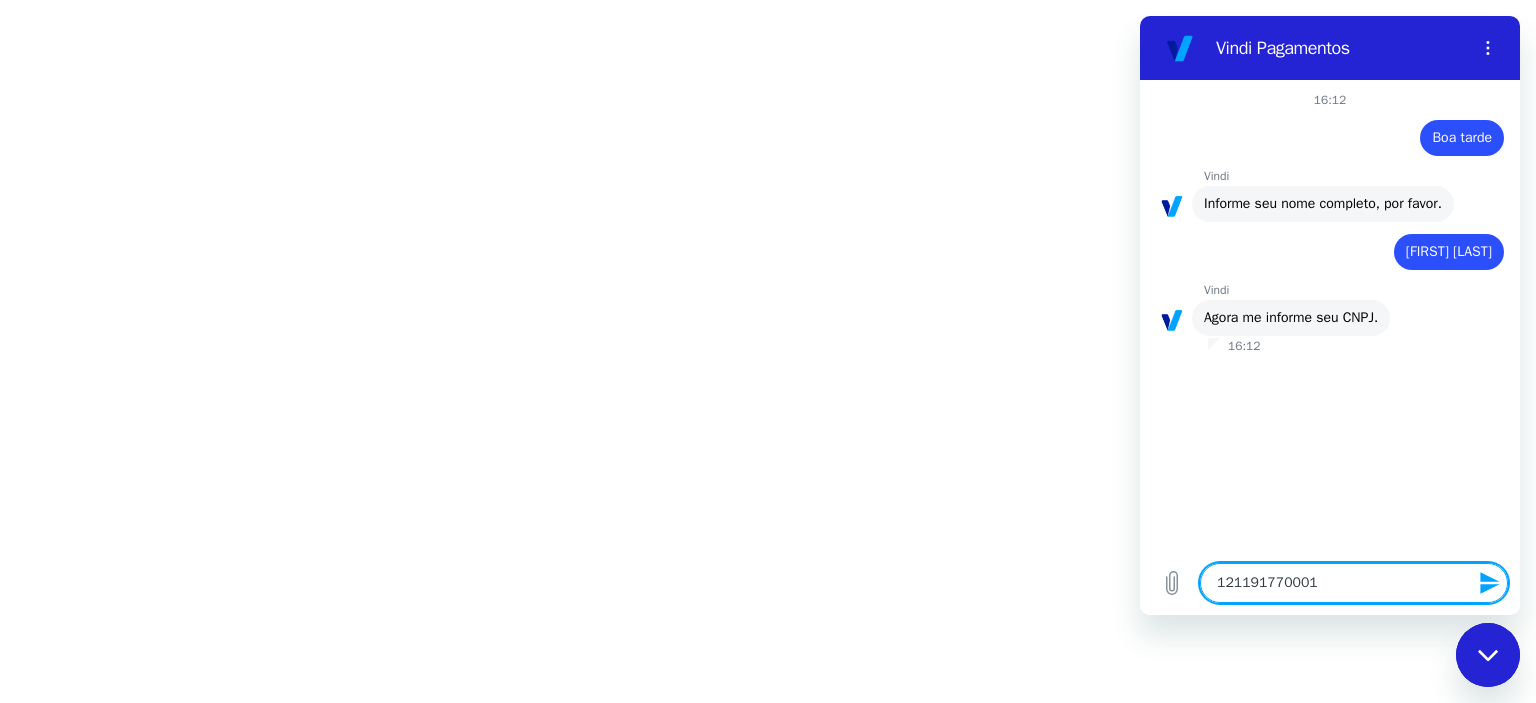 type on "[NUMBER]" 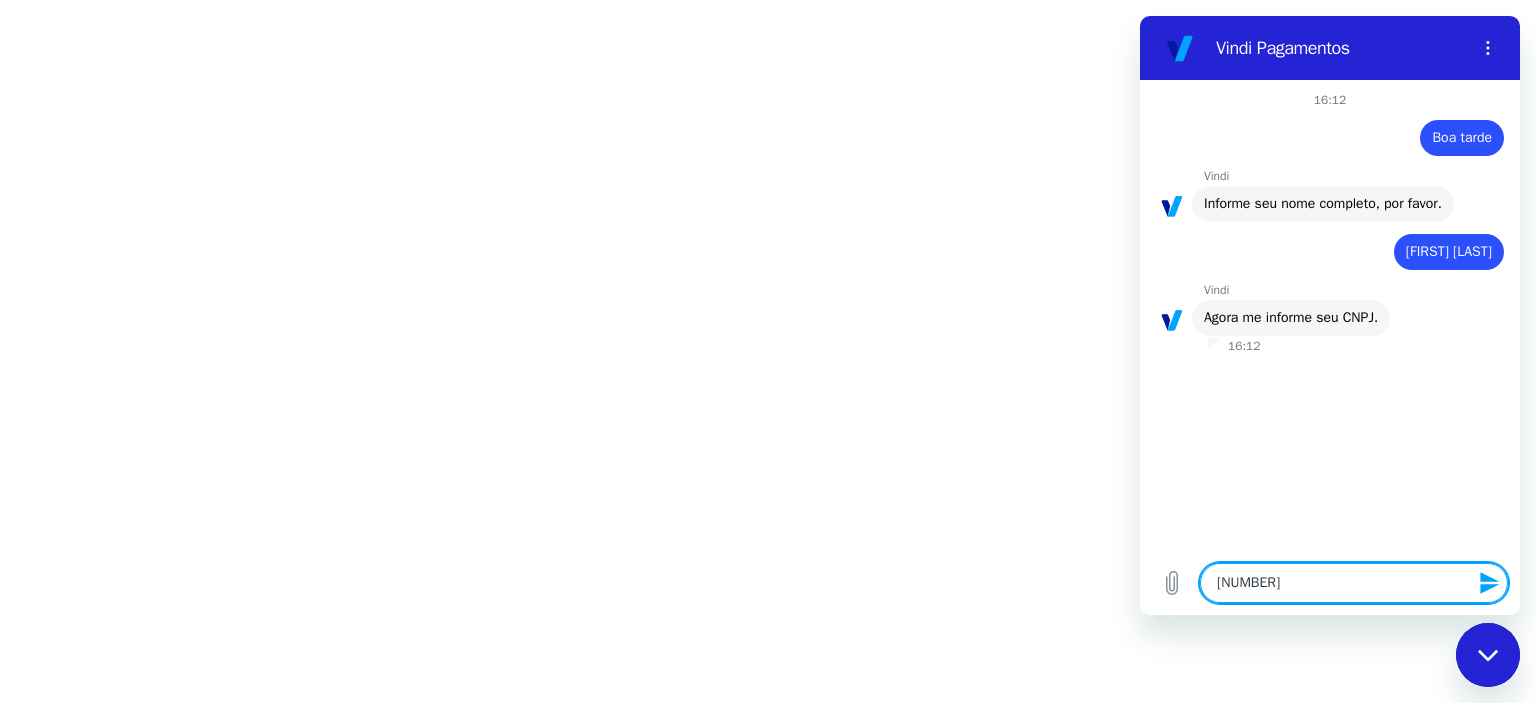 type on "[NUMBER]" 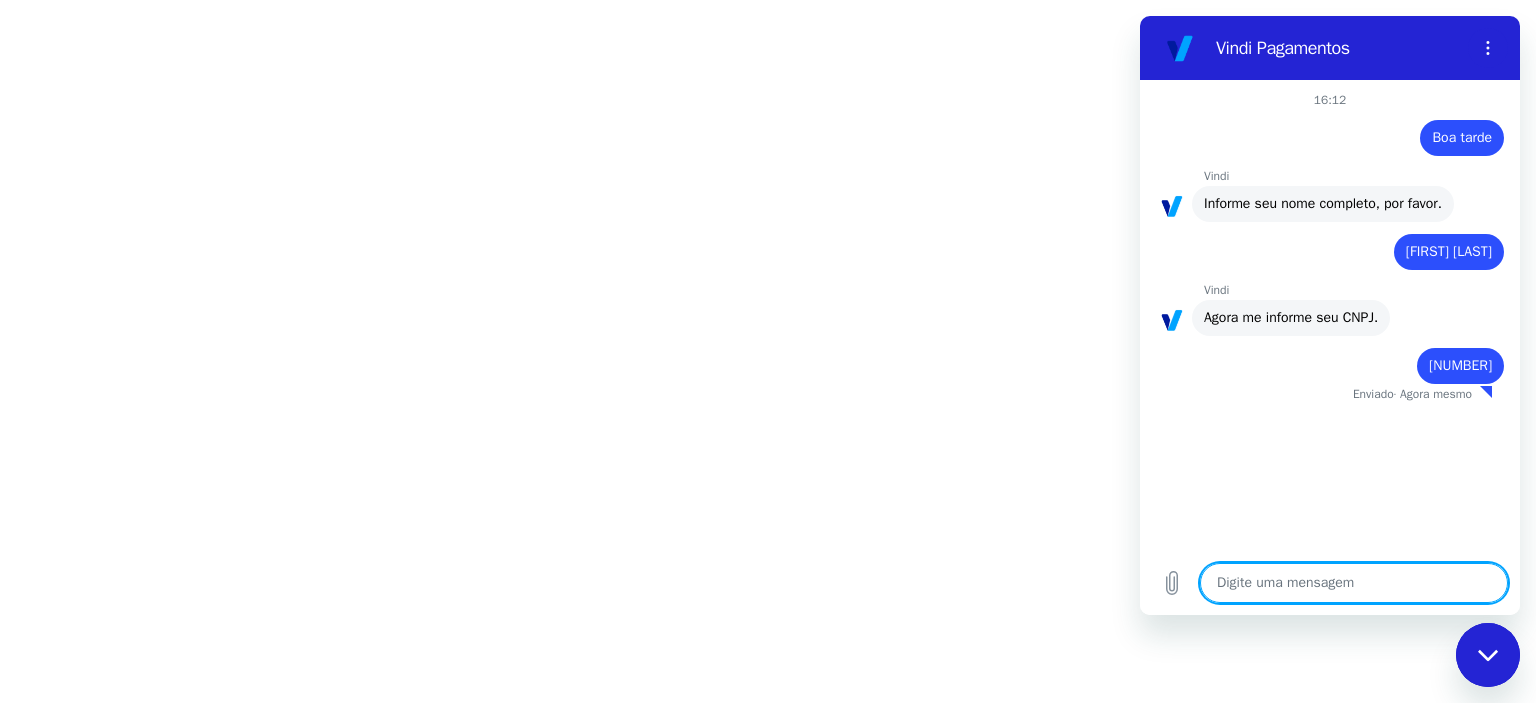 type on "x" 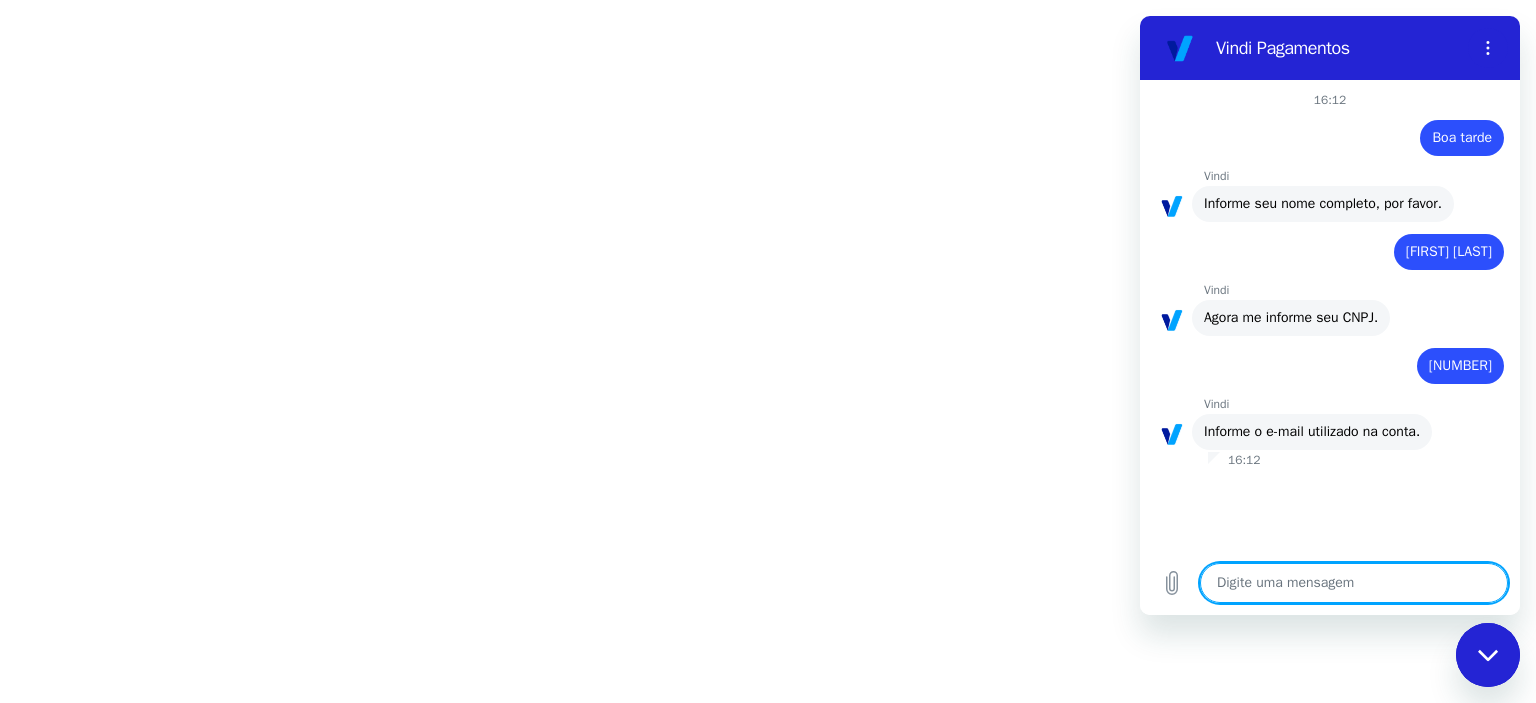 click at bounding box center [1354, 583] 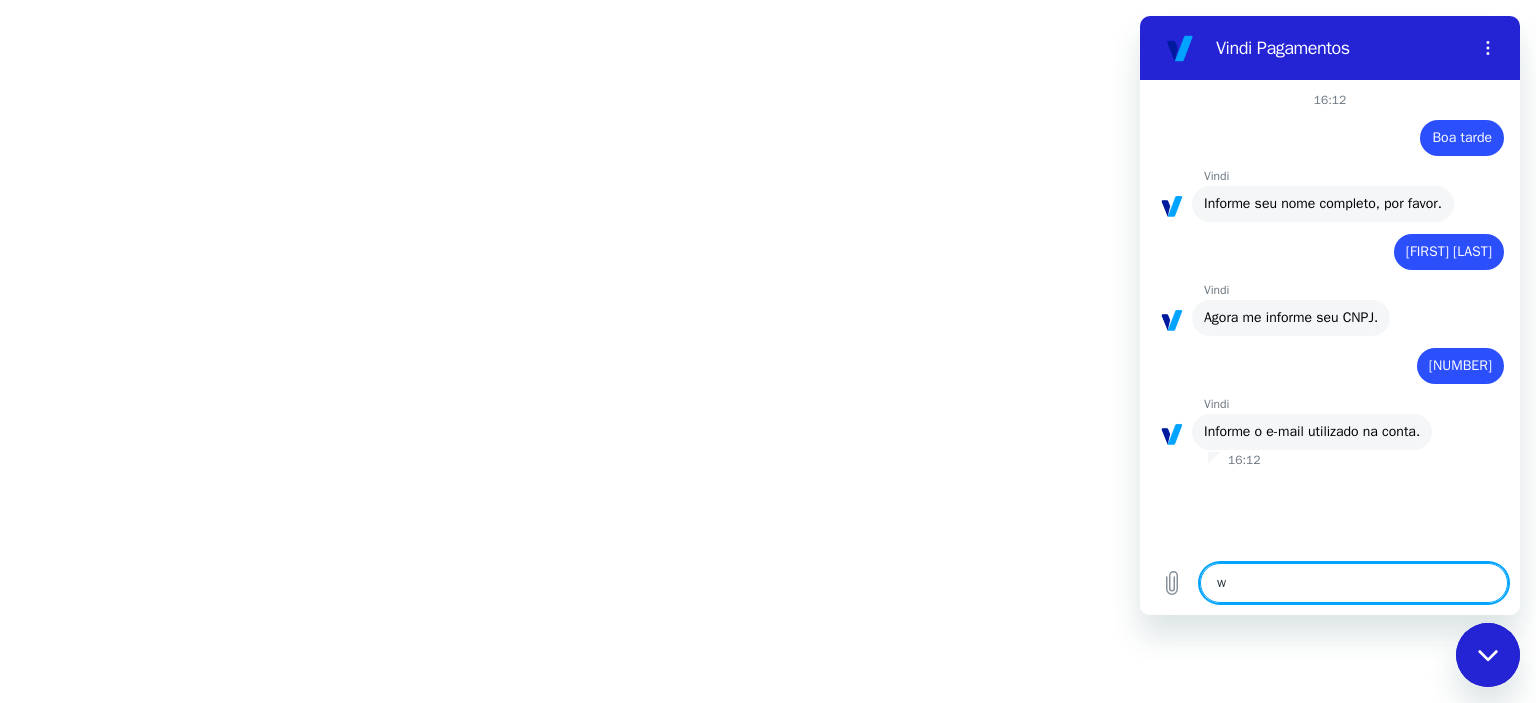type on "[USERNAME]" 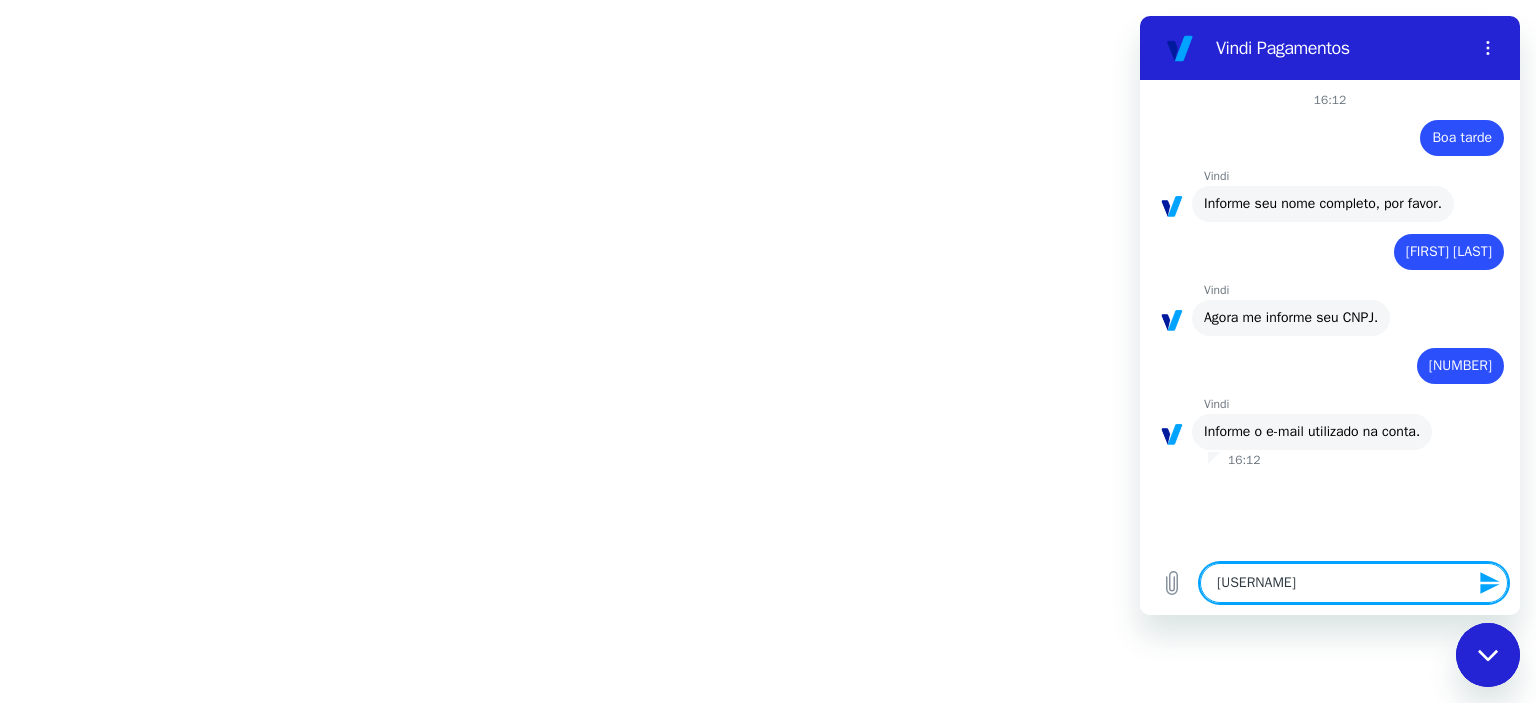 type on "wil" 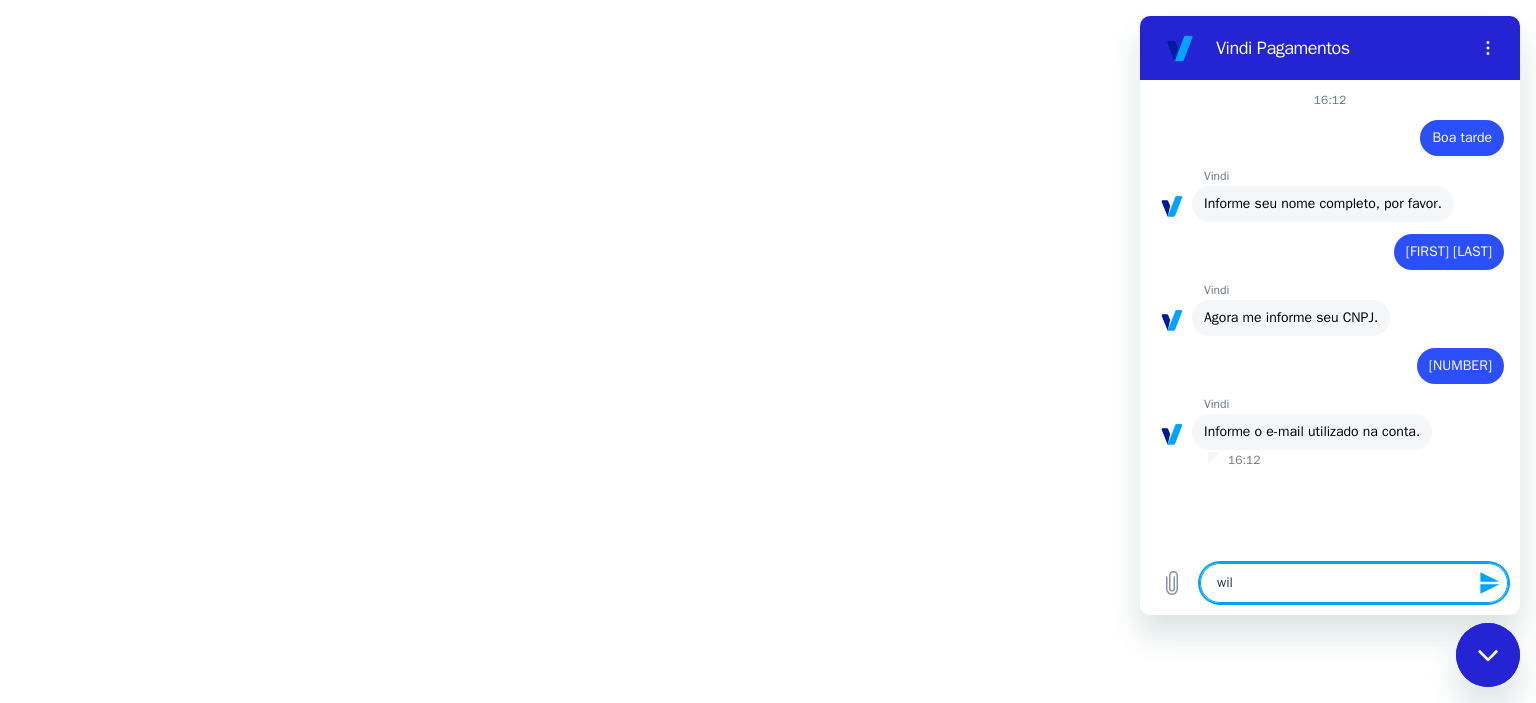 type on "willi[EMAIL]" 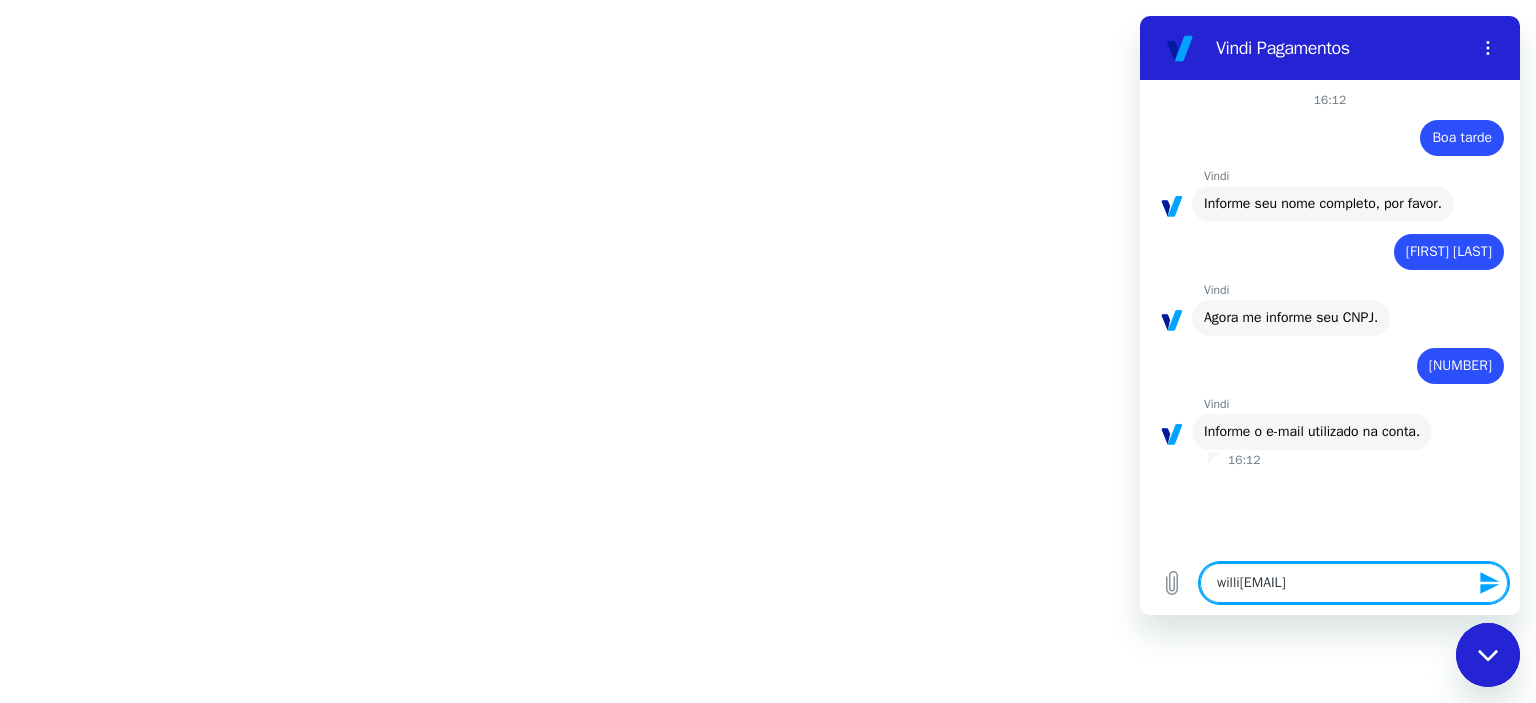 type on "willi[EMAIL]" 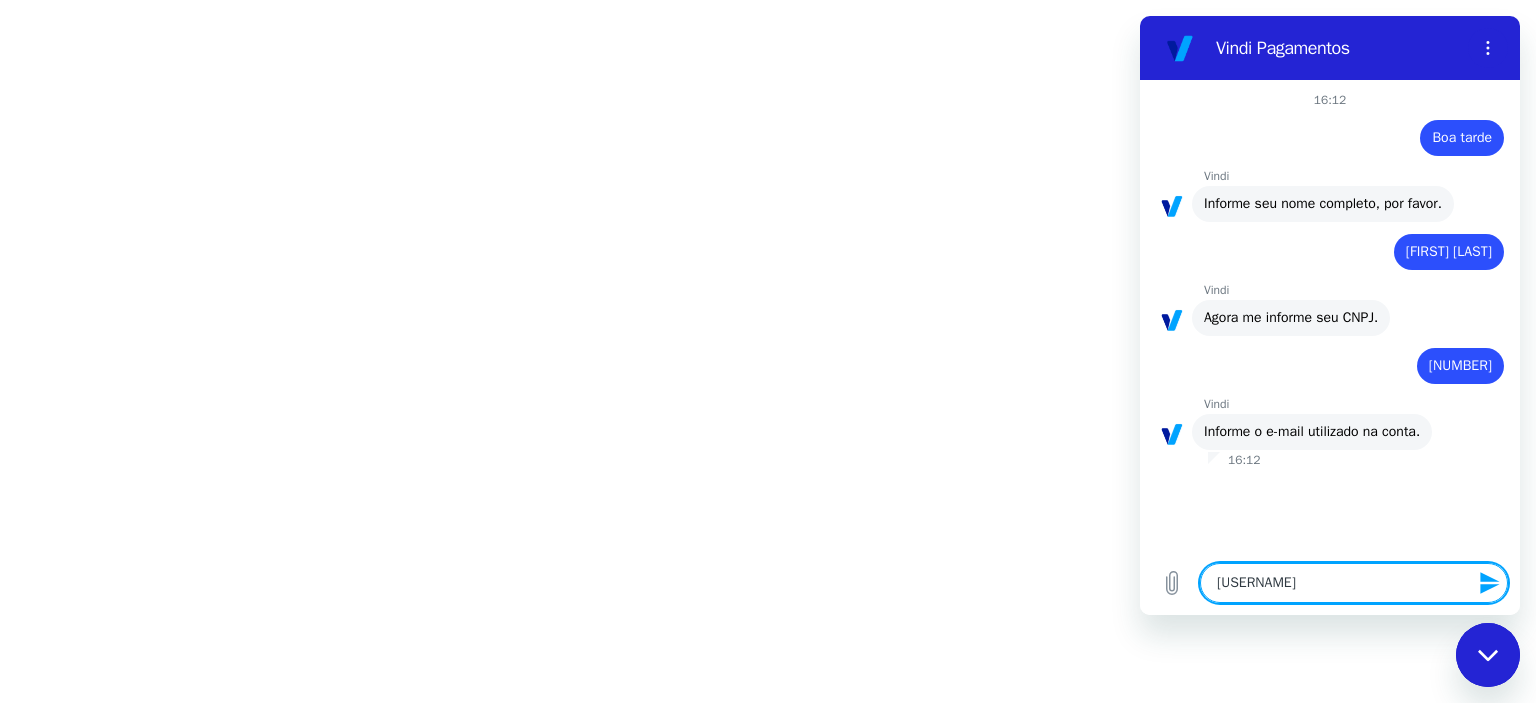 type on "willianr" 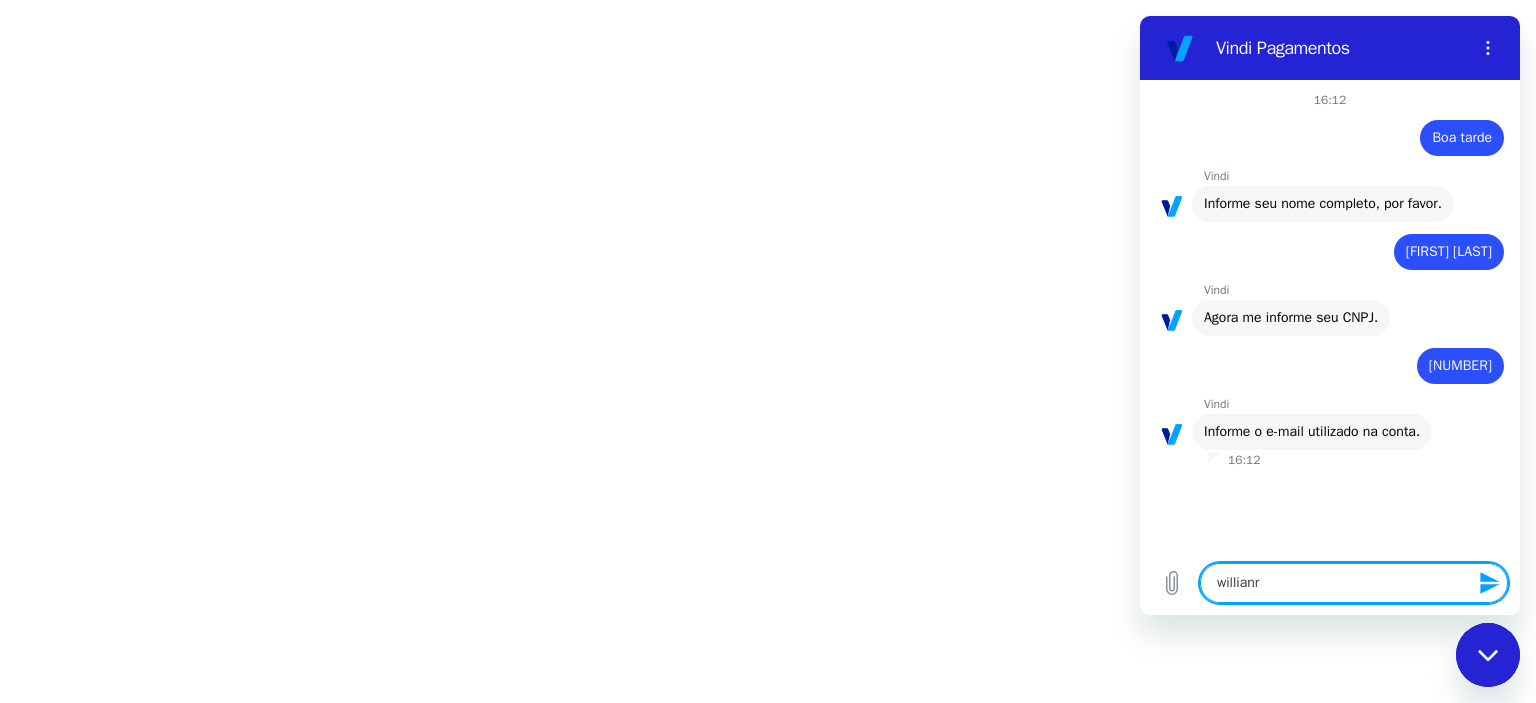 type on "x" 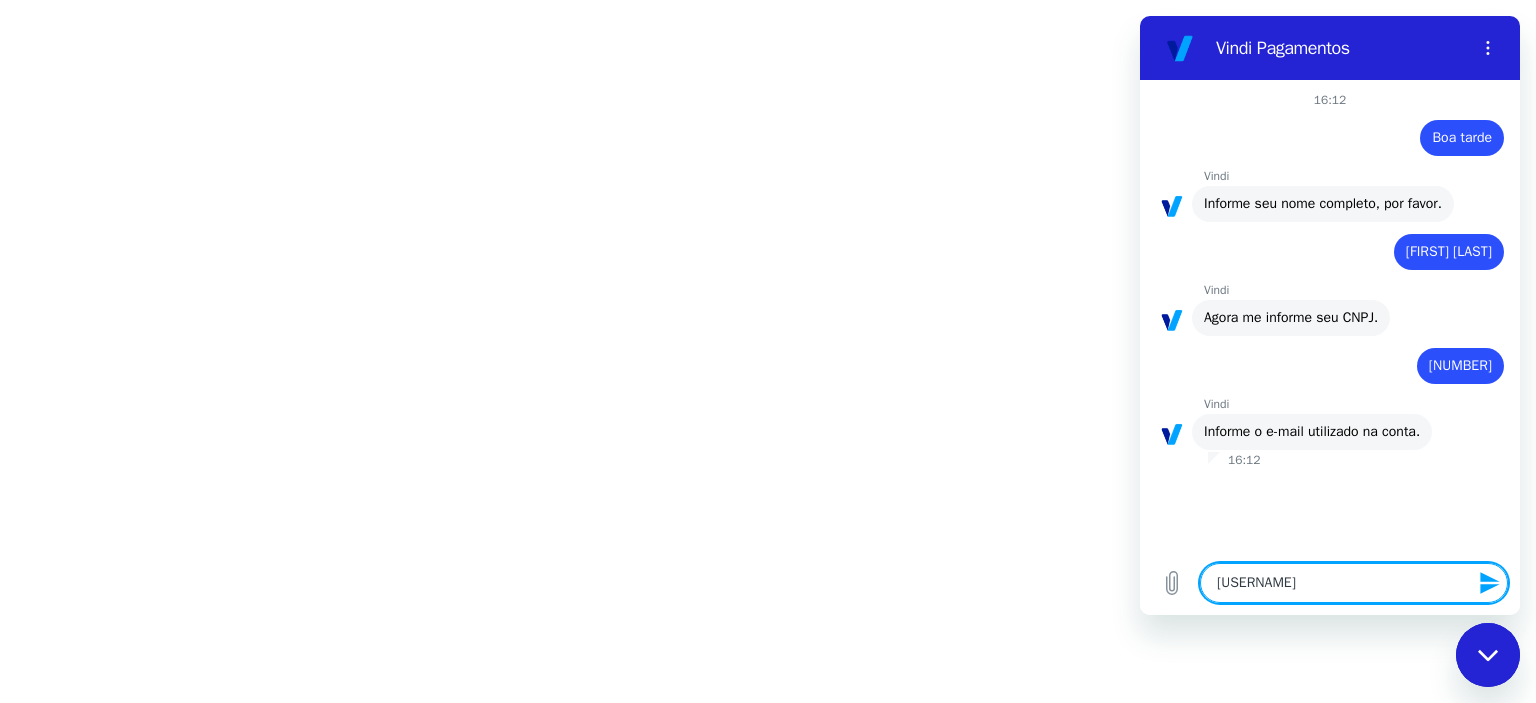 type on "[USERNAME]" 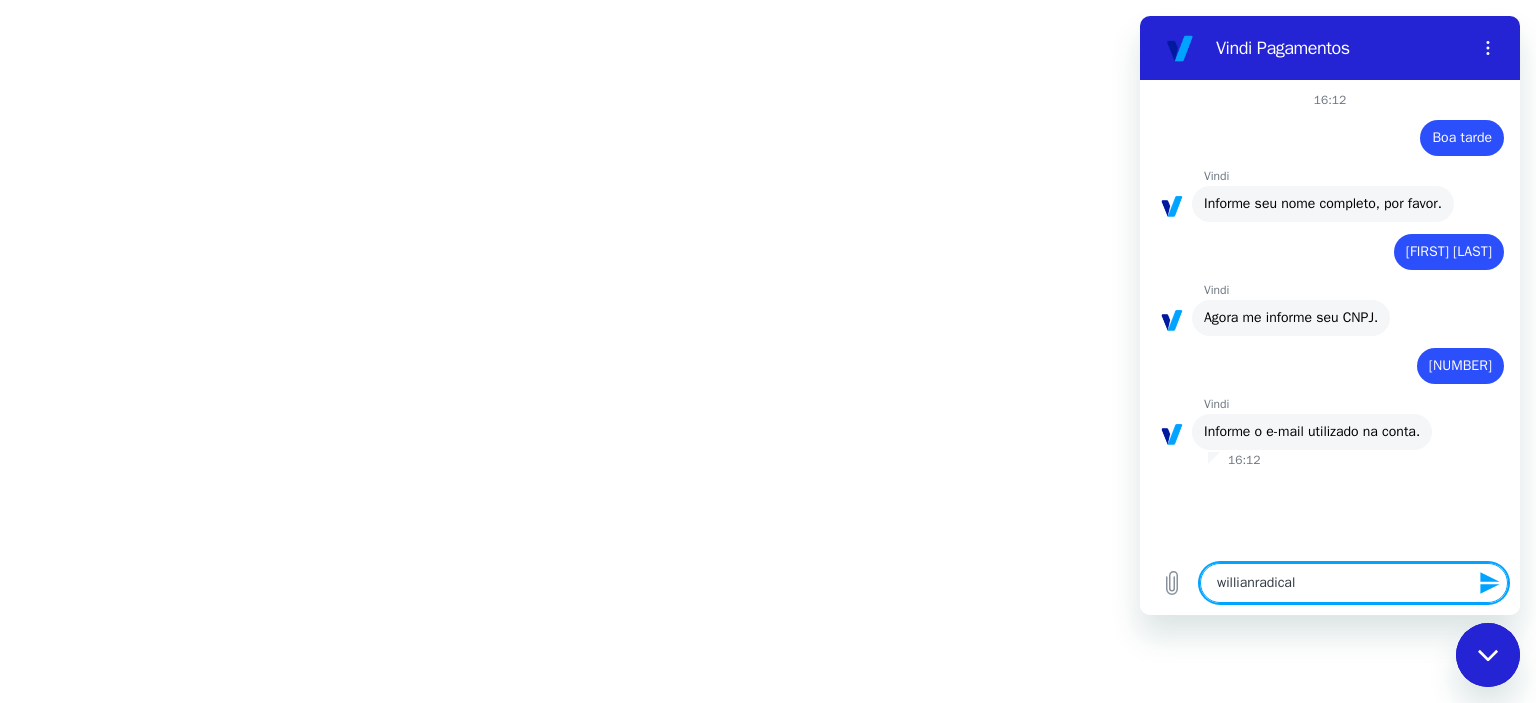 type on "[USERNAME]" 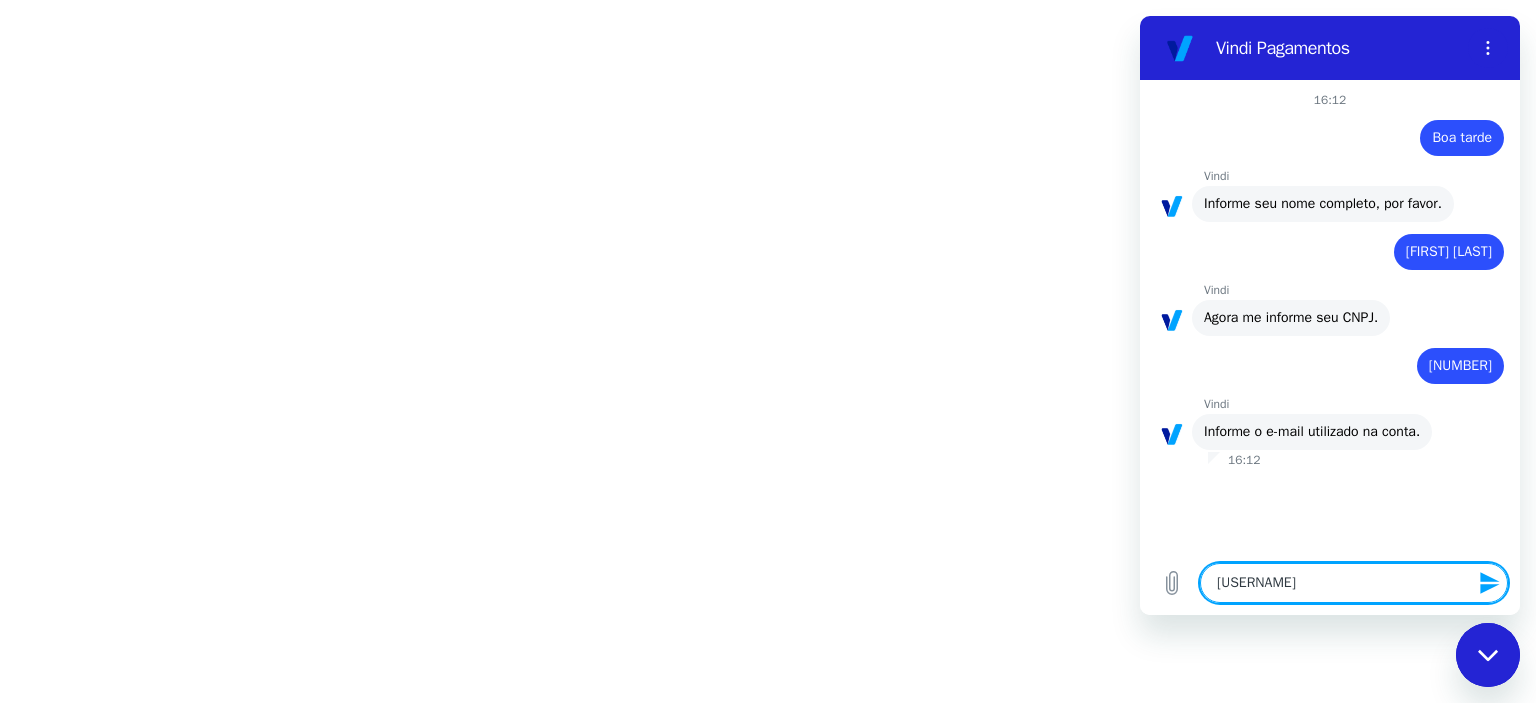 type on "x" 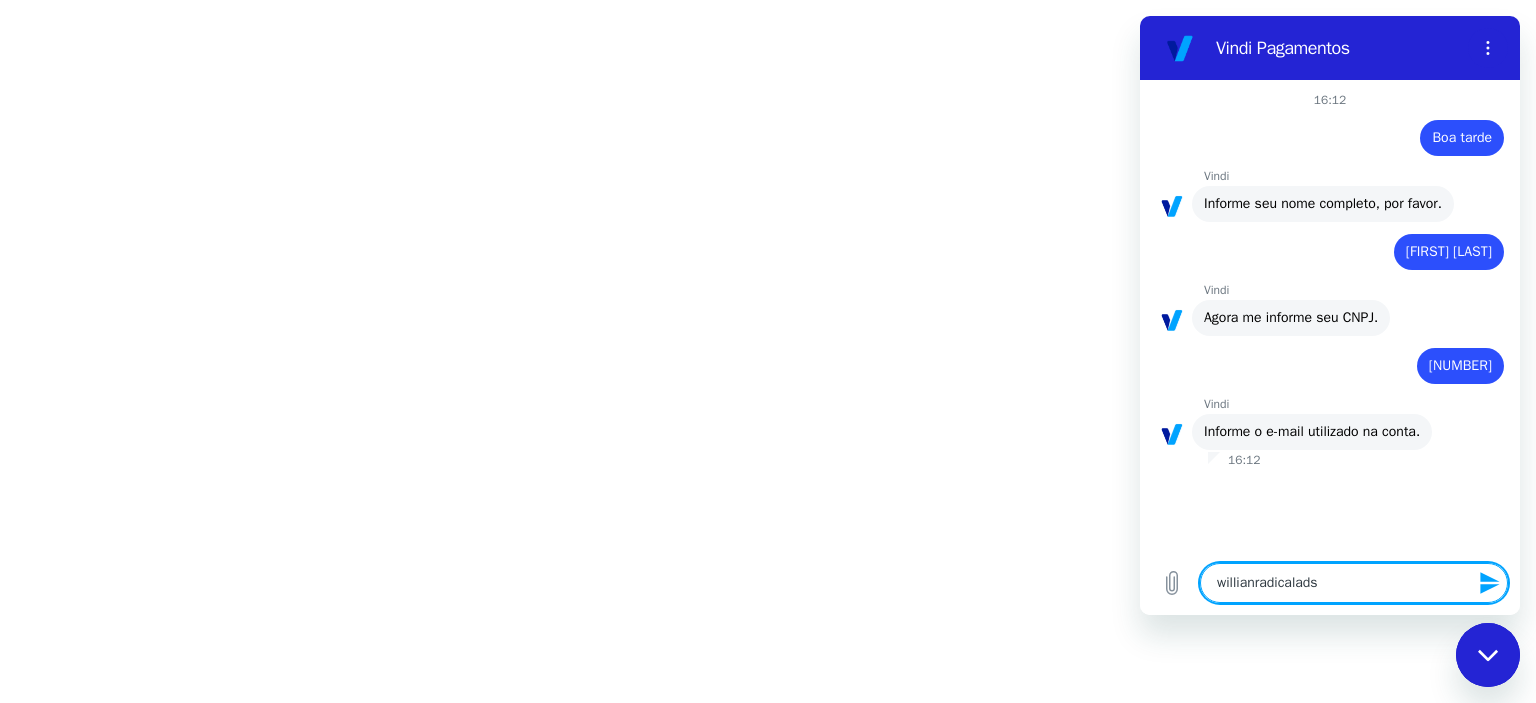 type on "x" 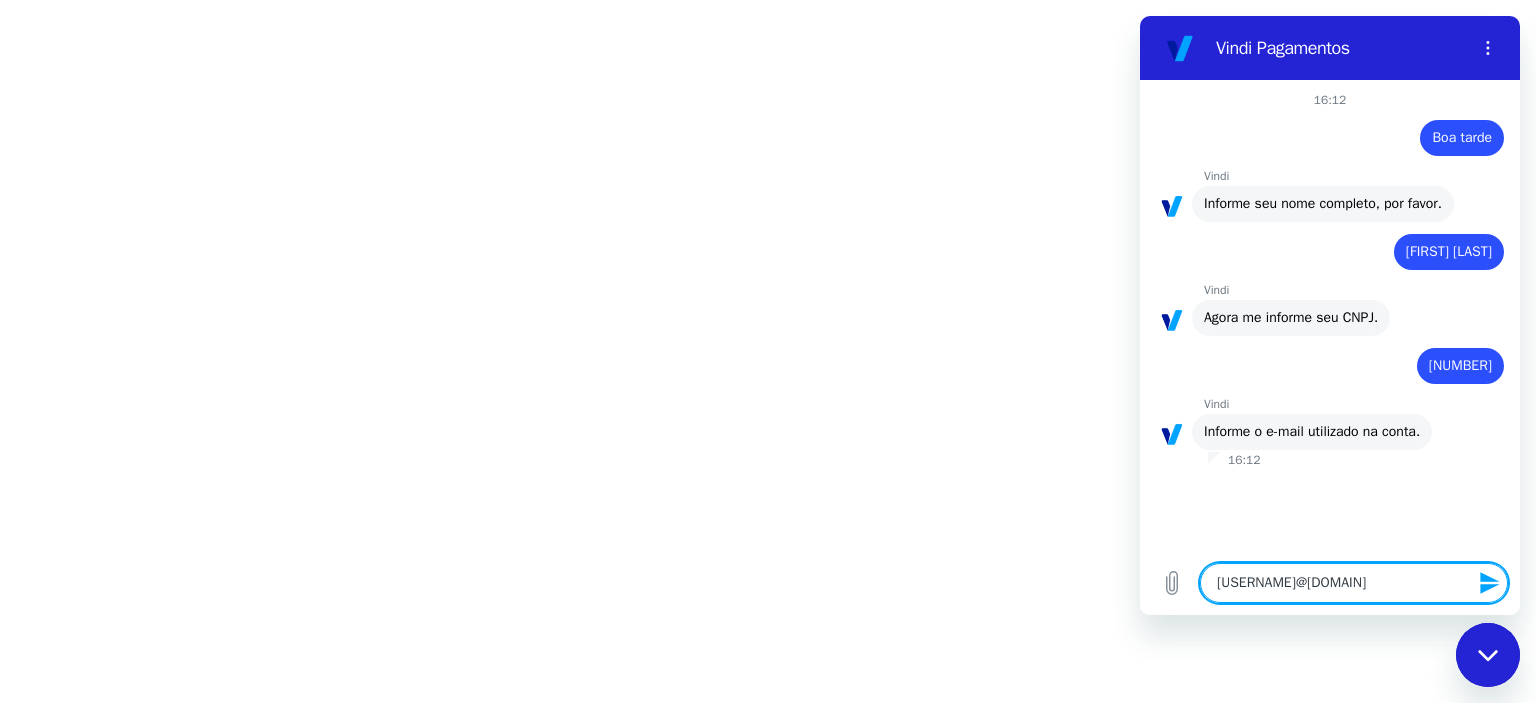 type on "willianradicalads@[EMAIL]" 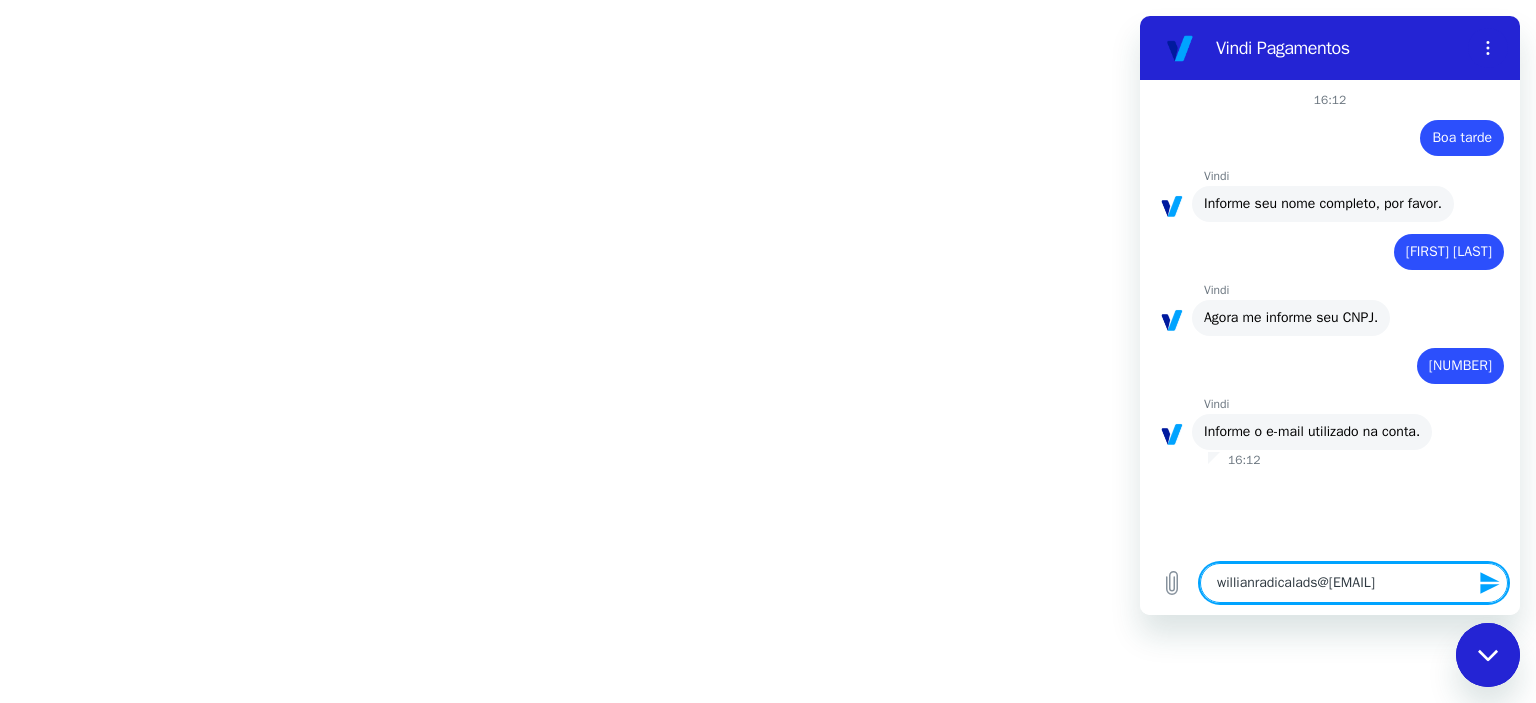 type on "willianradicalads@[EMAIL]" 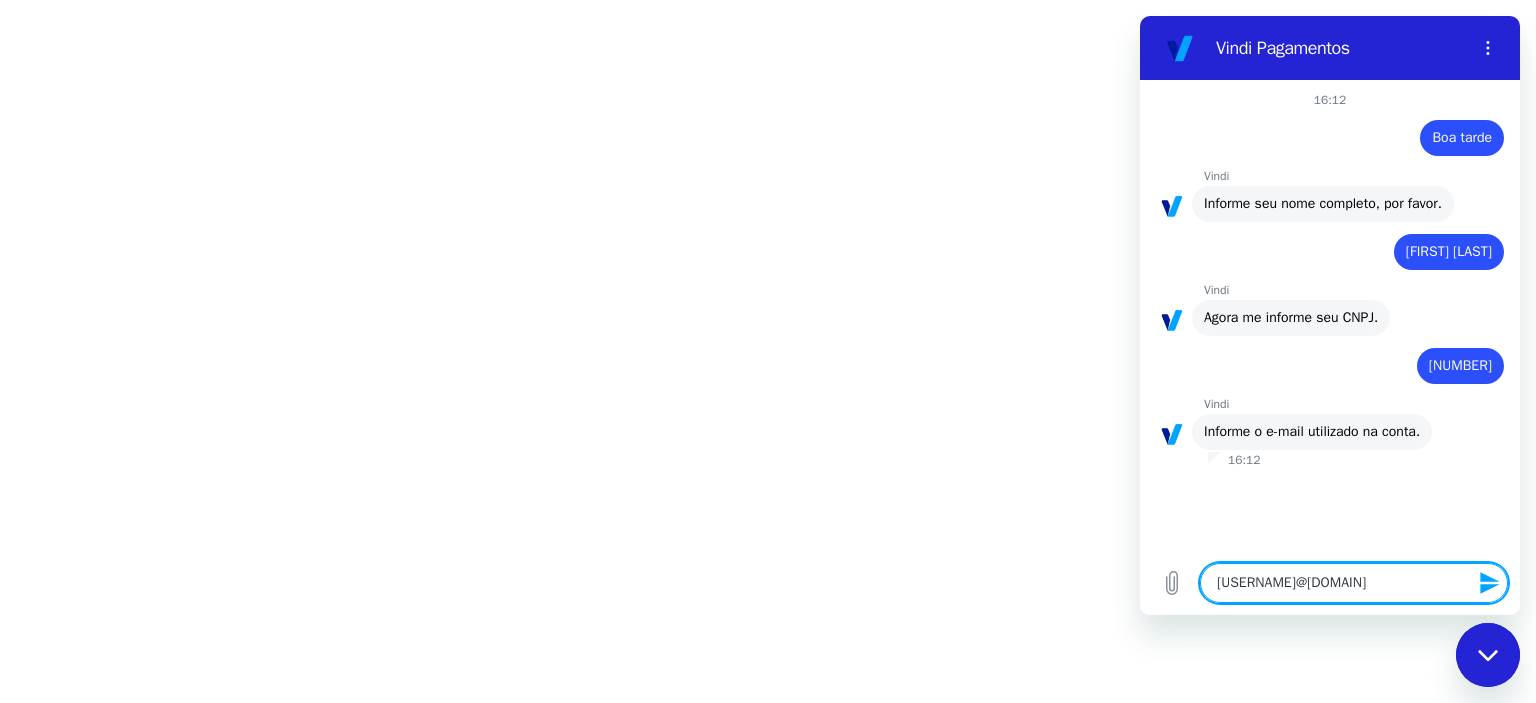 type on "[USERNAME]@[DOMAIN]" 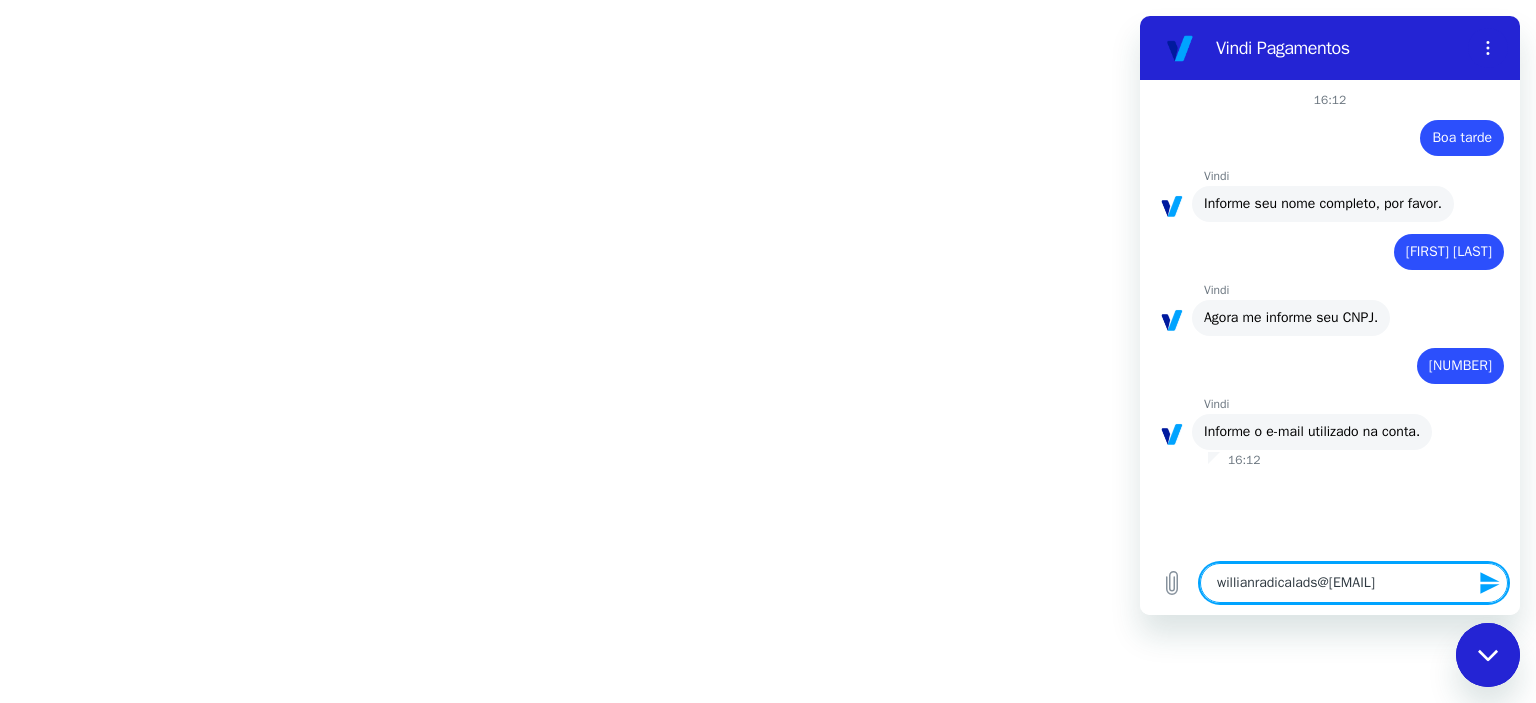 type on "x" 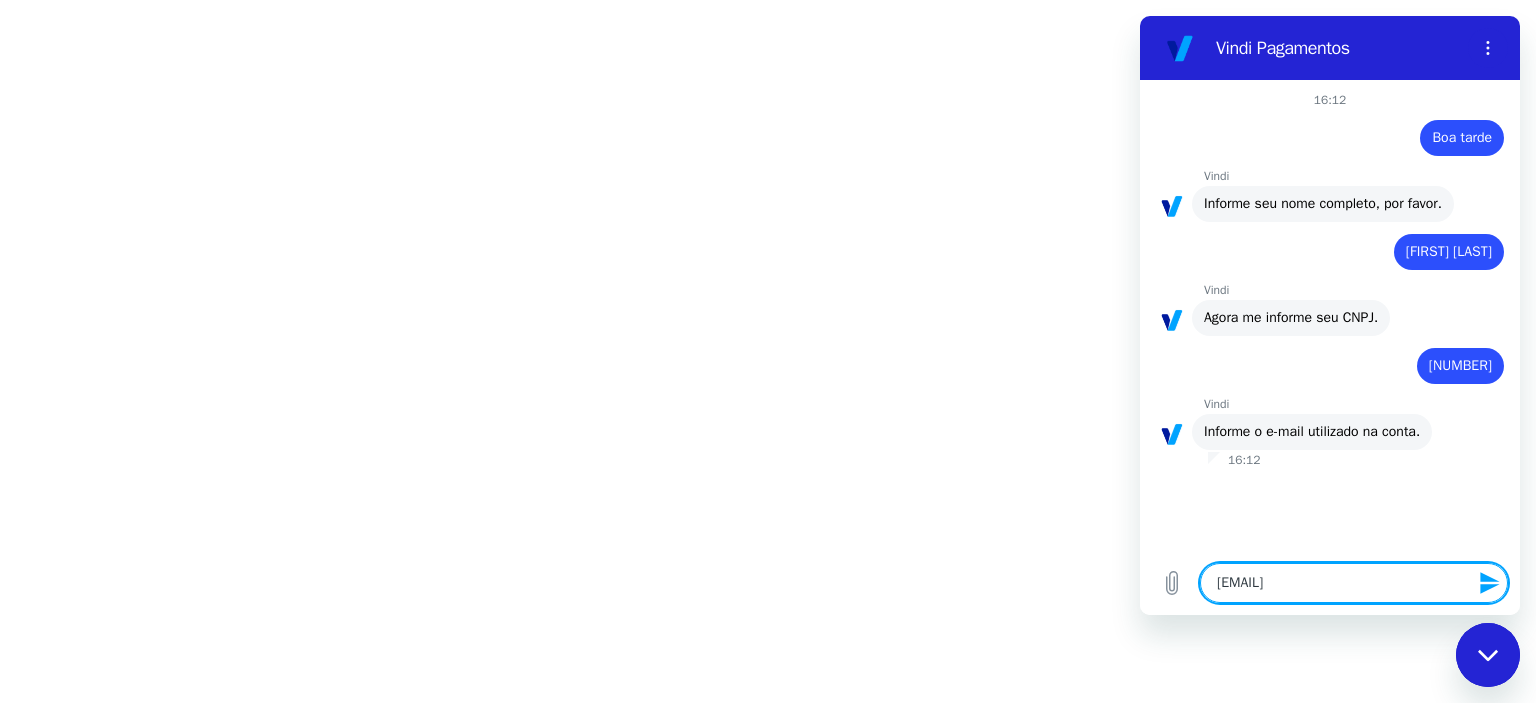 type on "willianradicalads@[EMAIL]r" 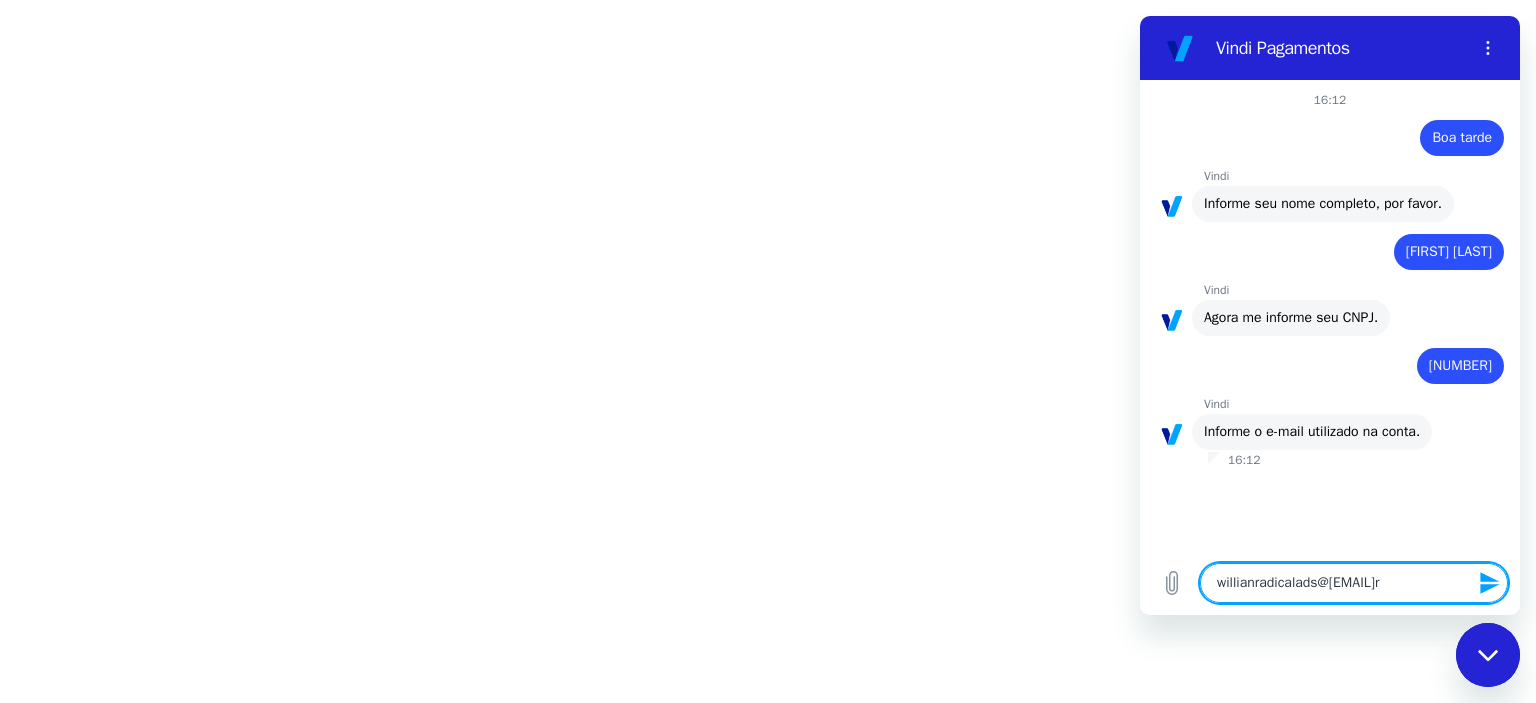 type on "[EMAIL]" 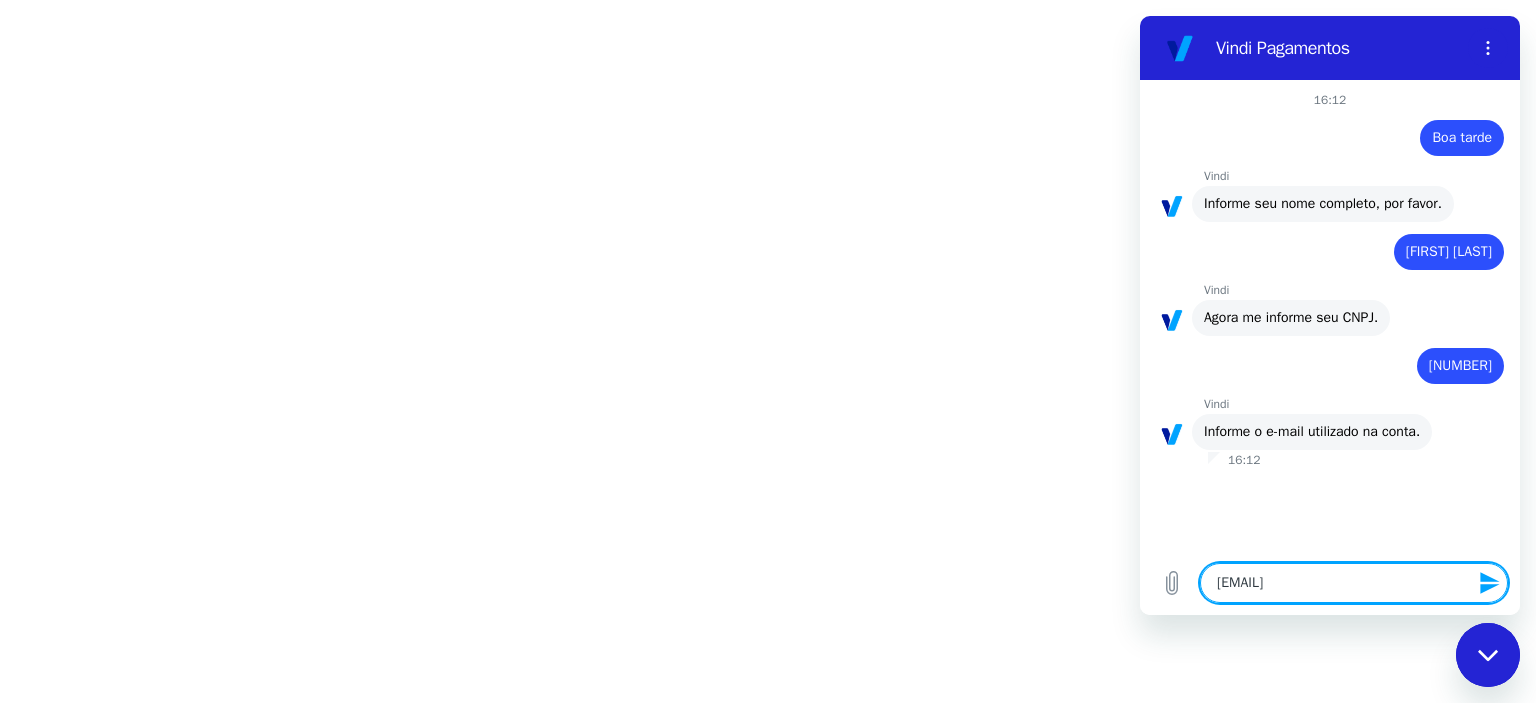type 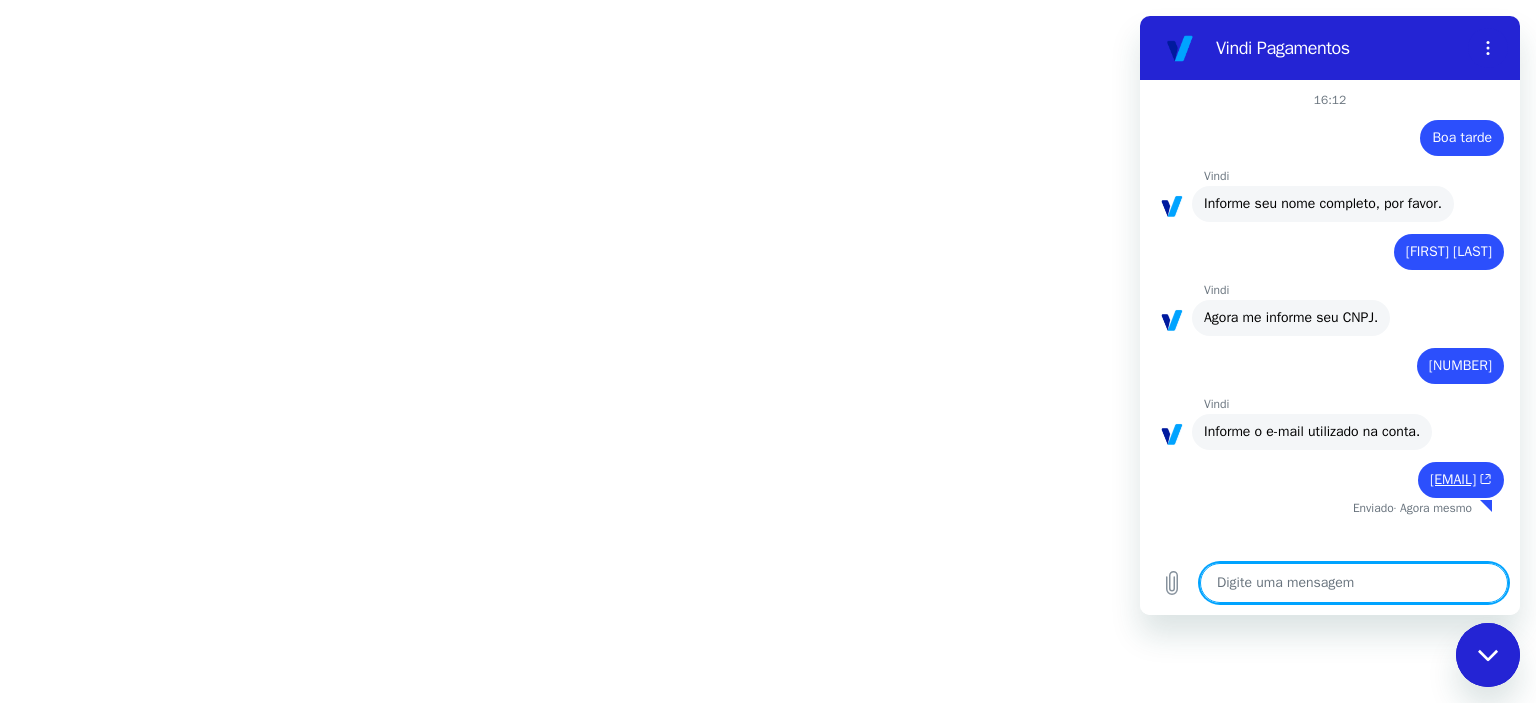click at bounding box center (1354, 583) 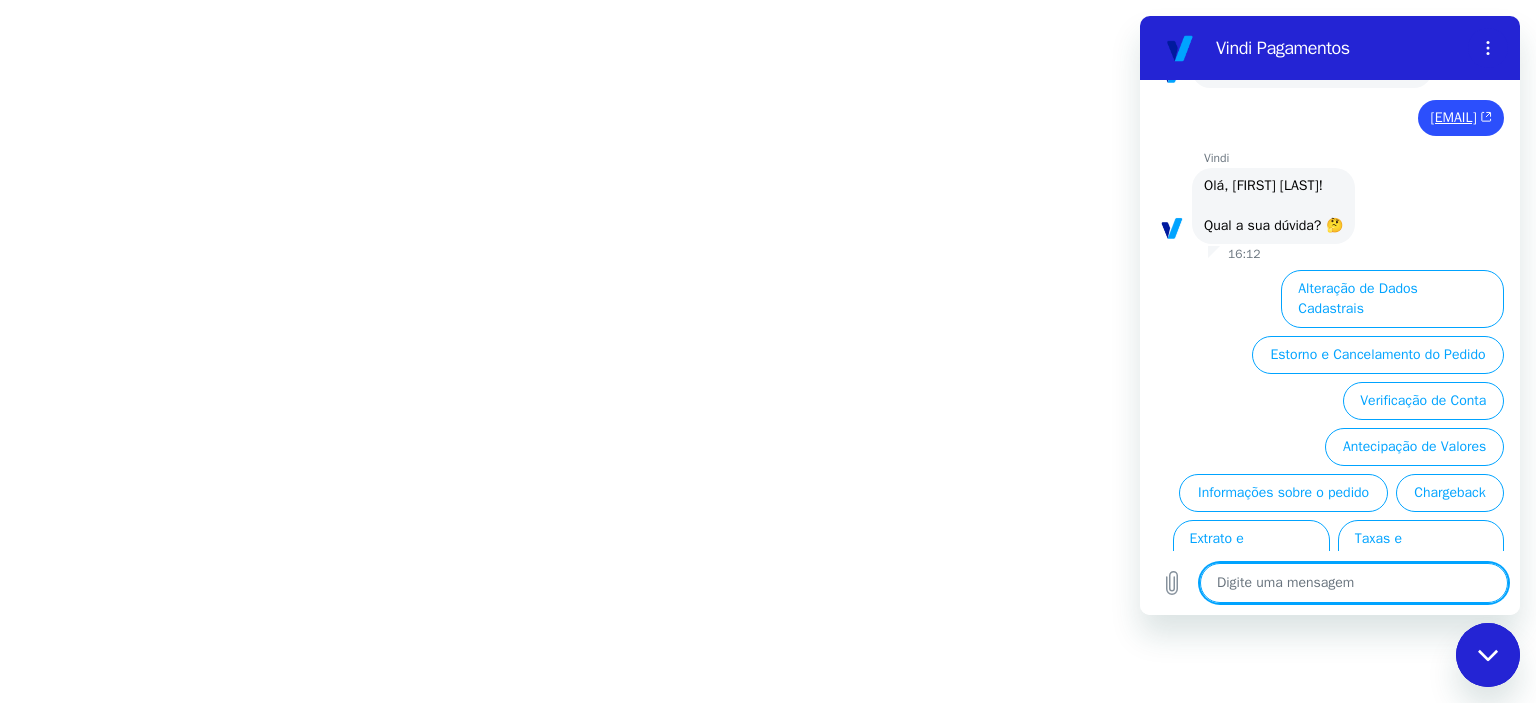 type on "x" 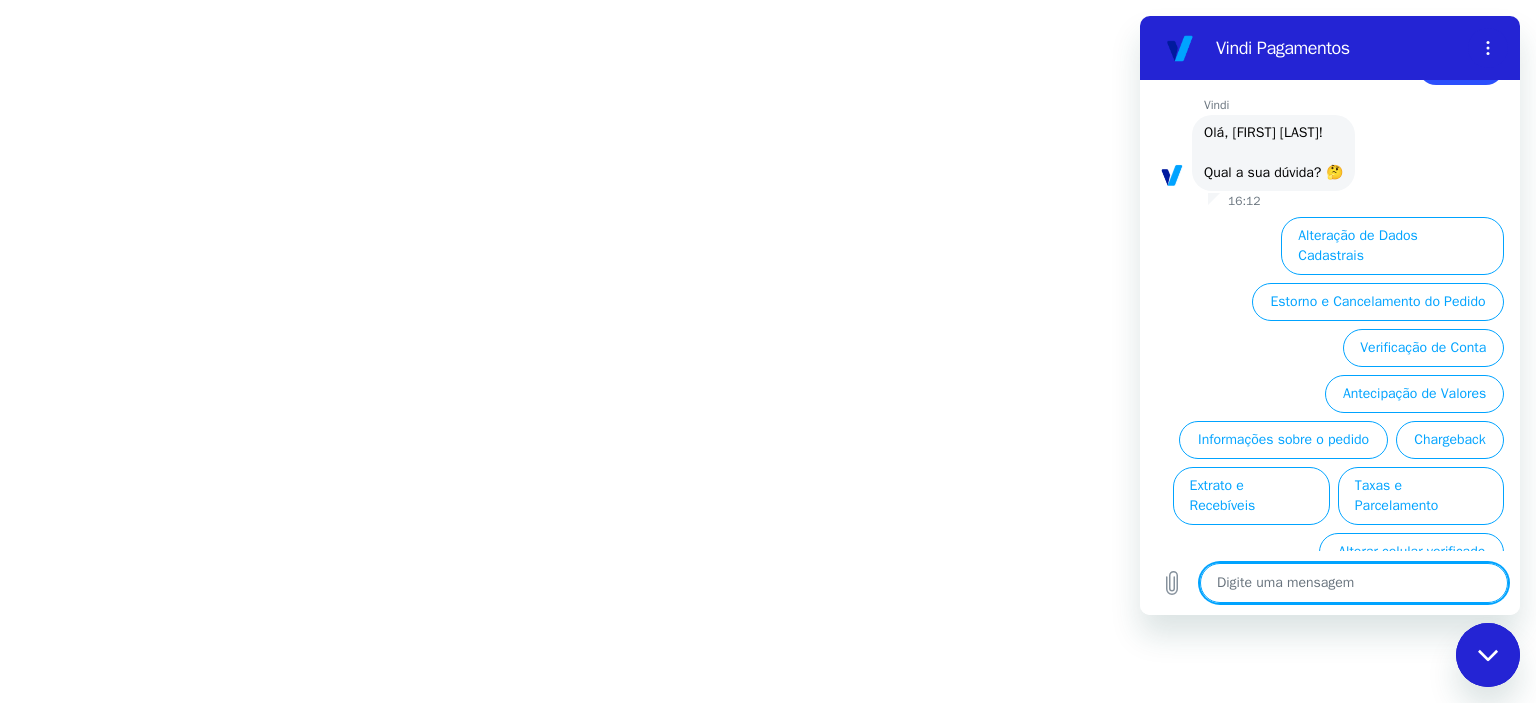 scroll, scrollTop: 415, scrollLeft: 0, axis: vertical 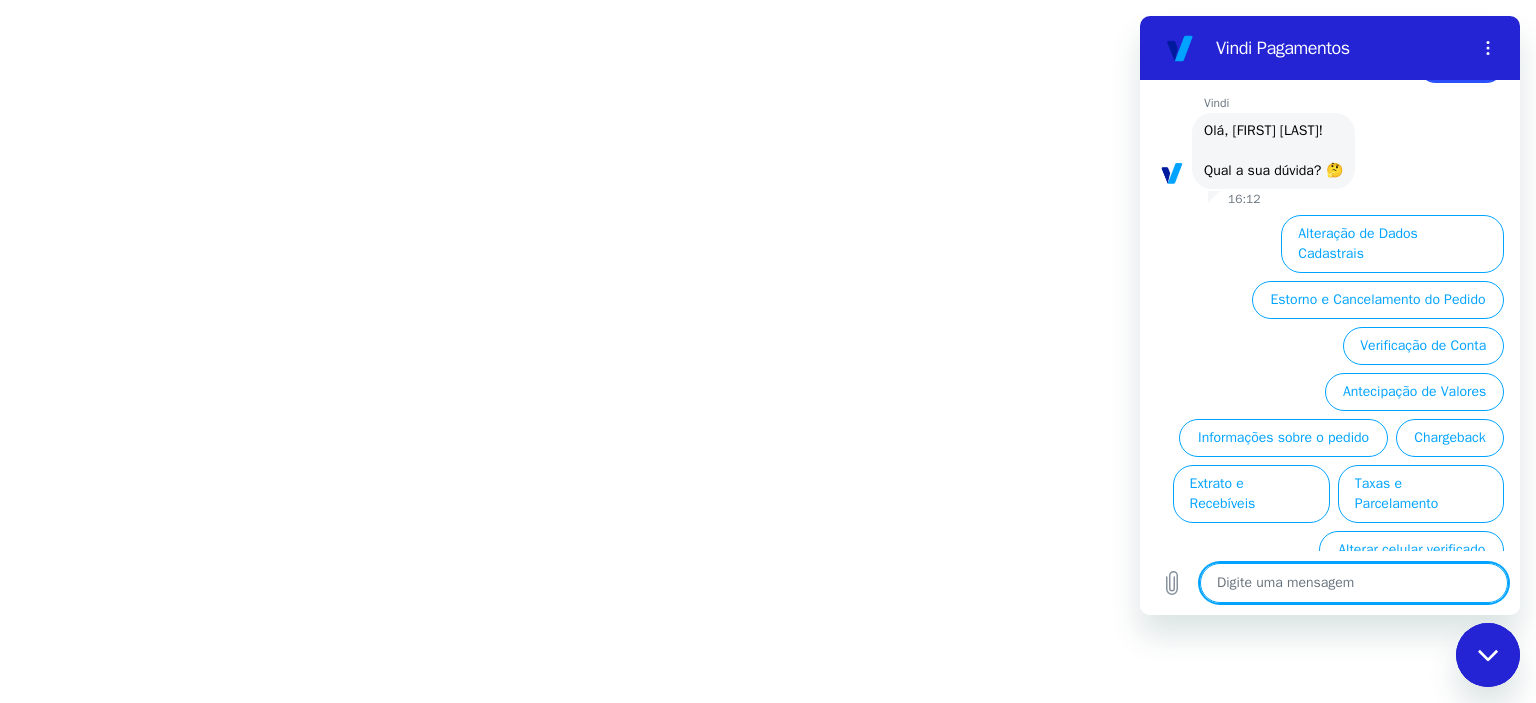 type on "F" 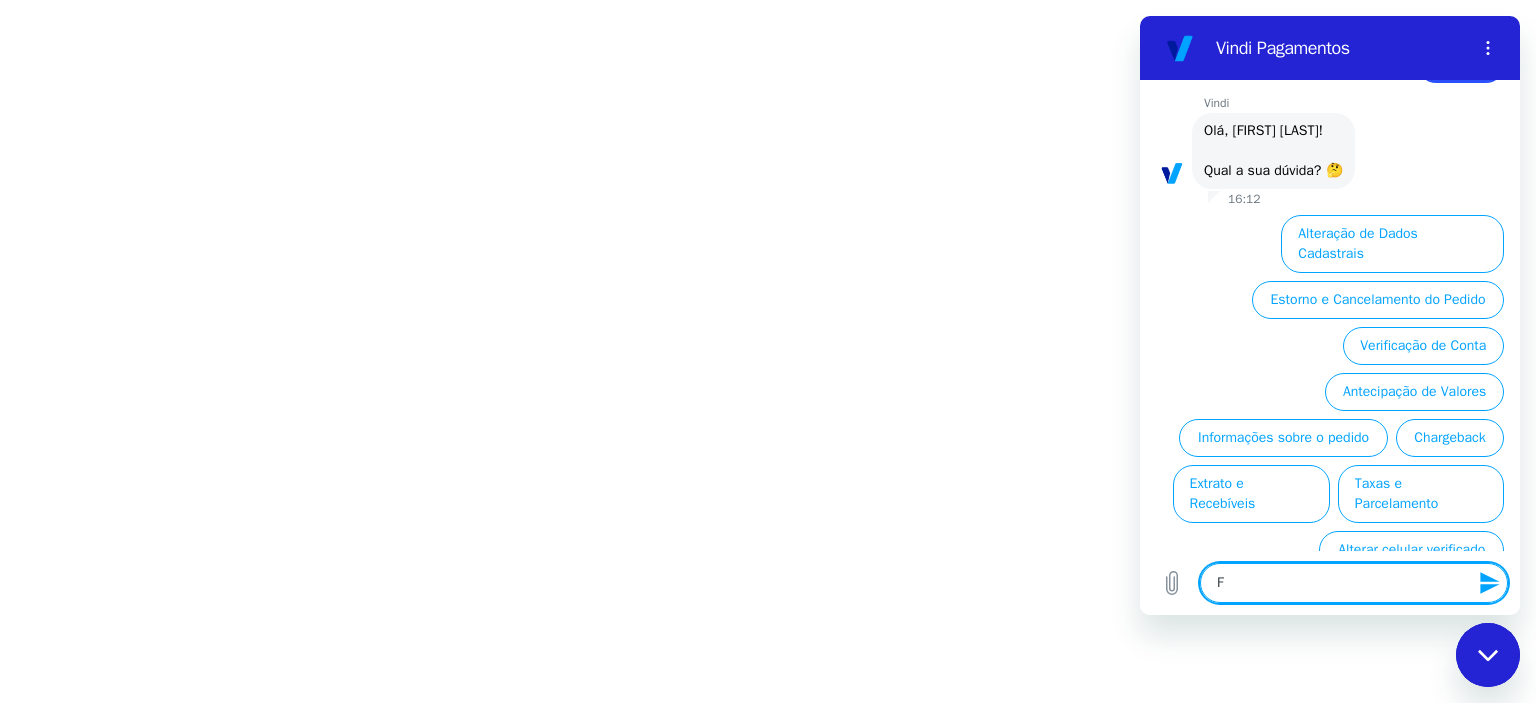 type on "Fa" 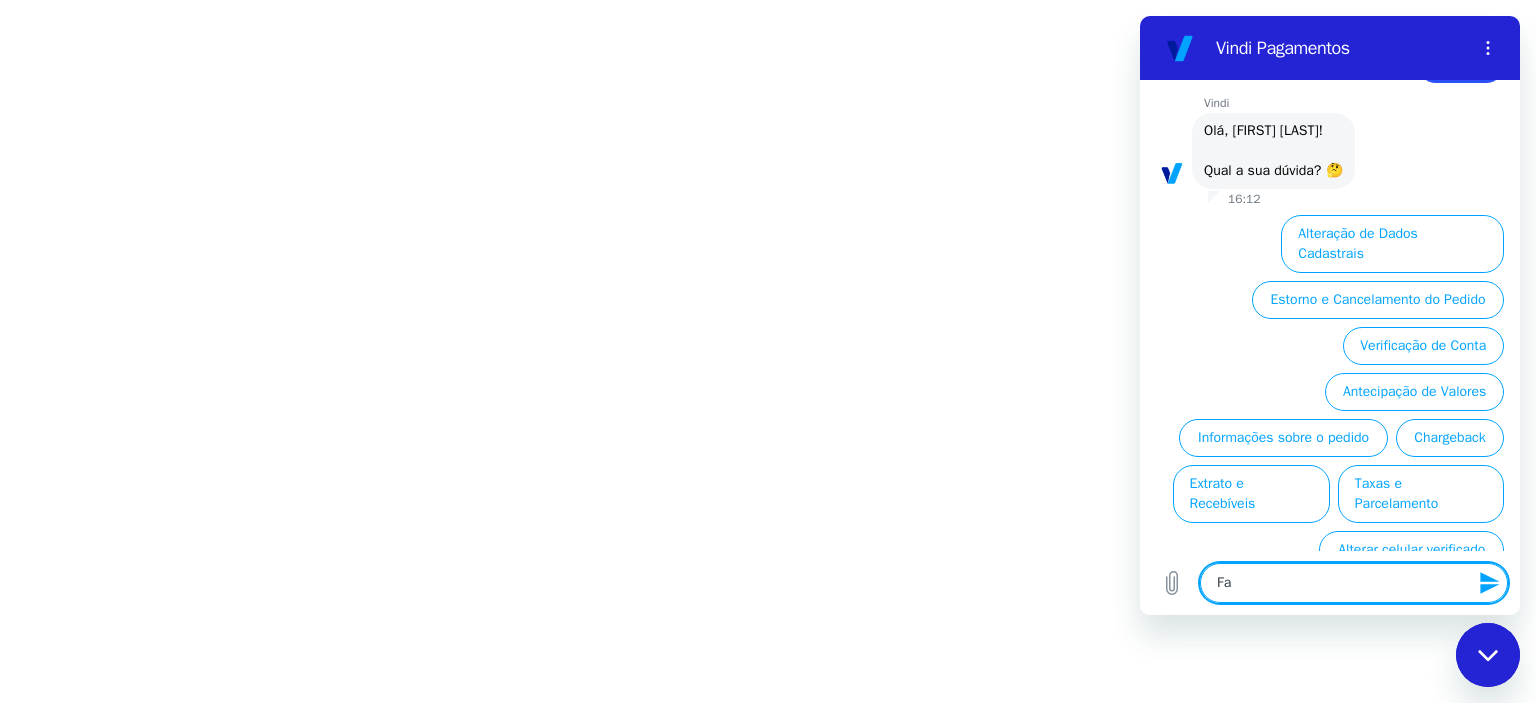 type on "Fal" 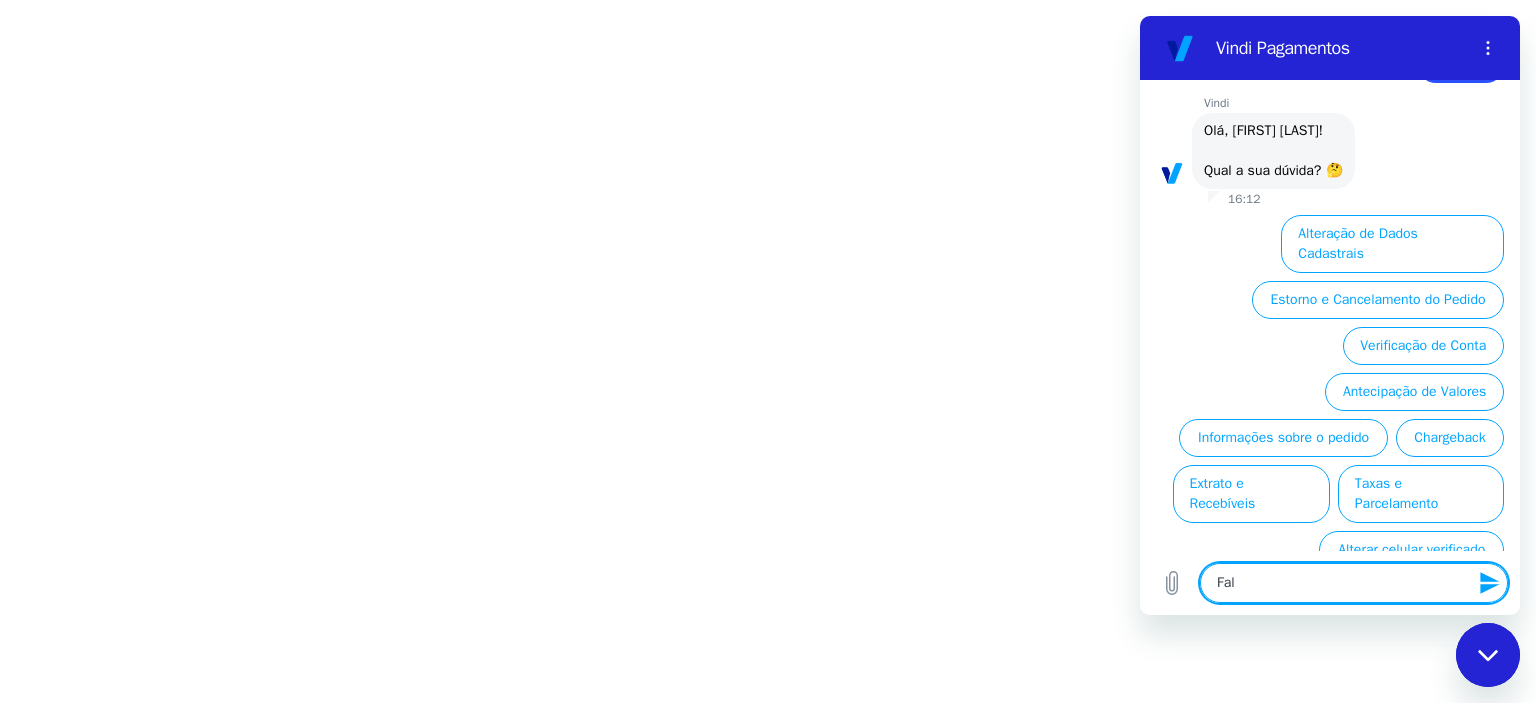 type on "Fala" 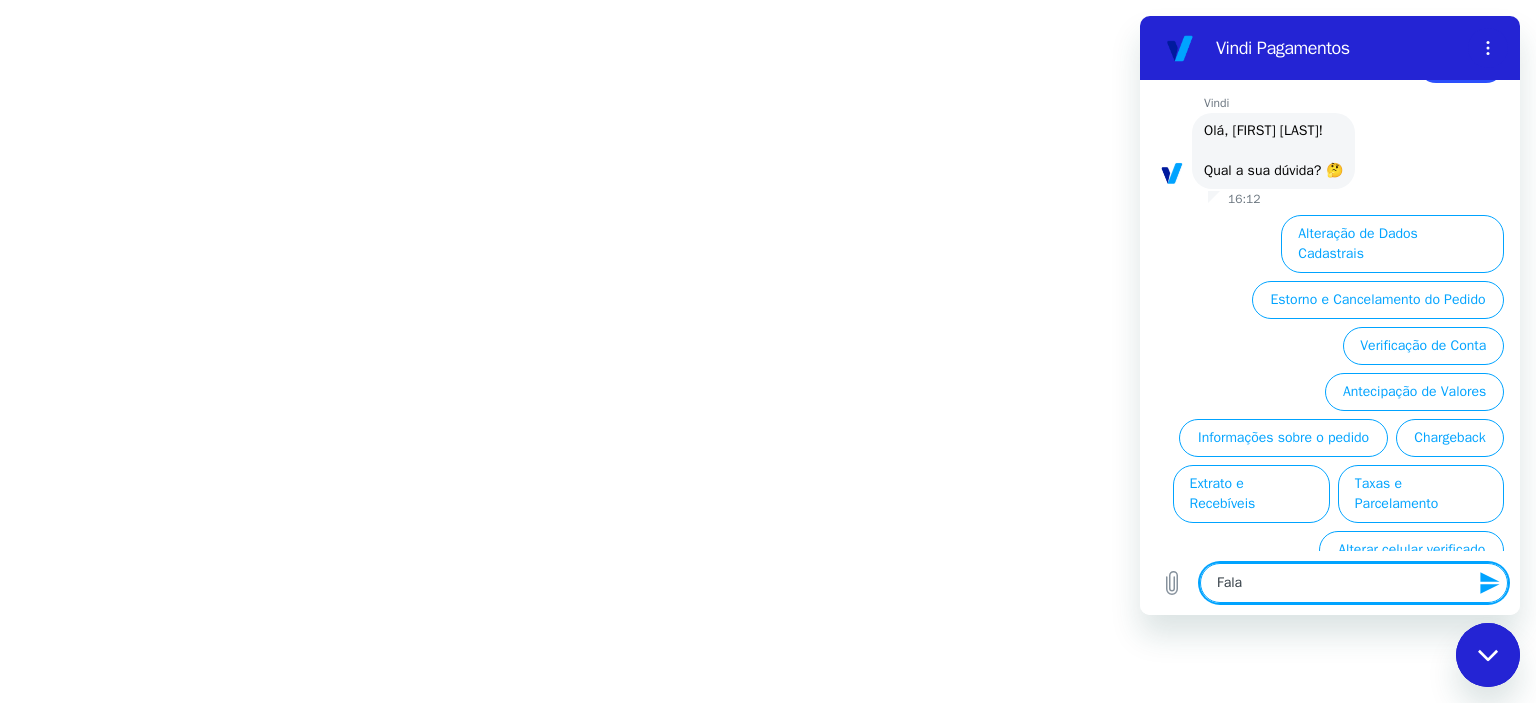 type on "Falar" 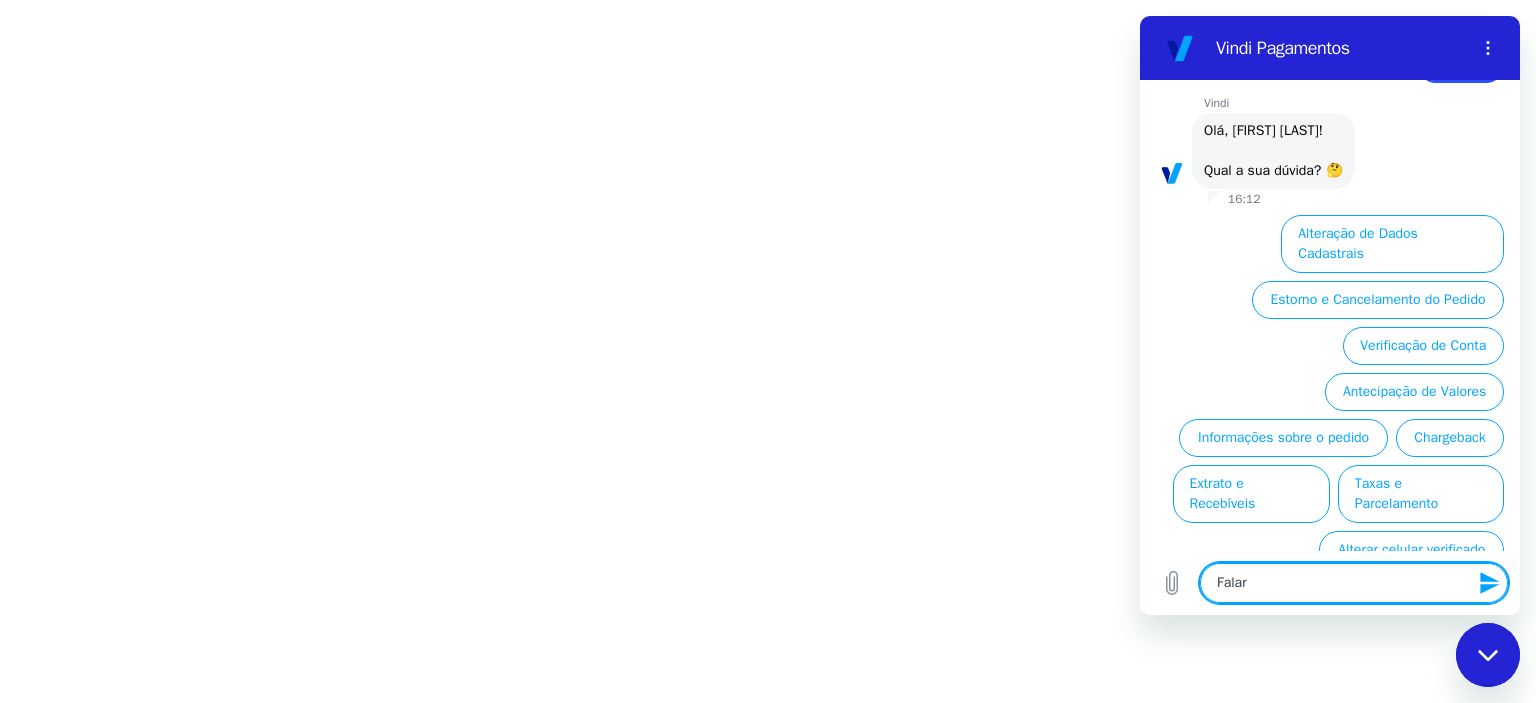 type on "Falar" 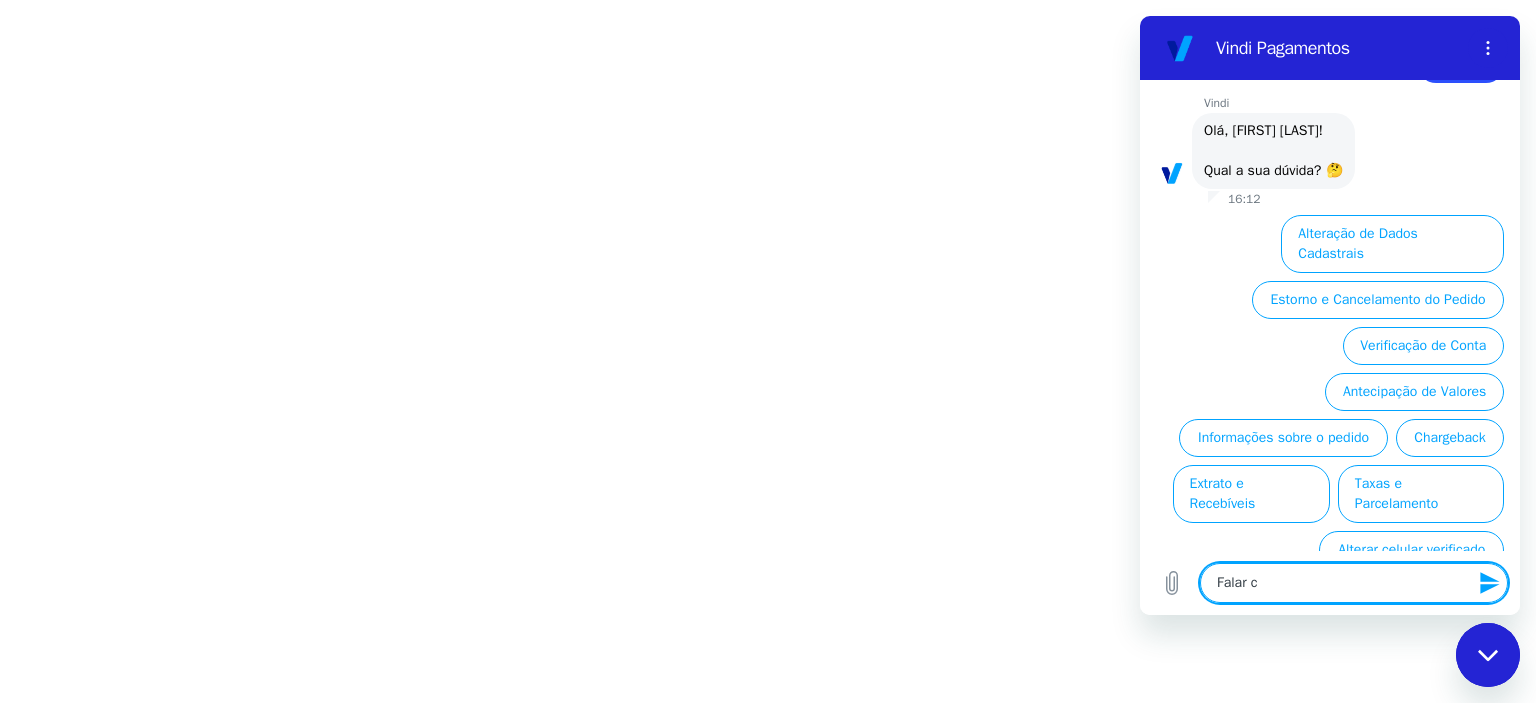 type on "Falar co" 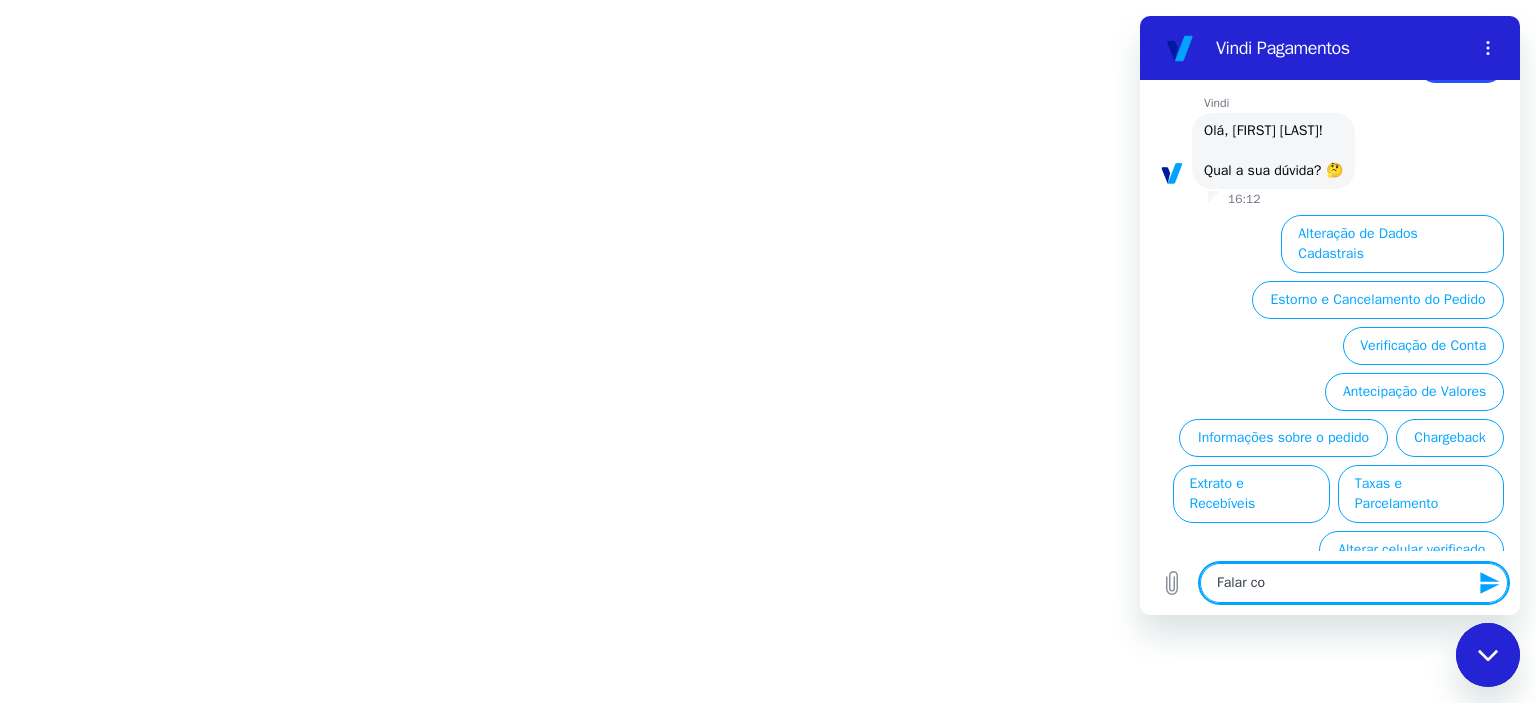 type on "Falar com" 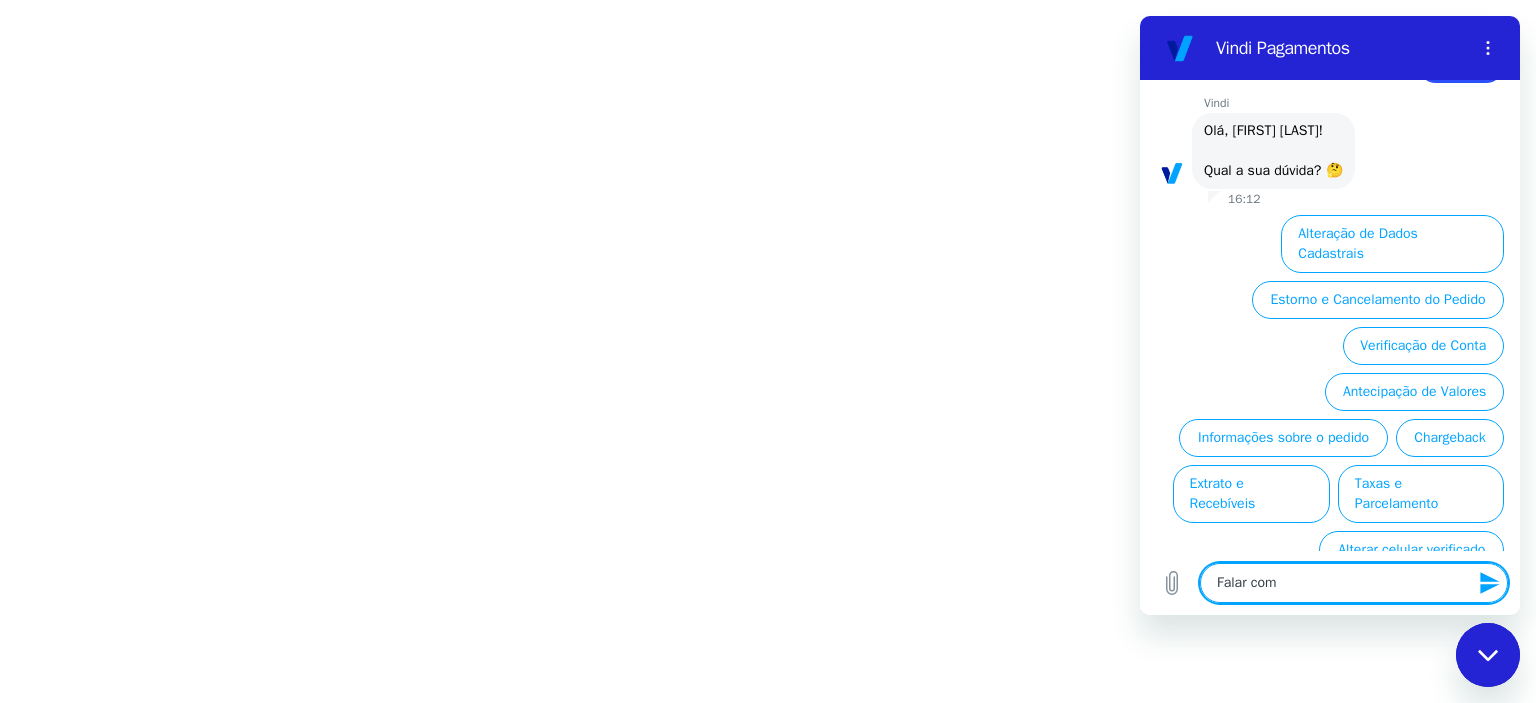 type on "Falar com" 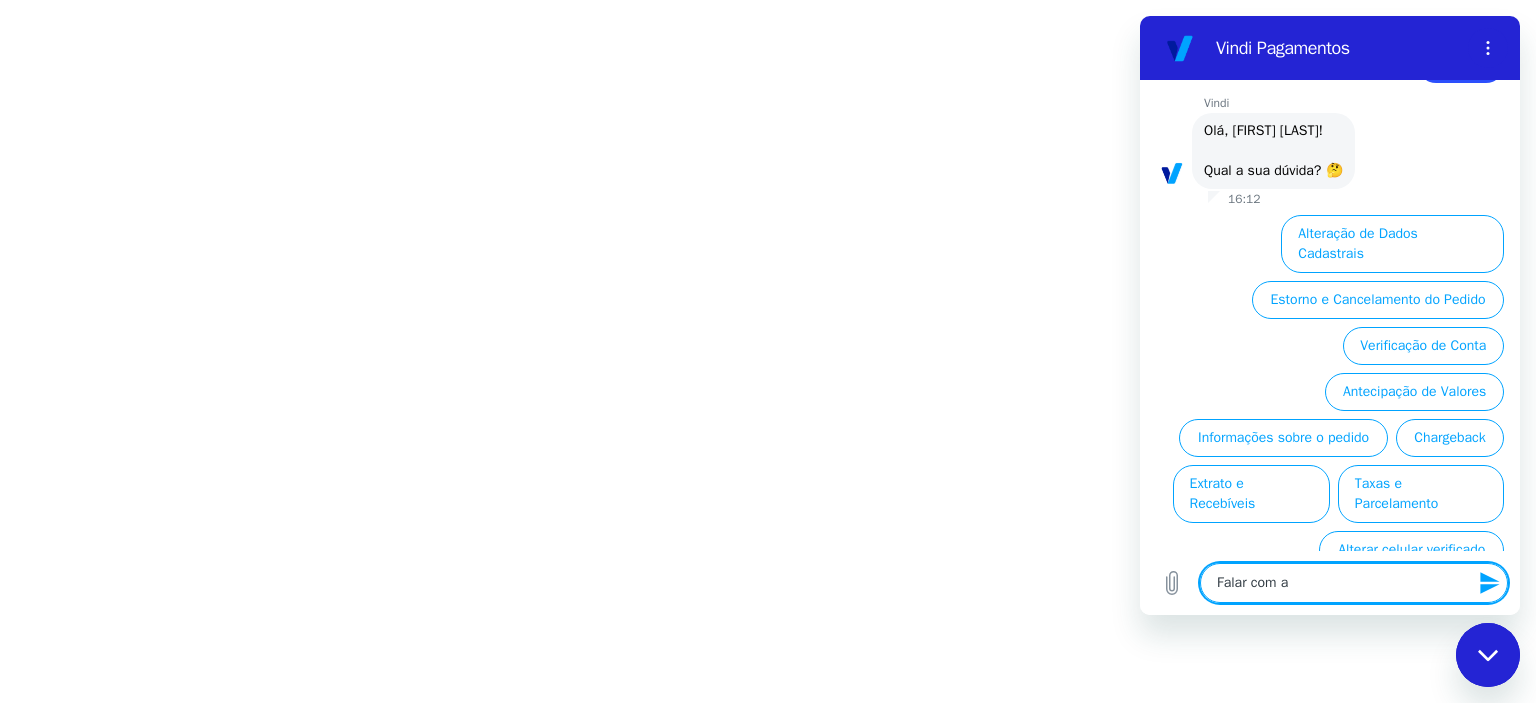 type on "Falar com at" 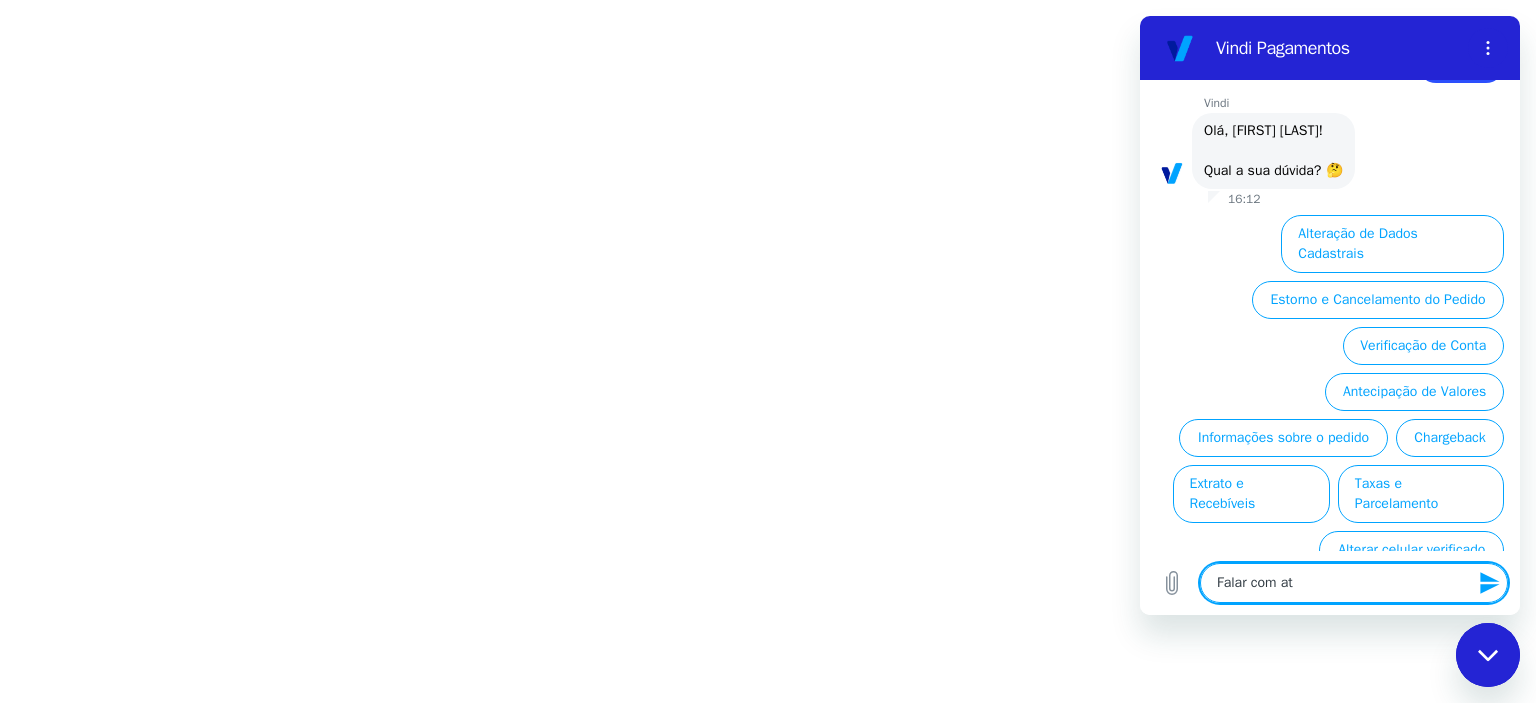 type on "Falar com ate" 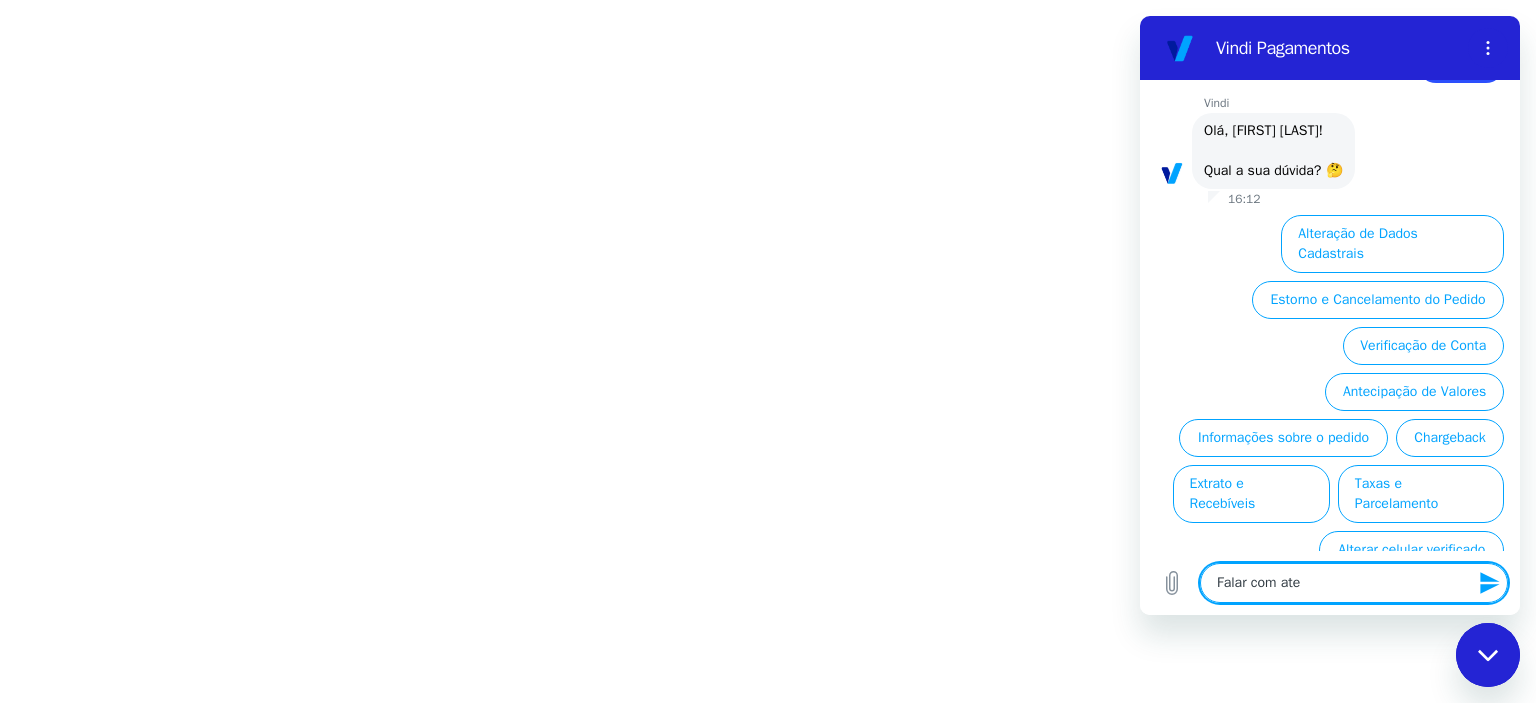 type on "Falar com aten" 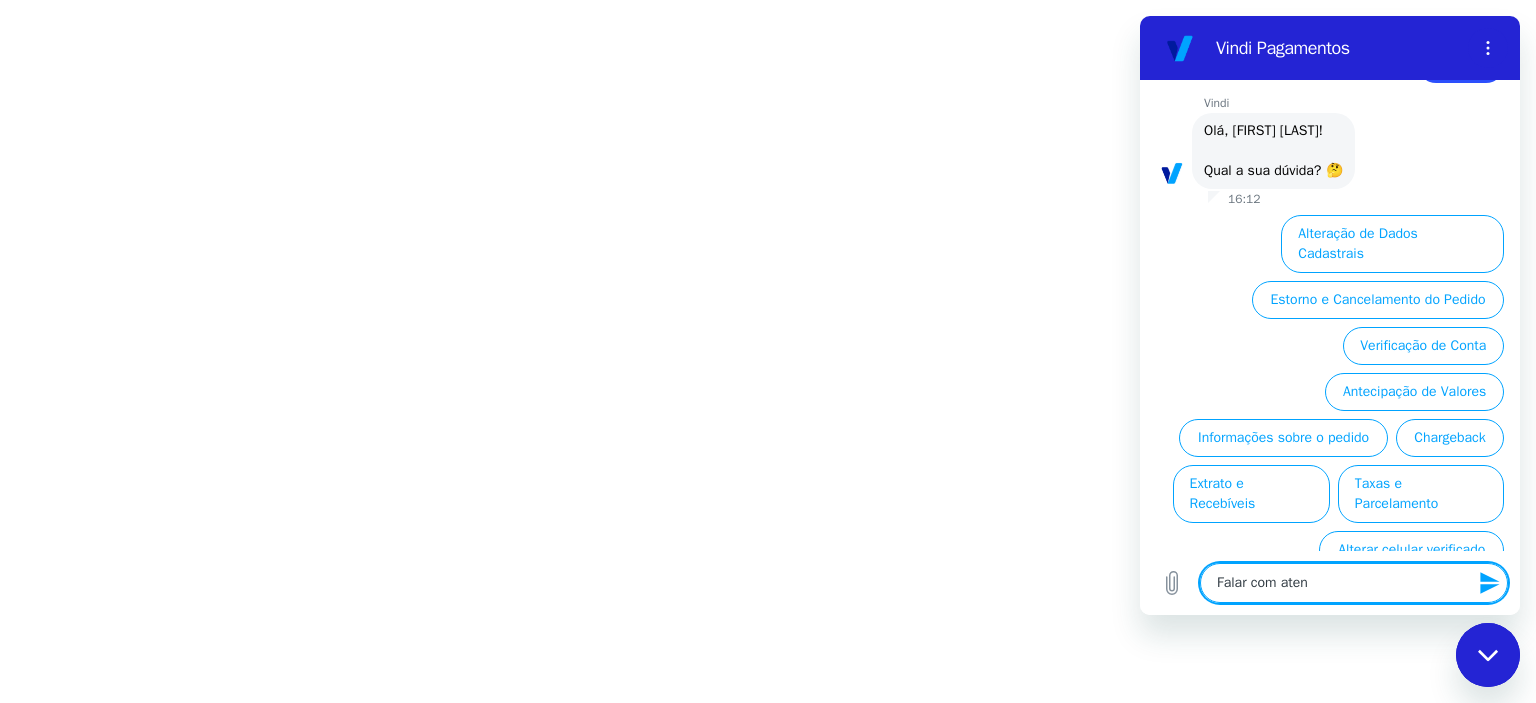 type on "Falar com atend" 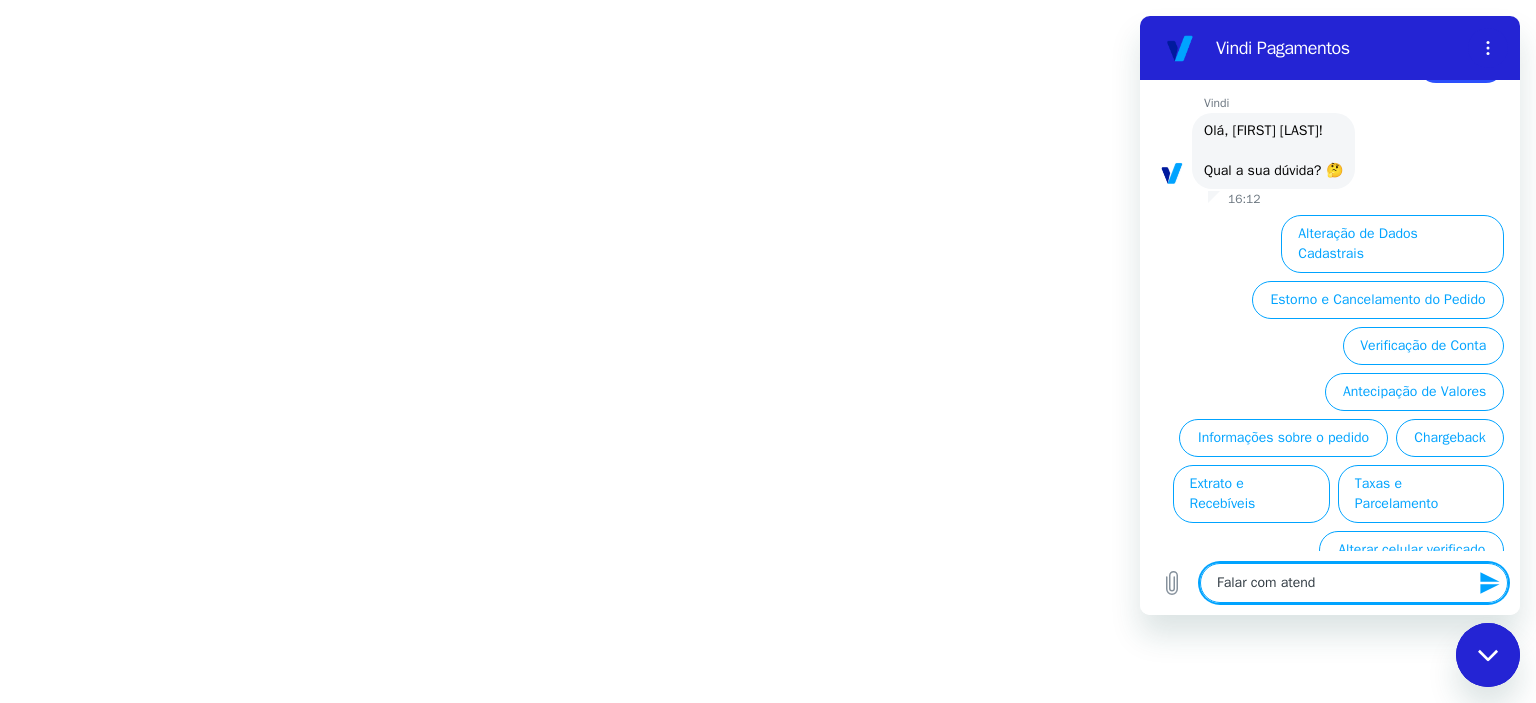 type on "Falar com atende" 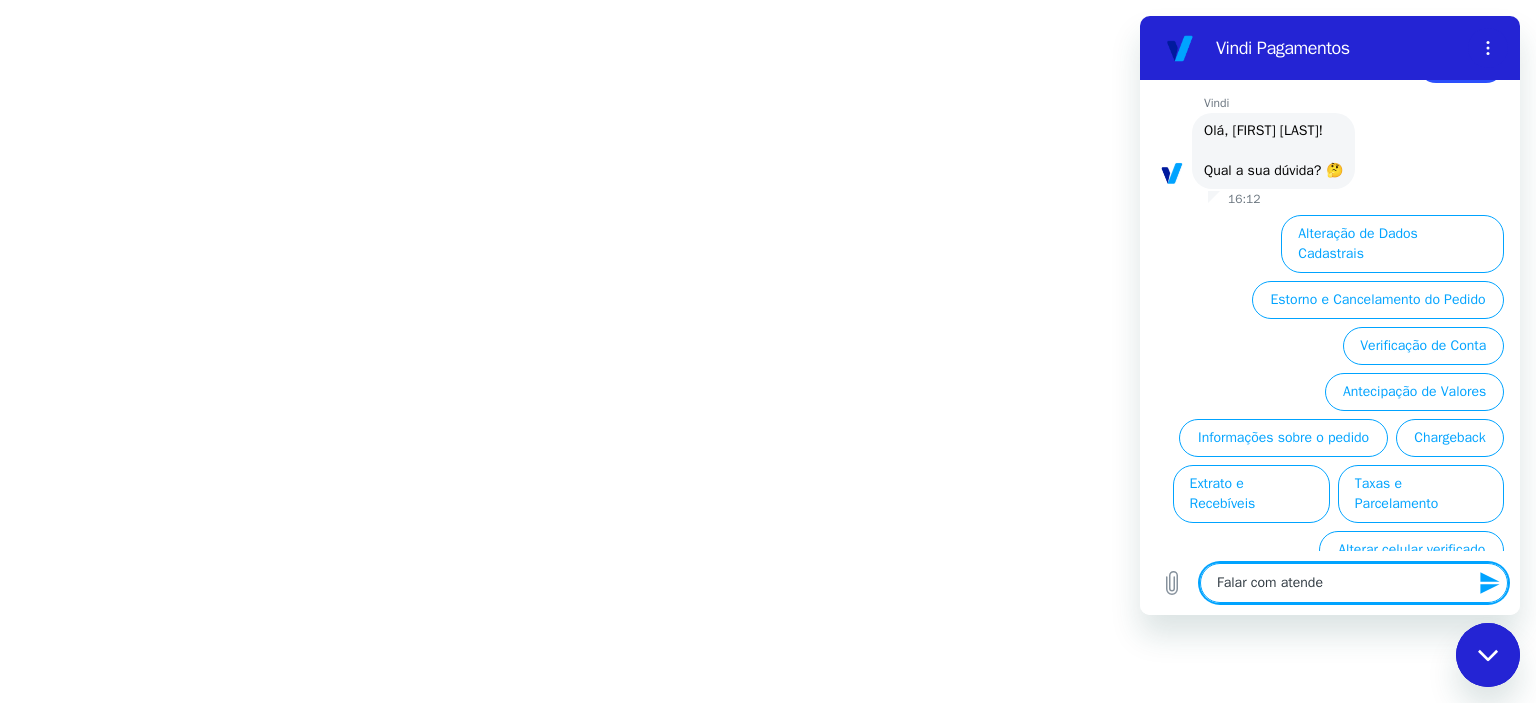 type on "Falar com atenden" 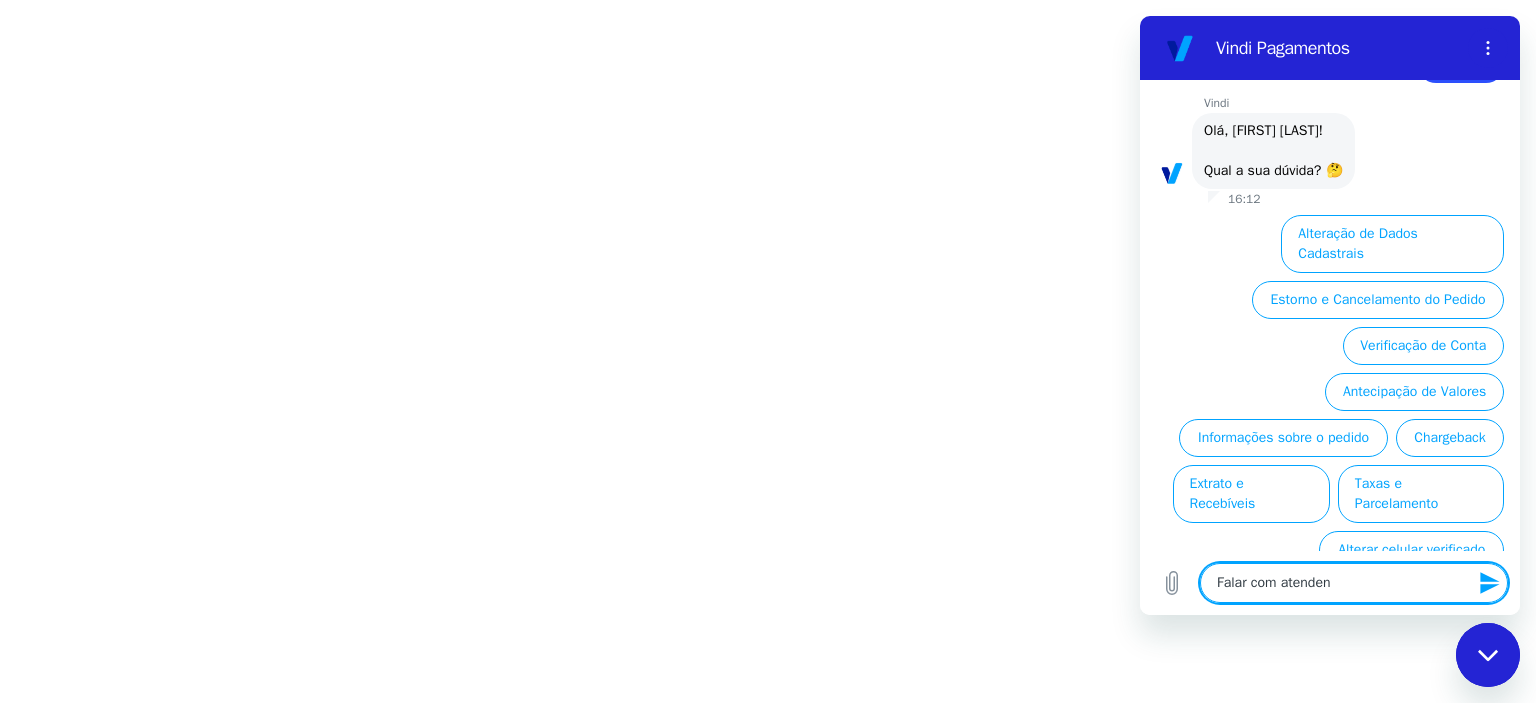 type on "Falar com atendent" 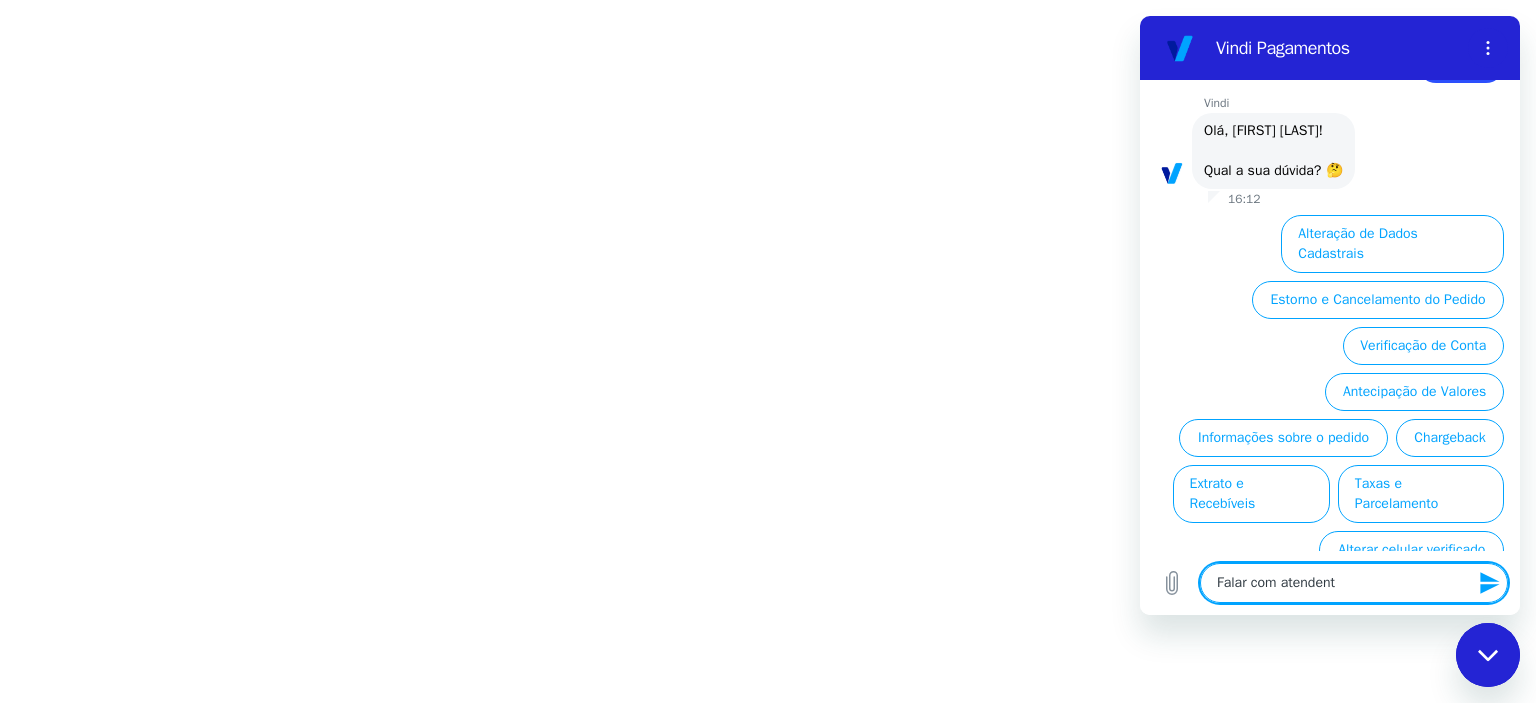 type on "Falar com atendente" 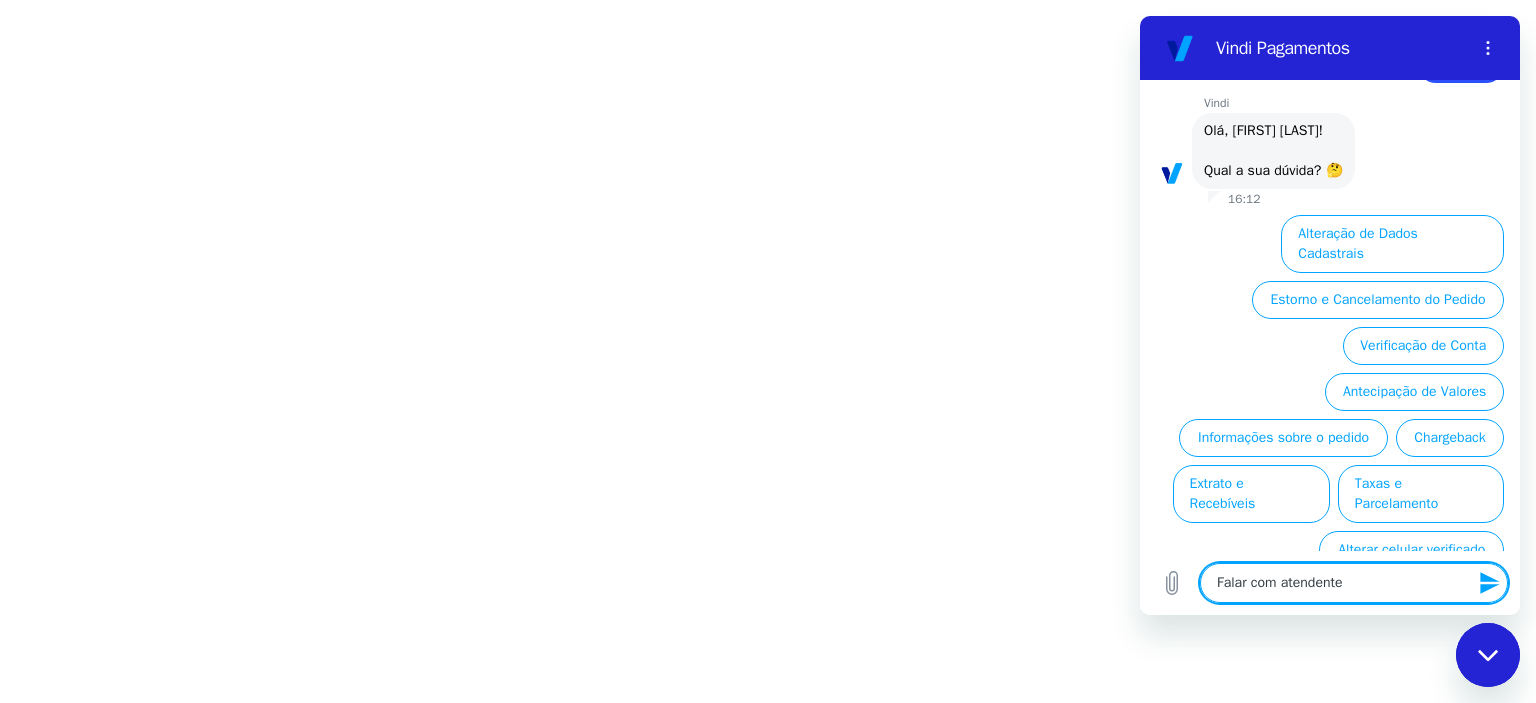 type 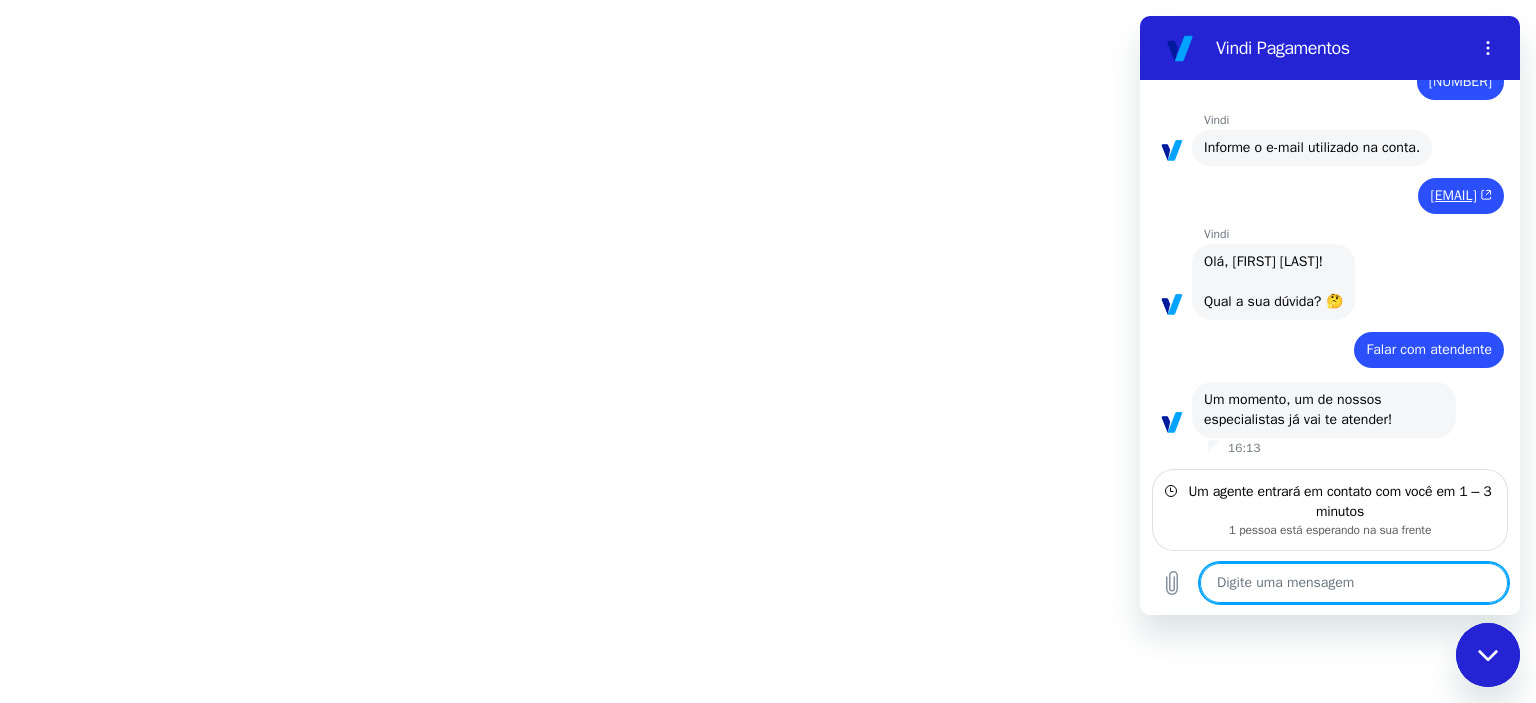 scroll, scrollTop: 283, scrollLeft: 0, axis: vertical 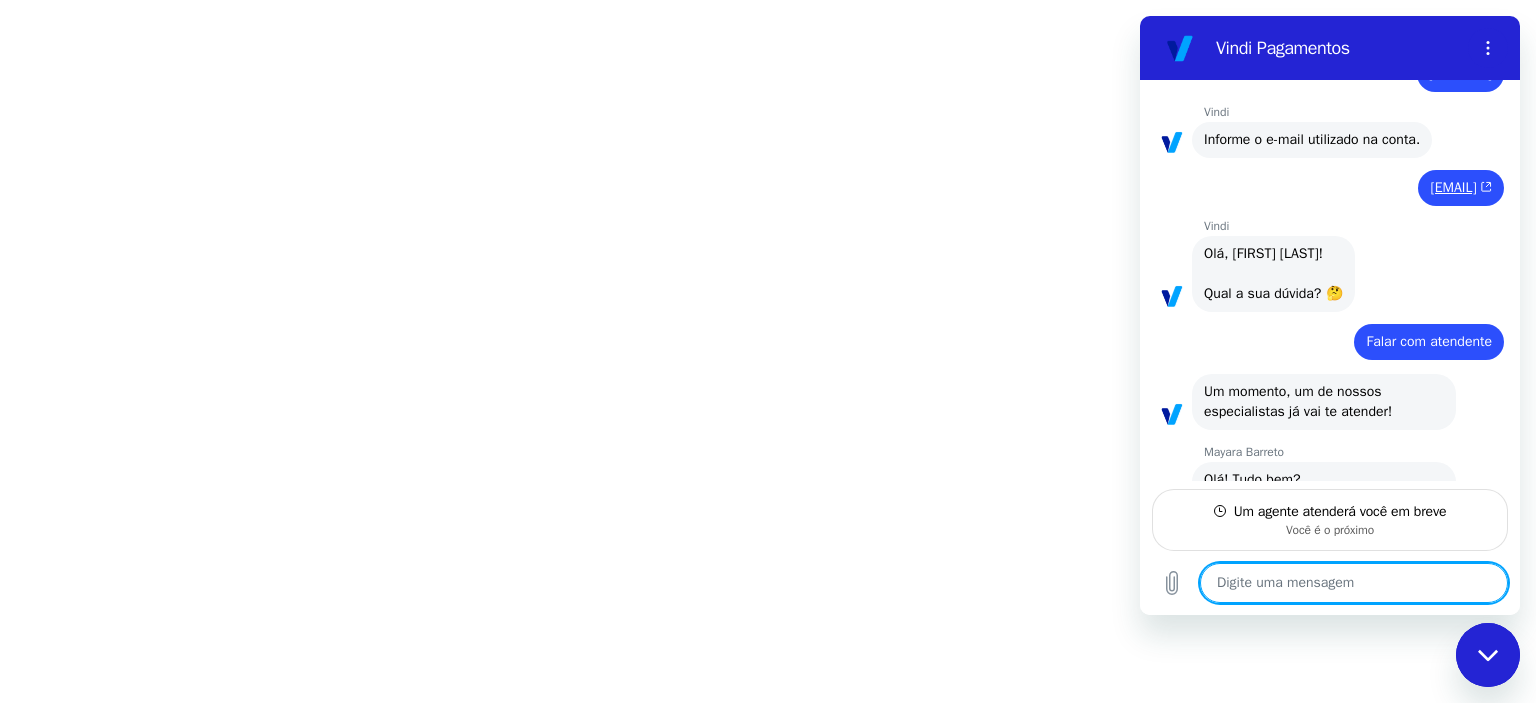 type on "x" 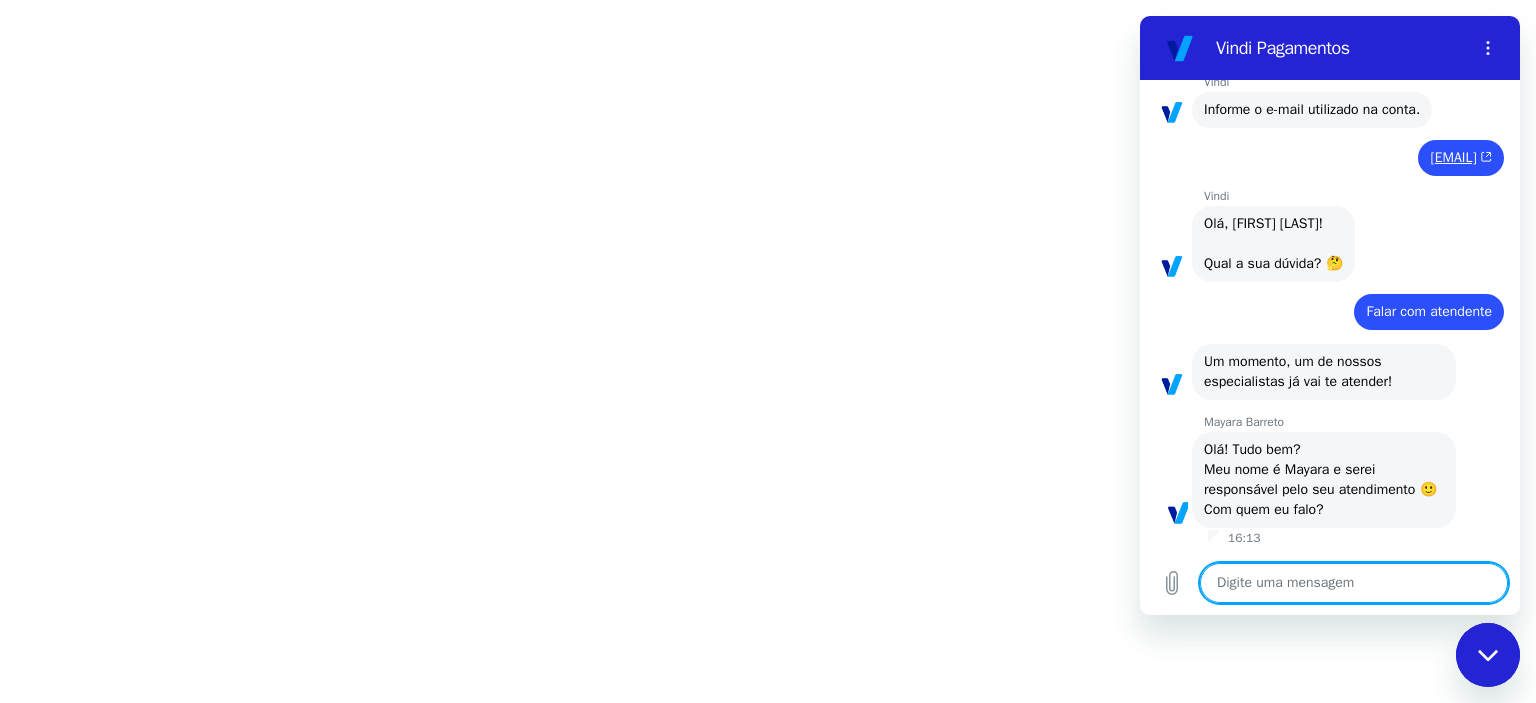 scroll, scrollTop: 340, scrollLeft: 0, axis: vertical 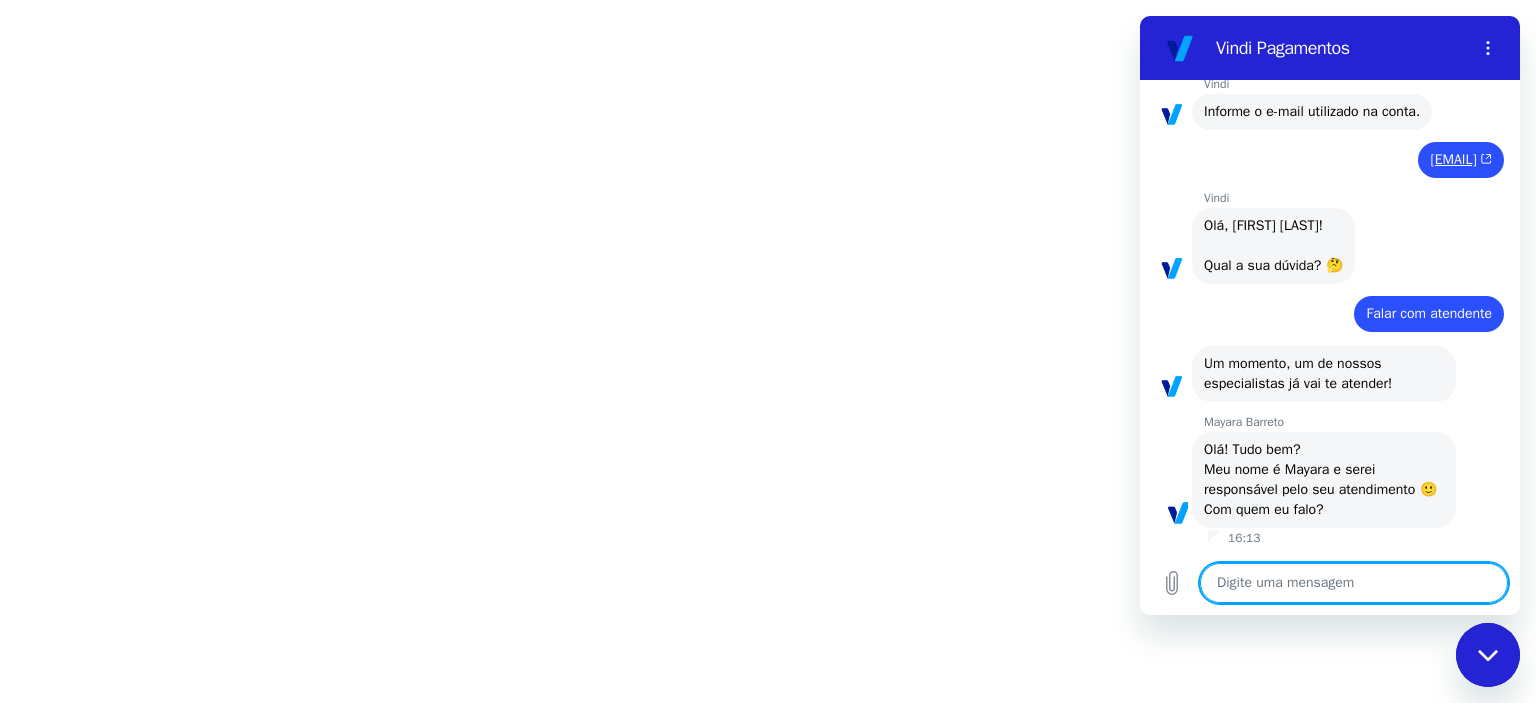 click at bounding box center (1354, 583) 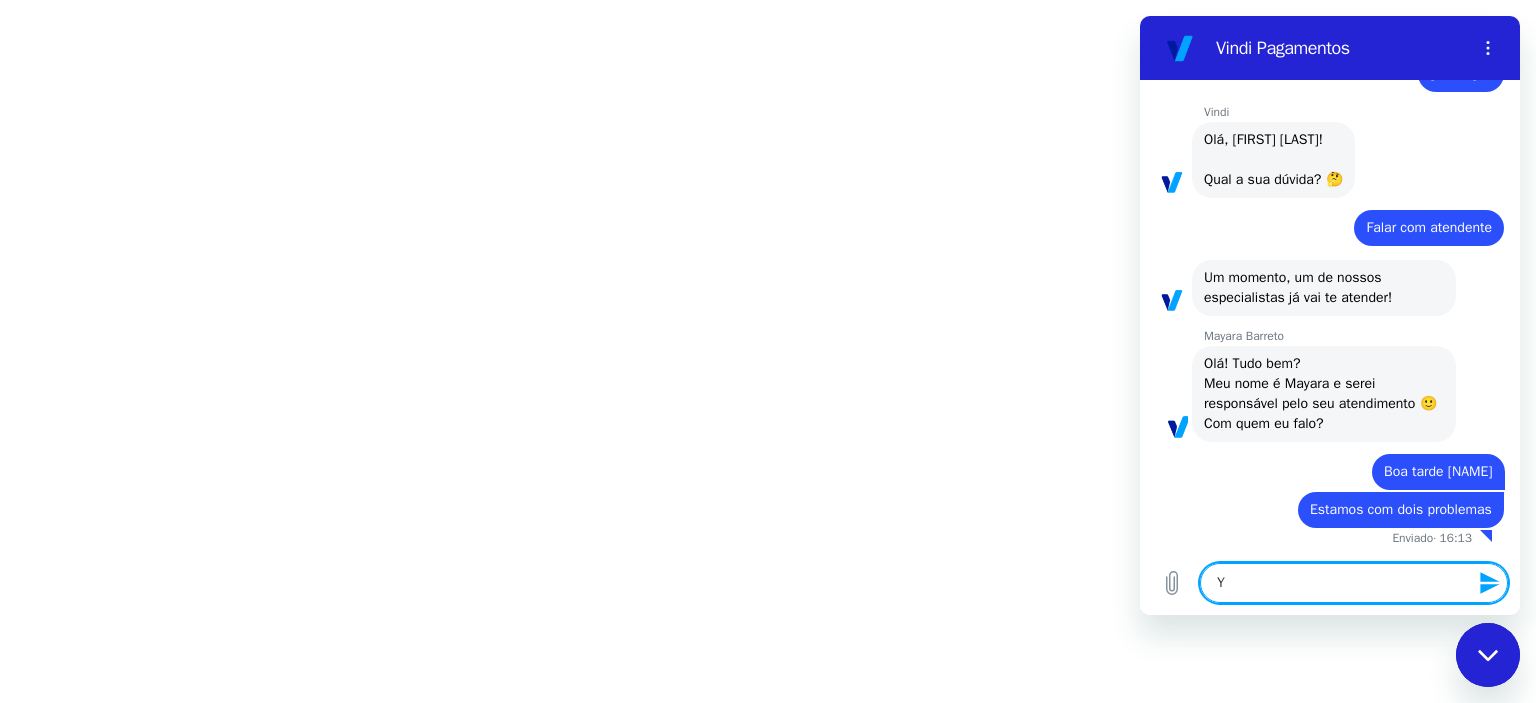scroll, scrollTop: 425, scrollLeft: 0, axis: vertical 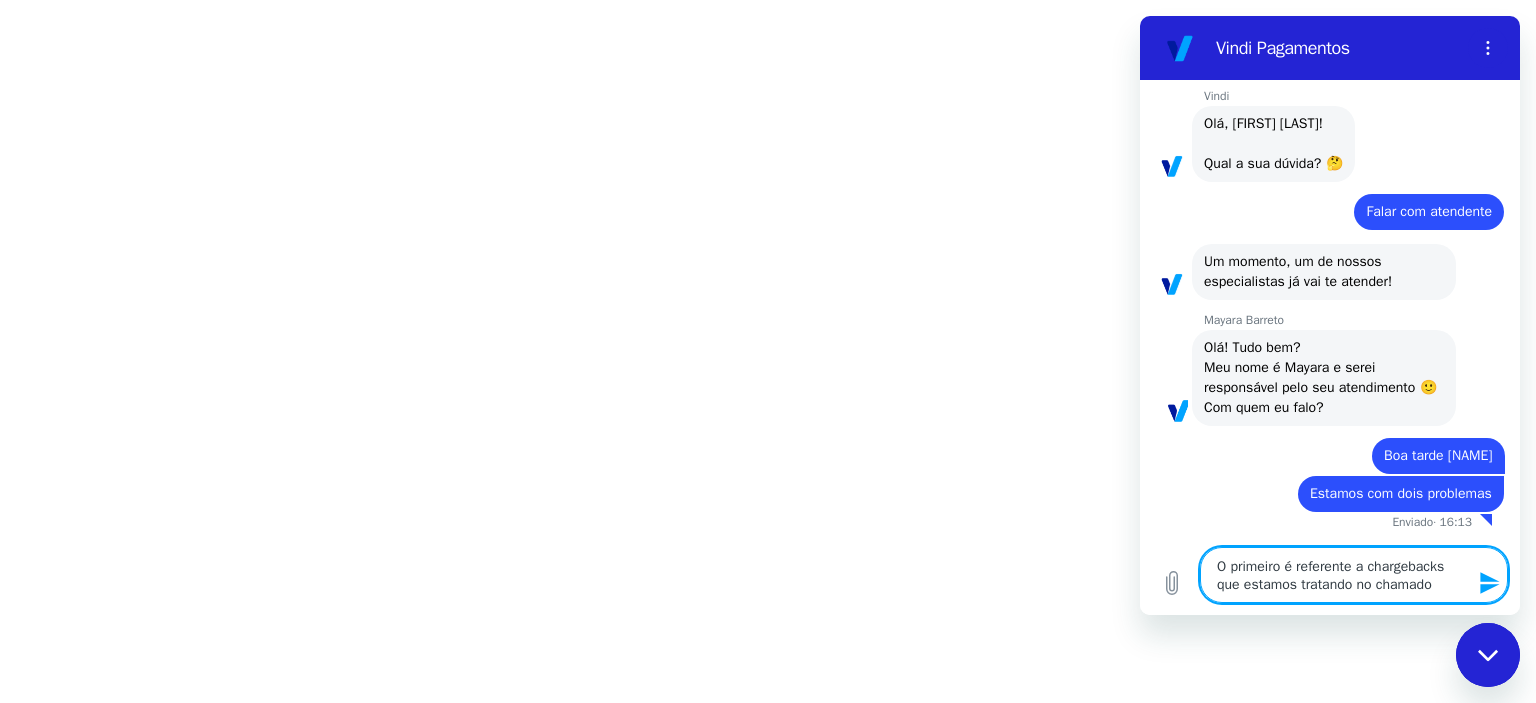 paste on "1663523" 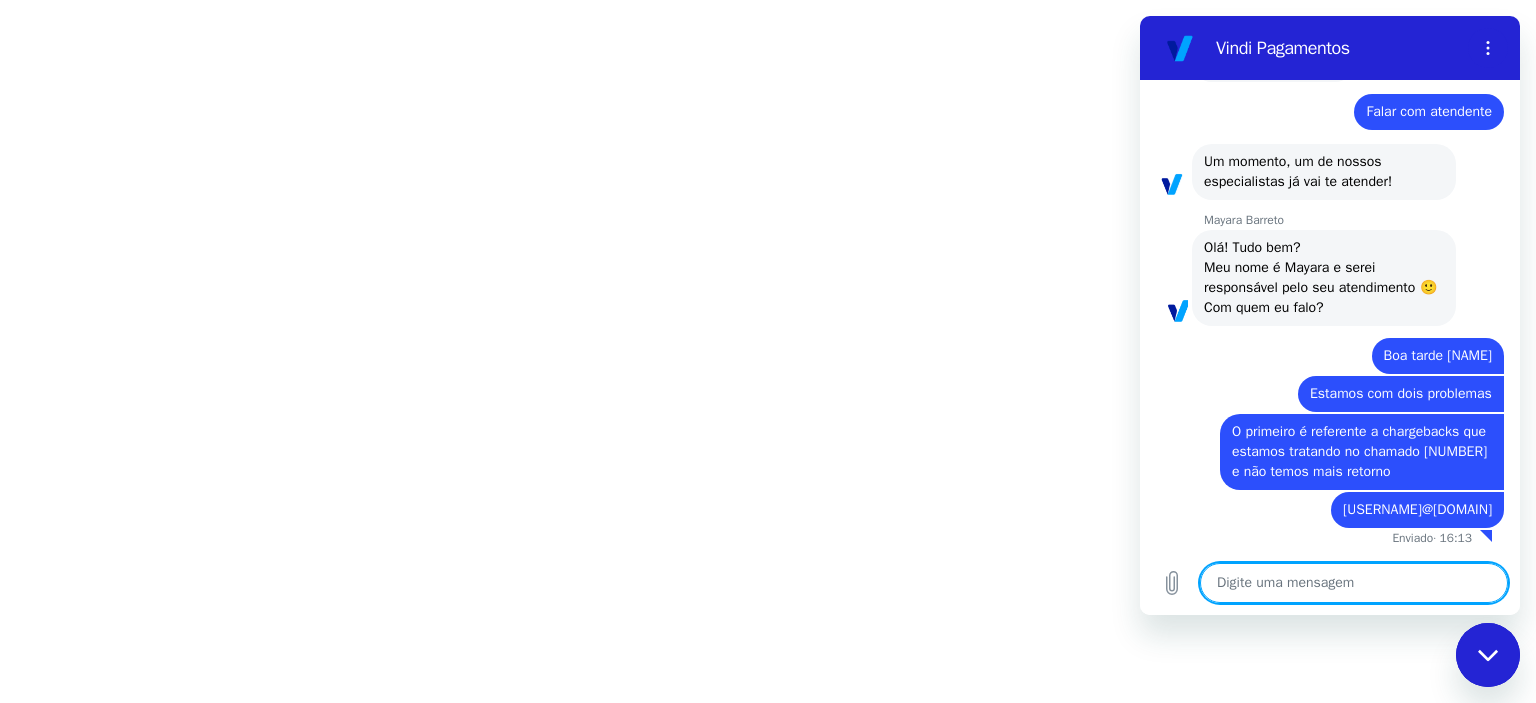 scroll, scrollTop: 581, scrollLeft: 0, axis: vertical 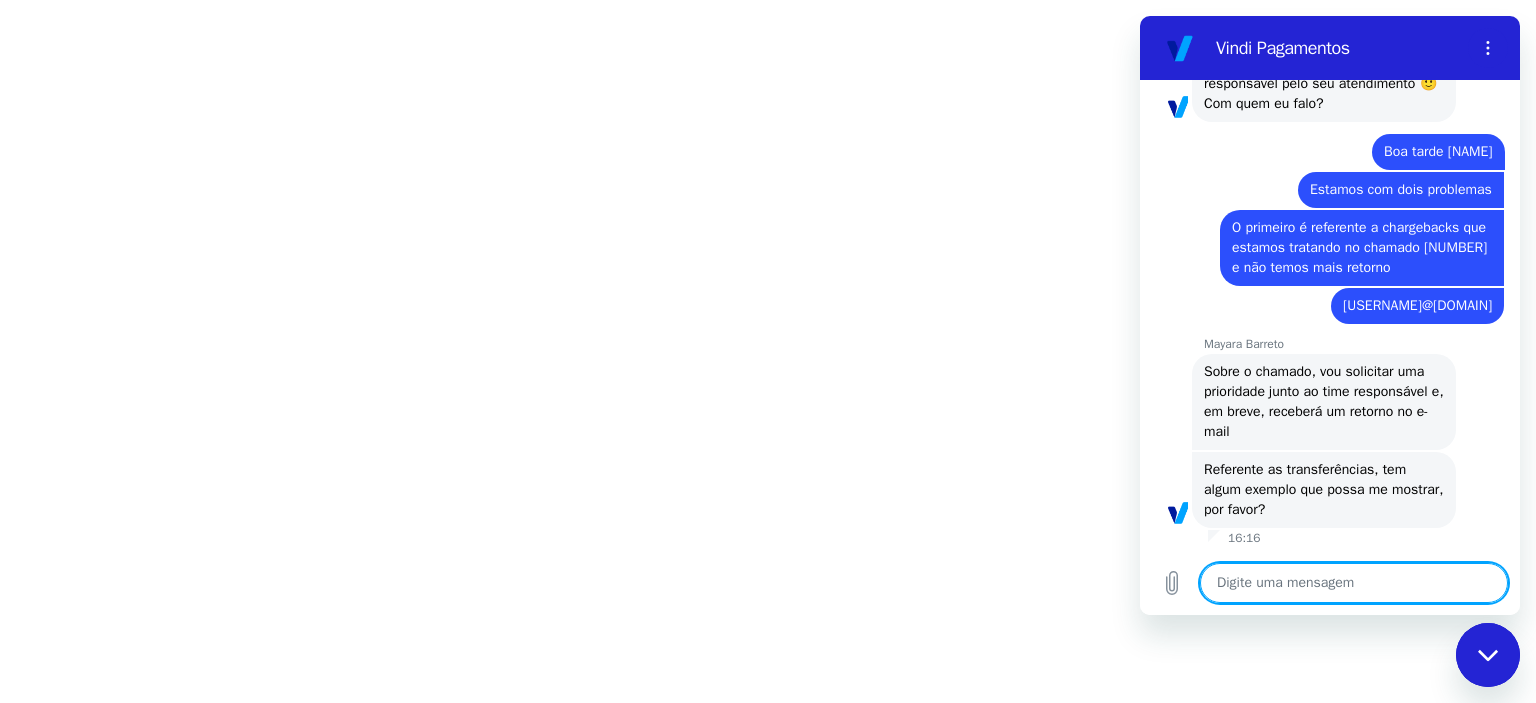 click at bounding box center [1354, 583] 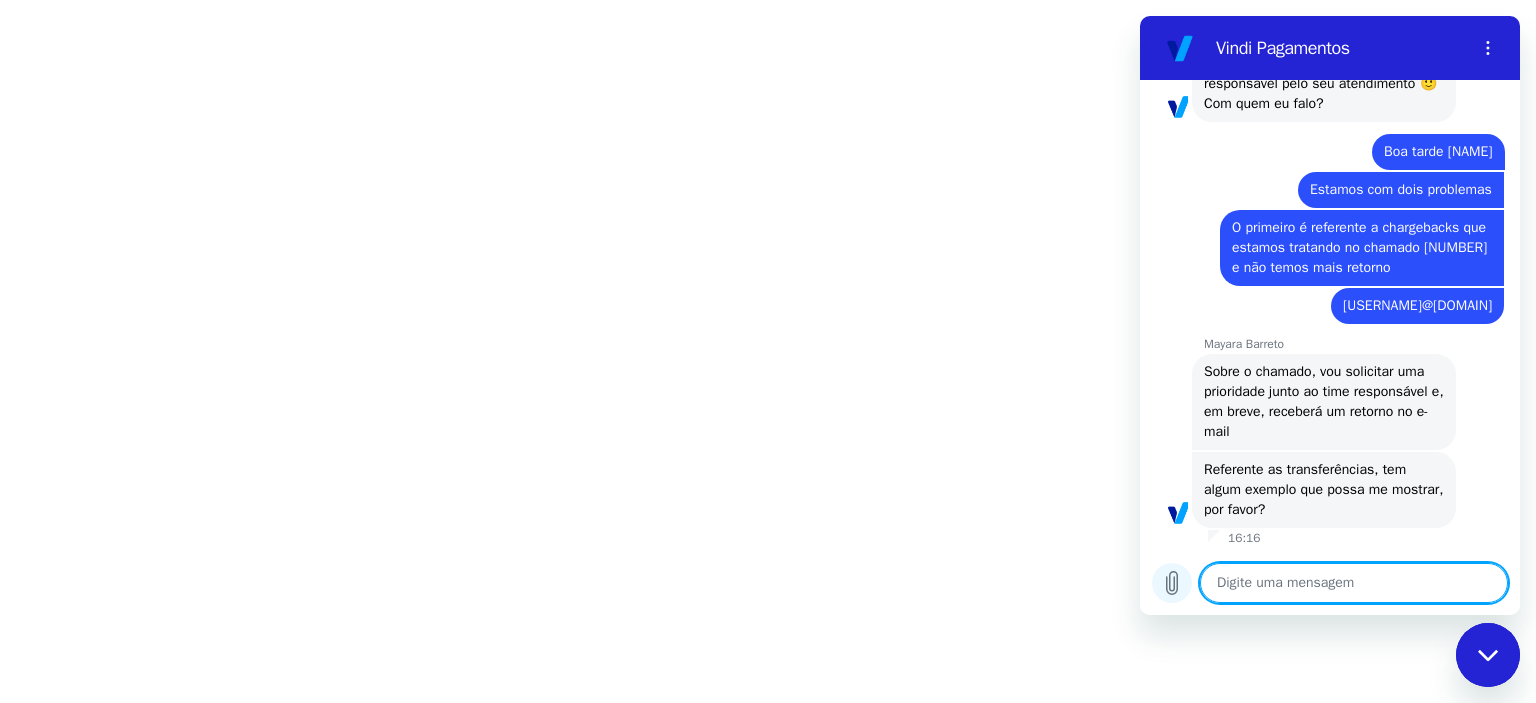 click 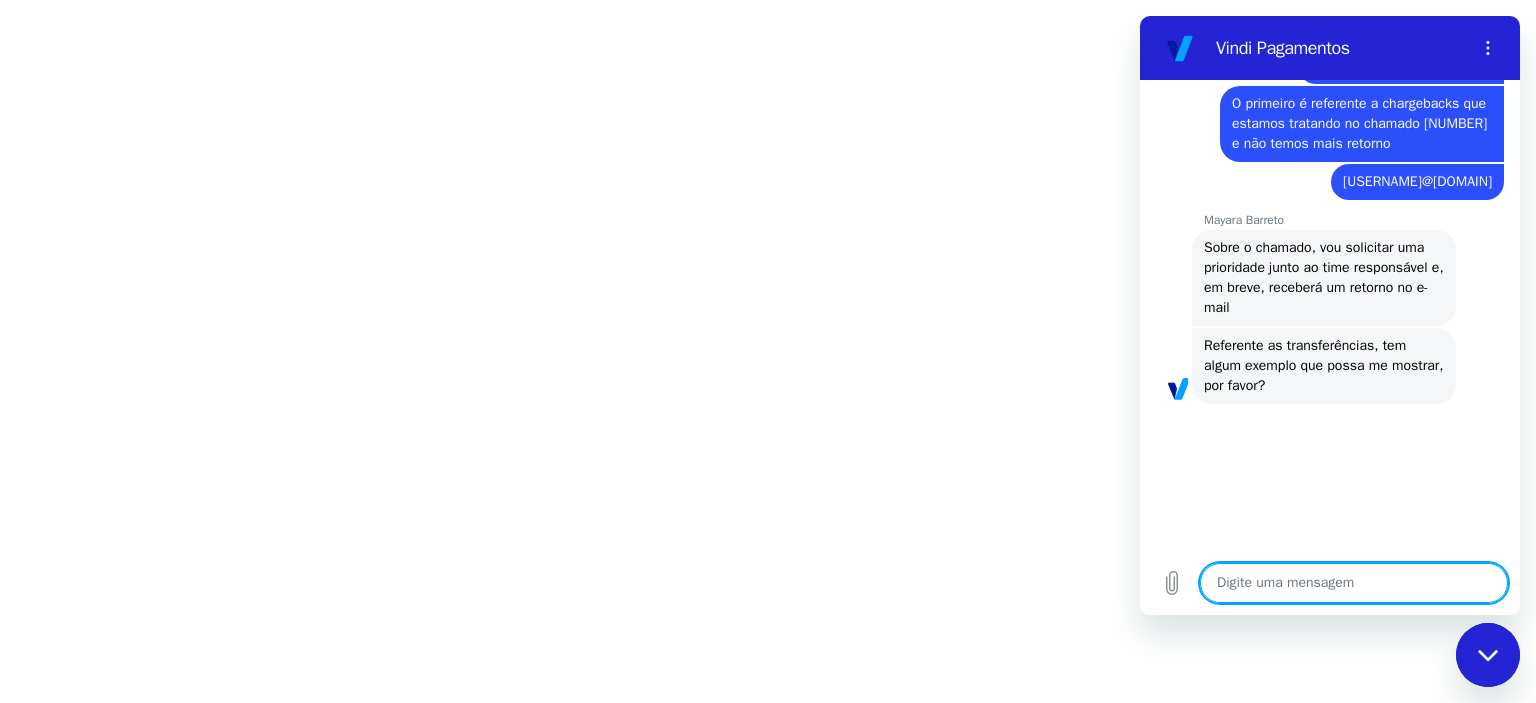 scroll, scrollTop: 909, scrollLeft: 0, axis: vertical 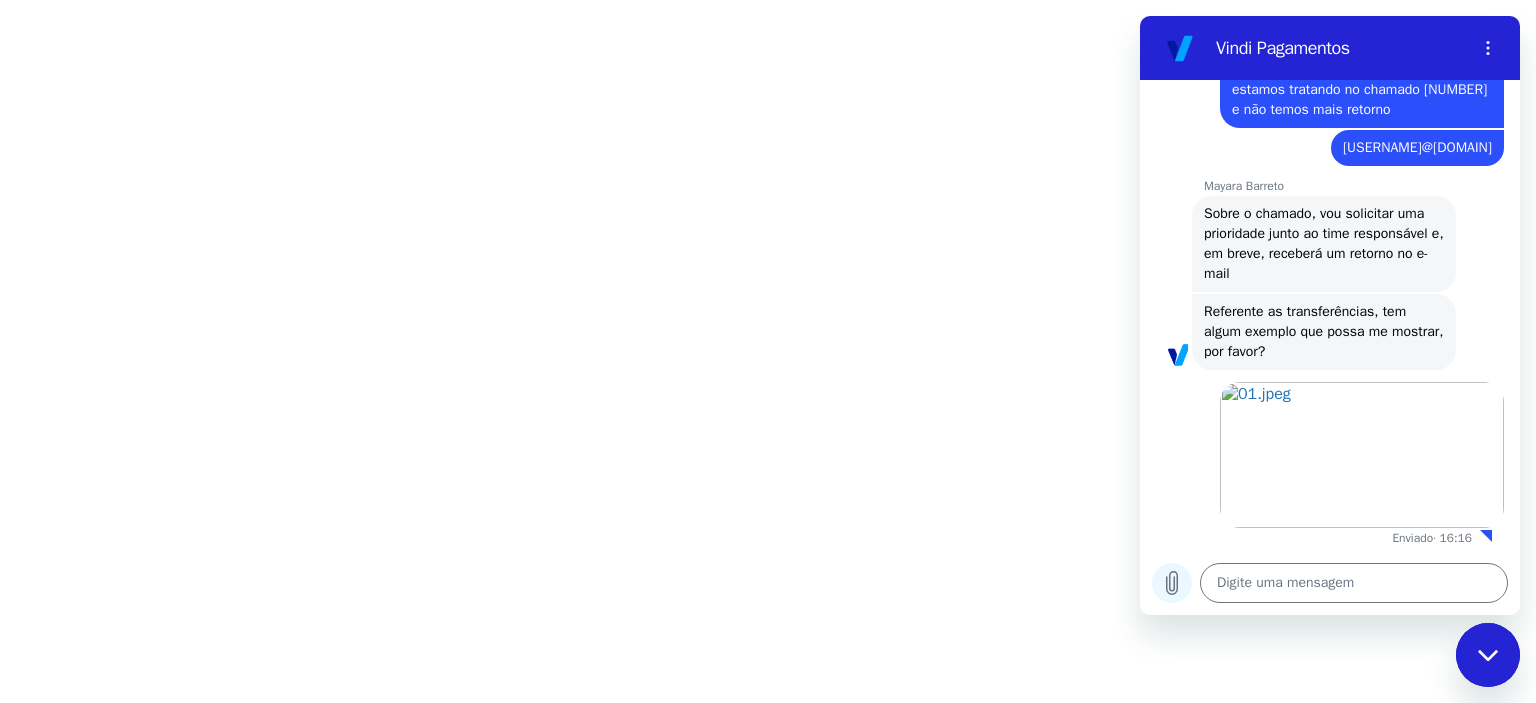 click 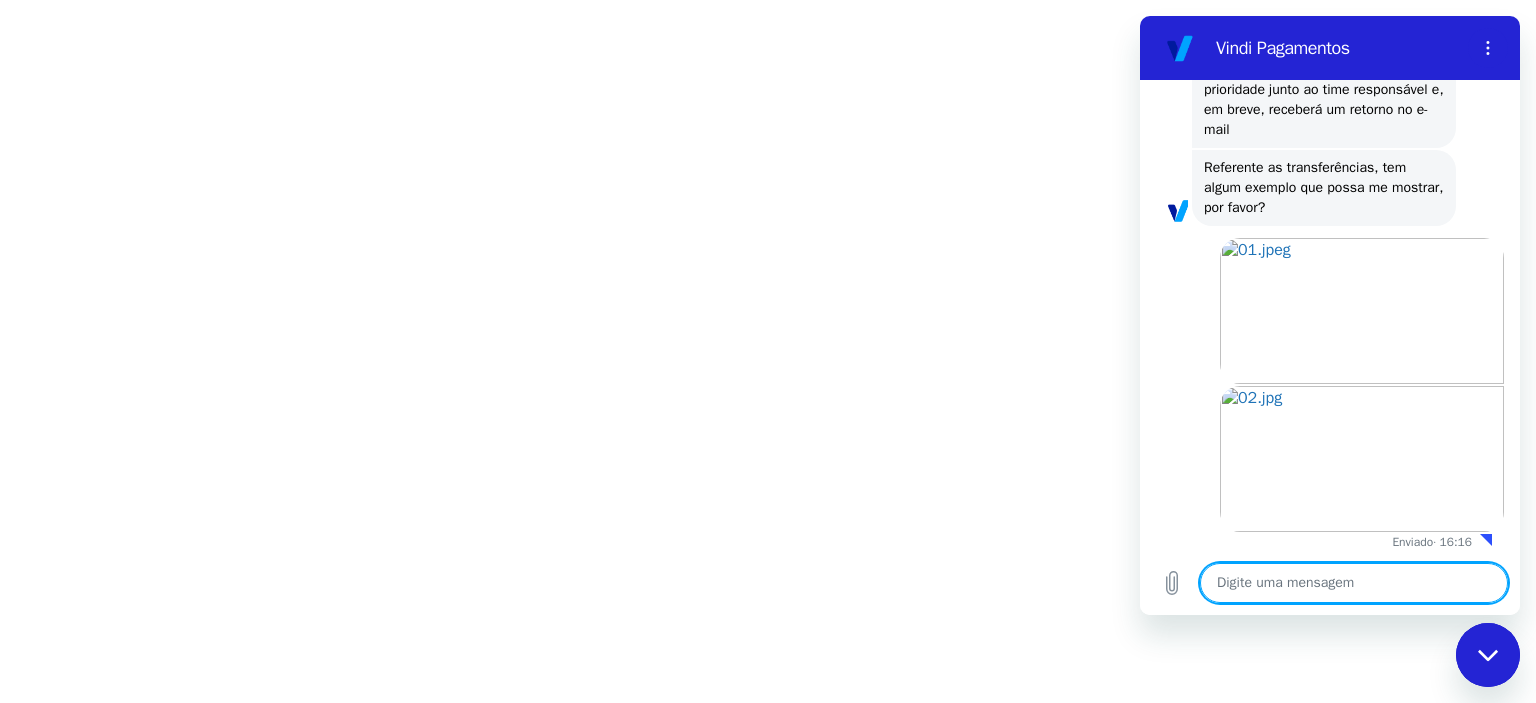 click at bounding box center [1354, 583] 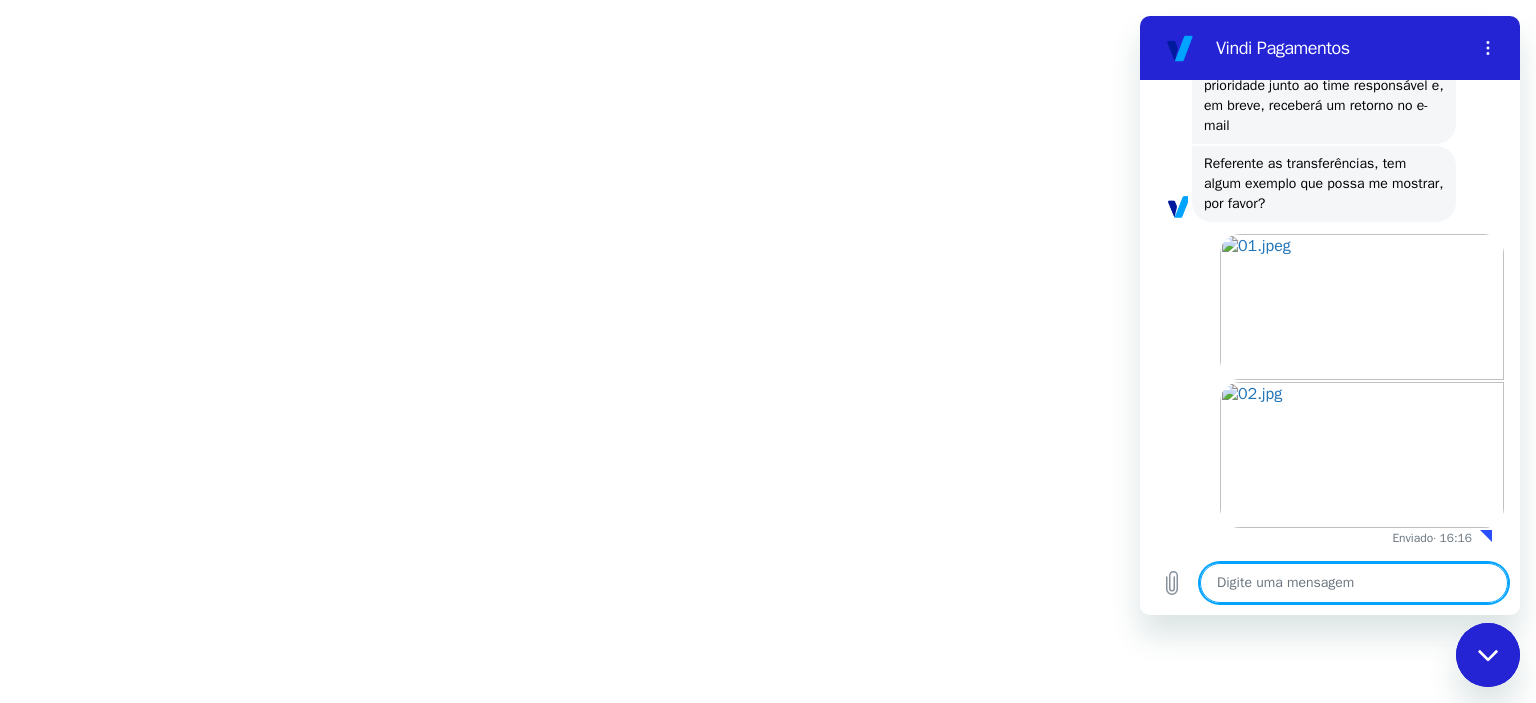scroll, scrollTop: 1092, scrollLeft: 0, axis: vertical 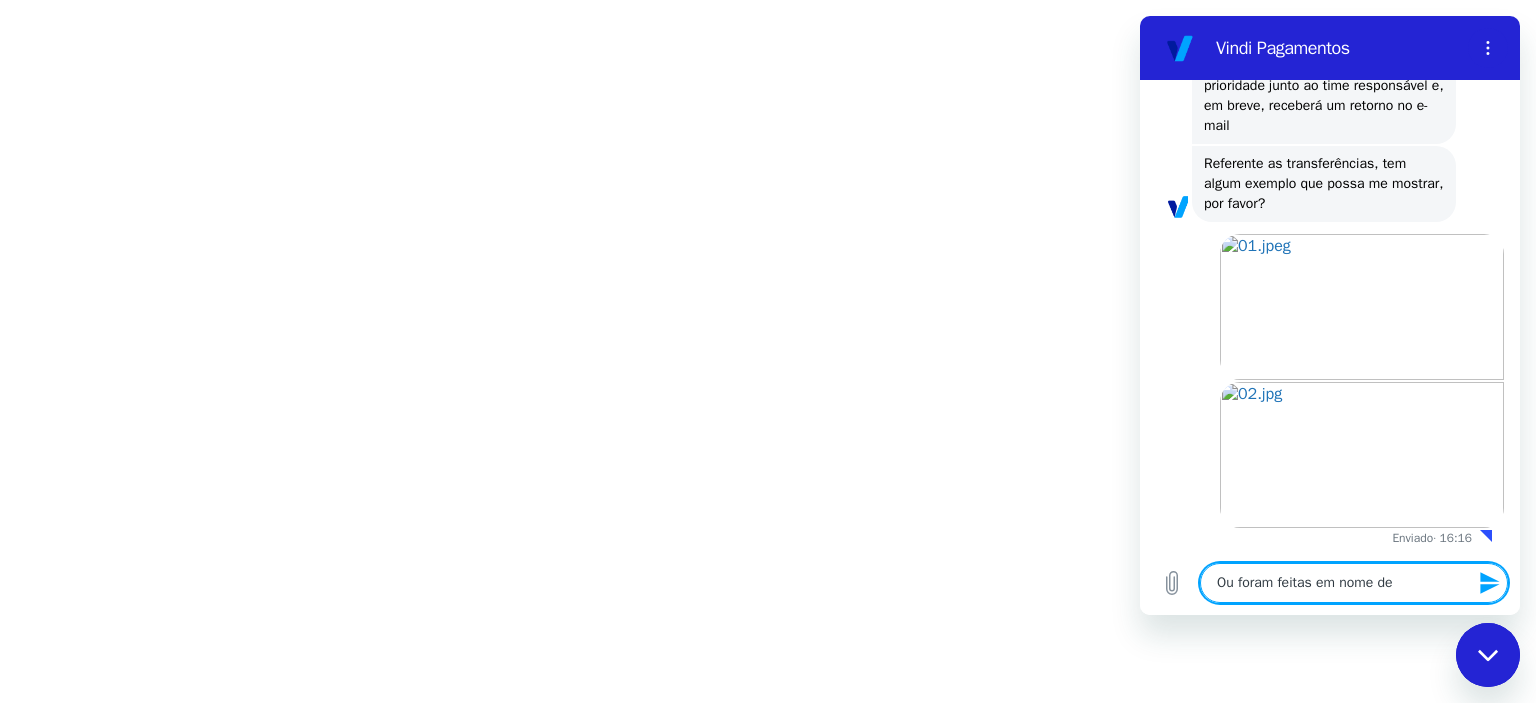 paste on "[FIRST] [LAST]" 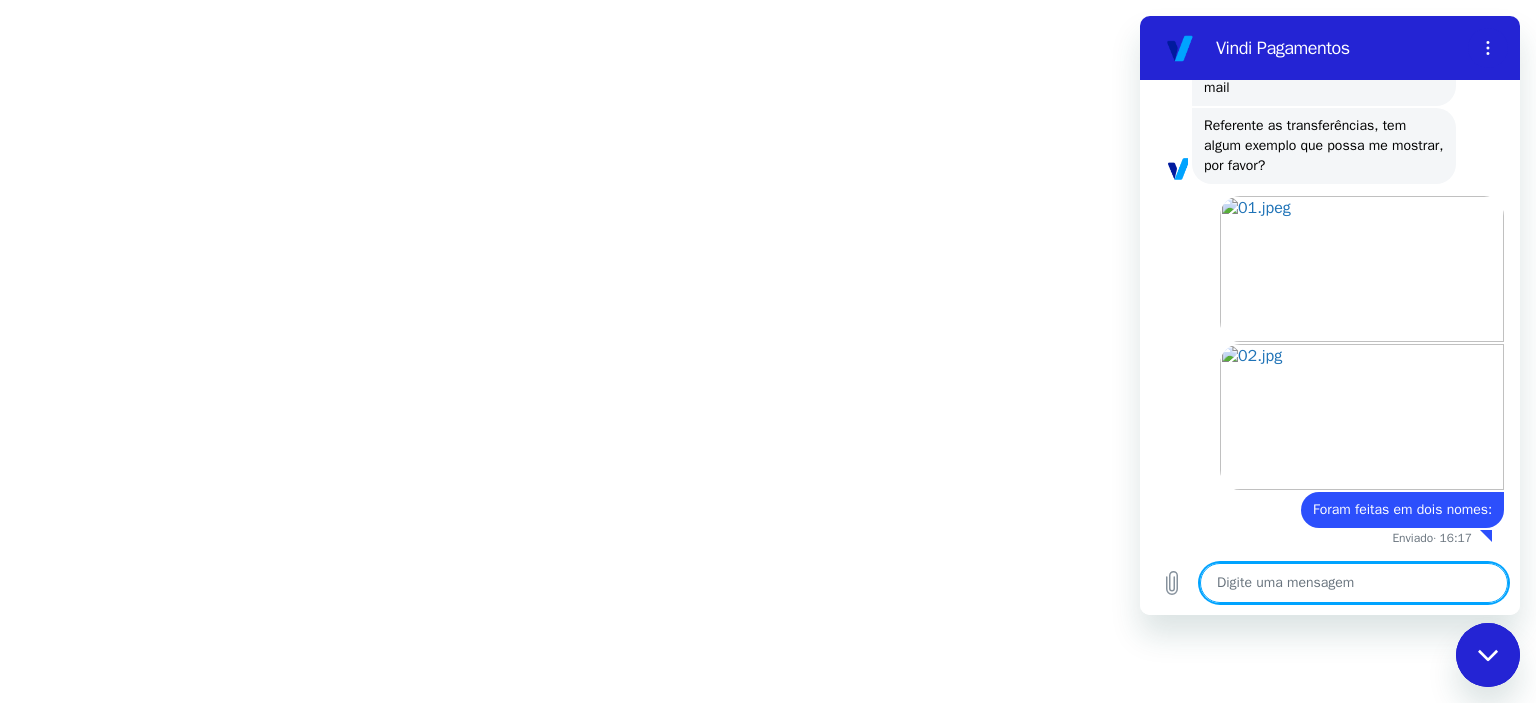 scroll, scrollTop: 1129, scrollLeft: 0, axis: vertical 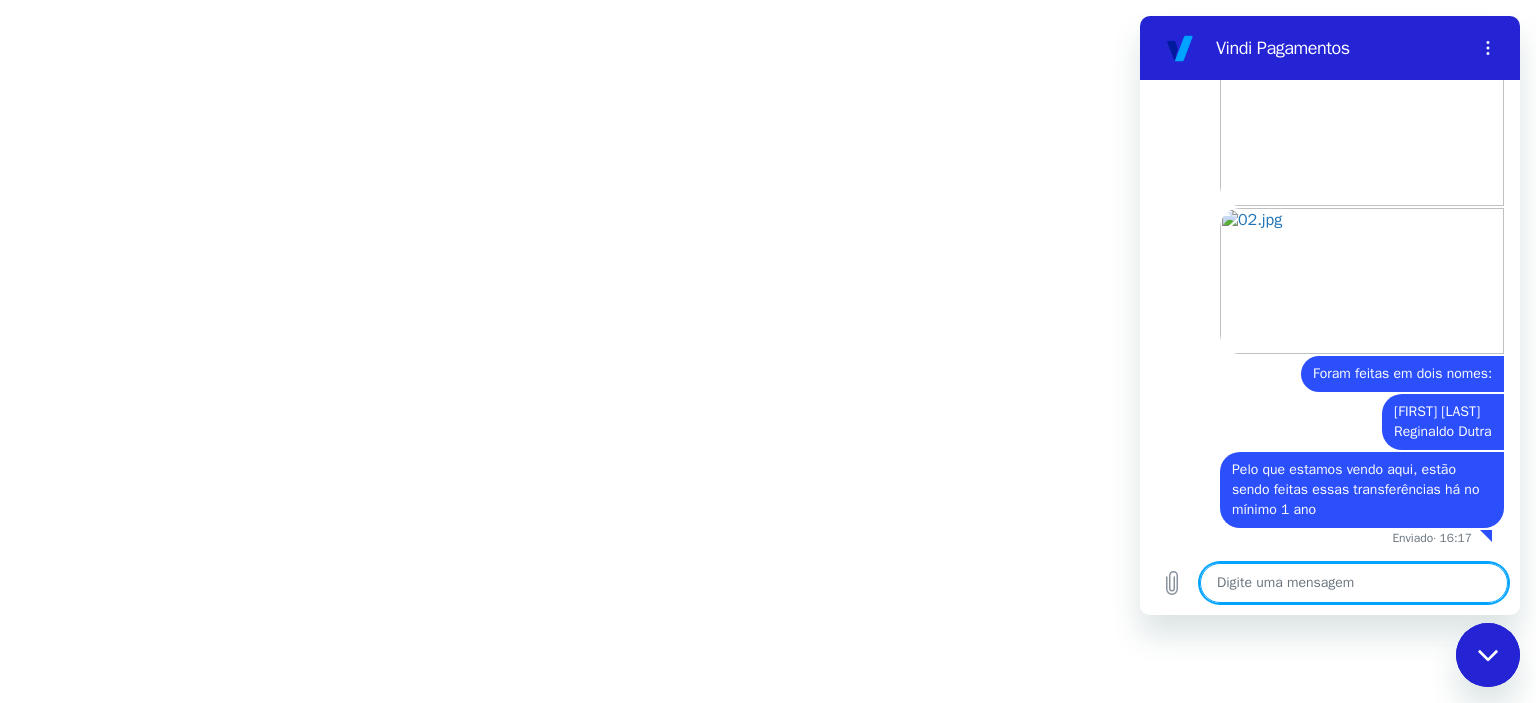 click at bounding box center [1354, 583] 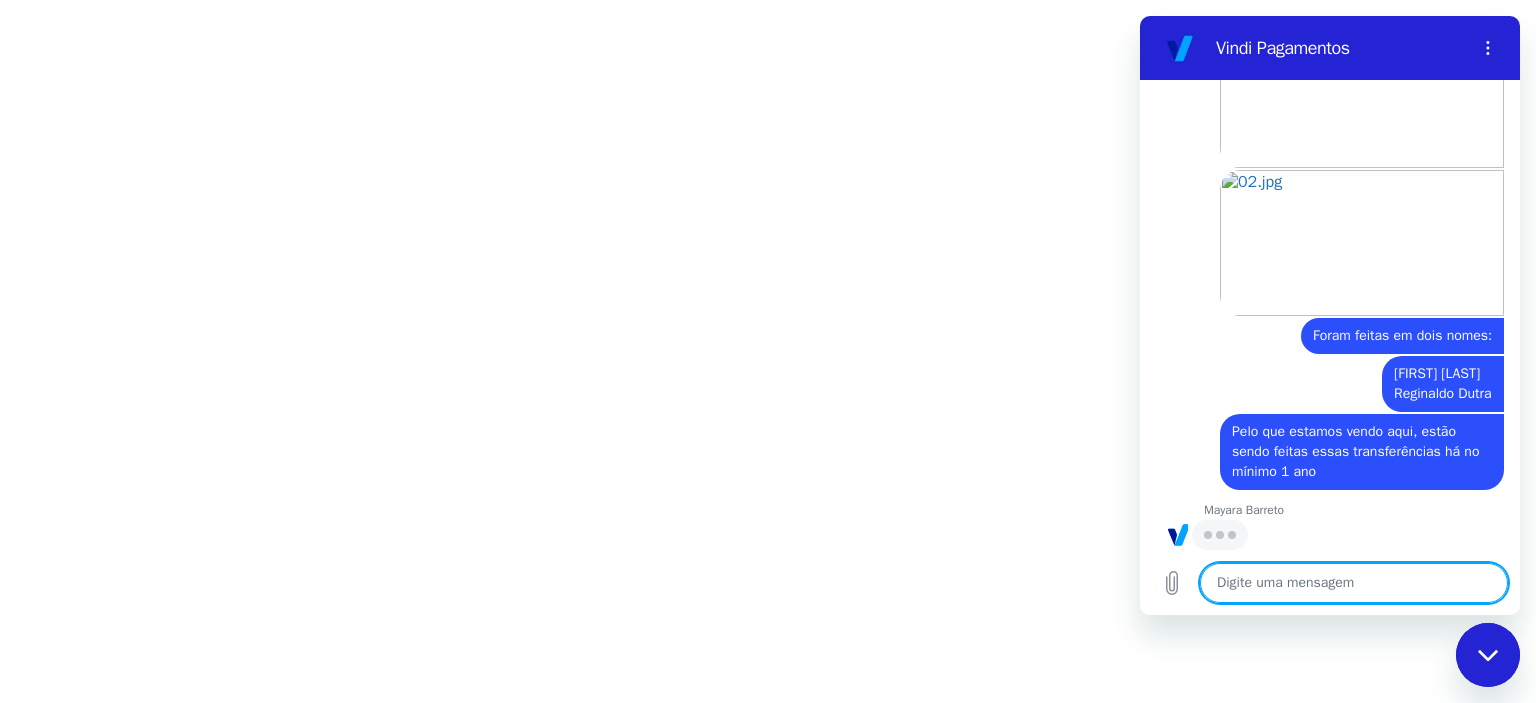 scroll, scrollTop: 1304, scrollLeft: 0, axis: vertical 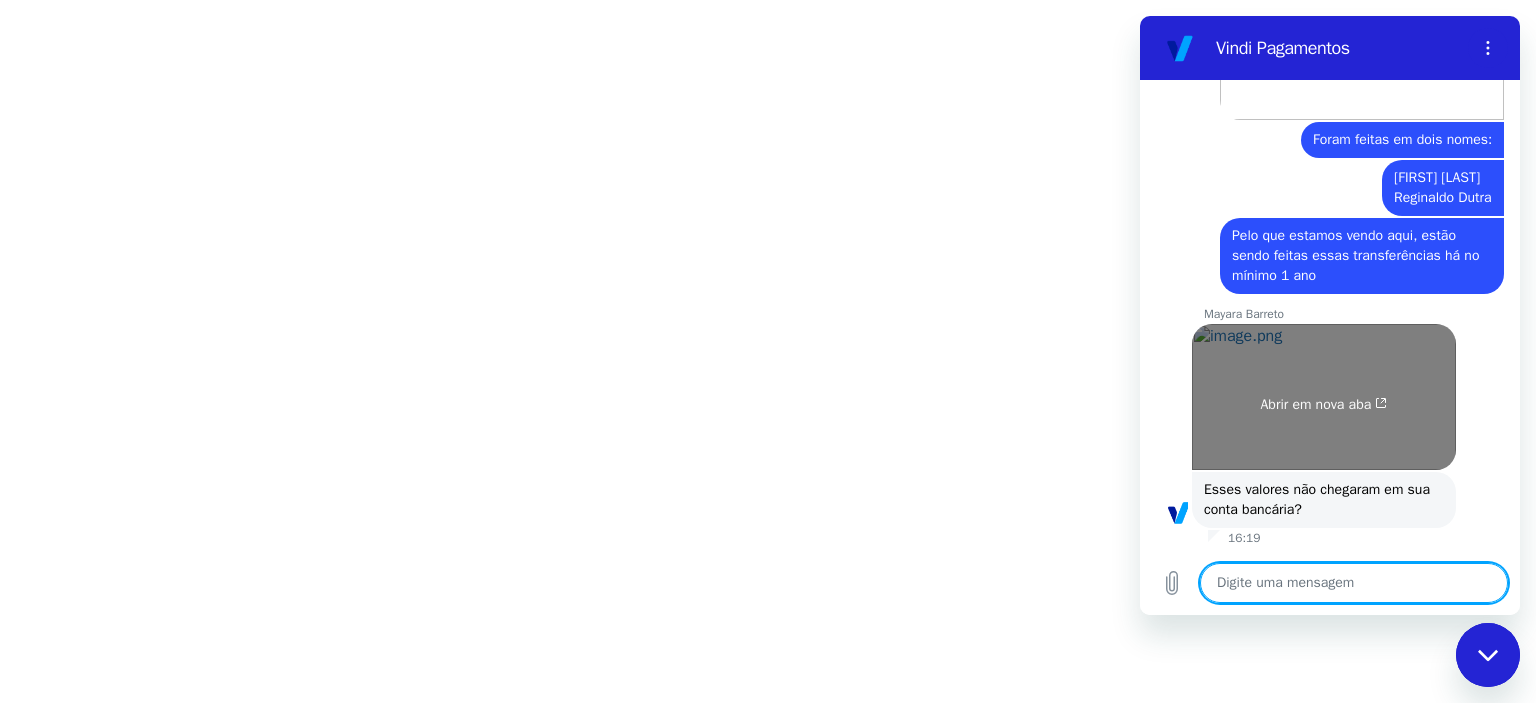 click at bounding box center (1324, 397) 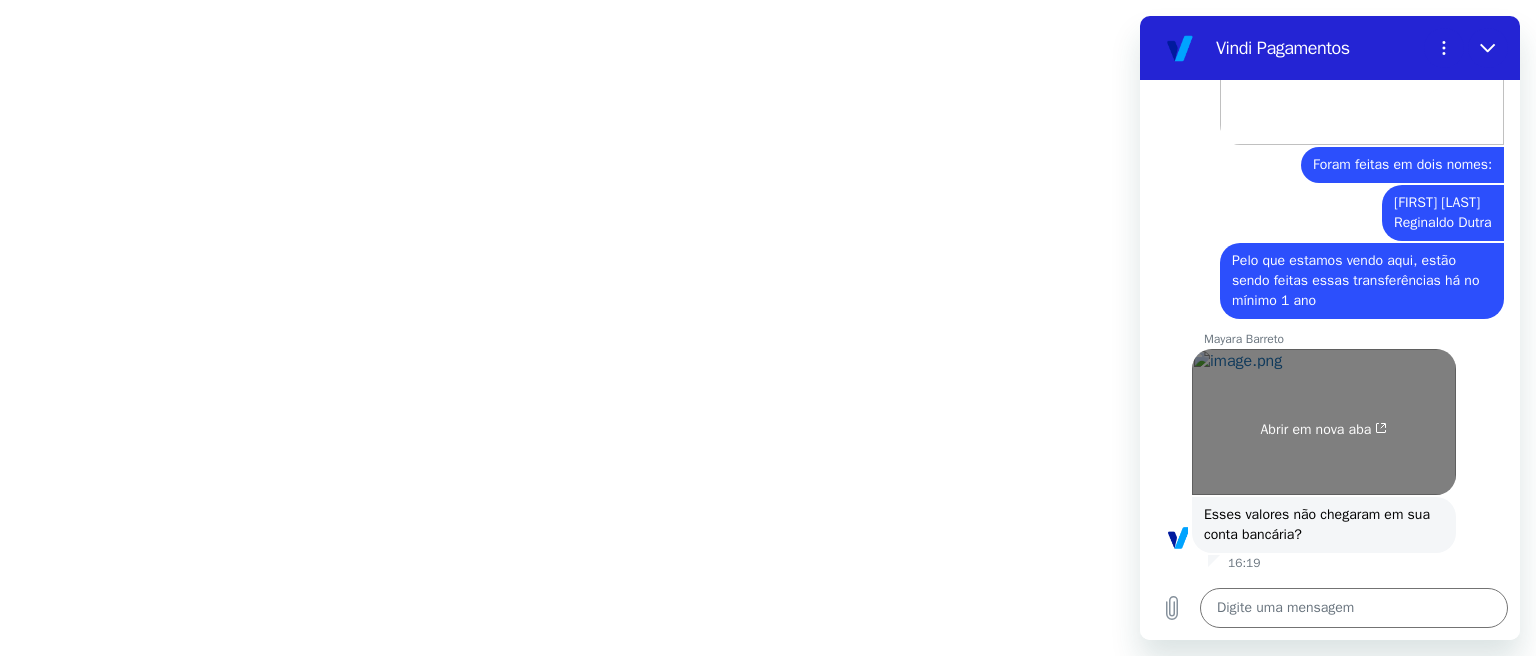 scroll, scrollTop: 1475, scrollLeft: 0, axis: vertical 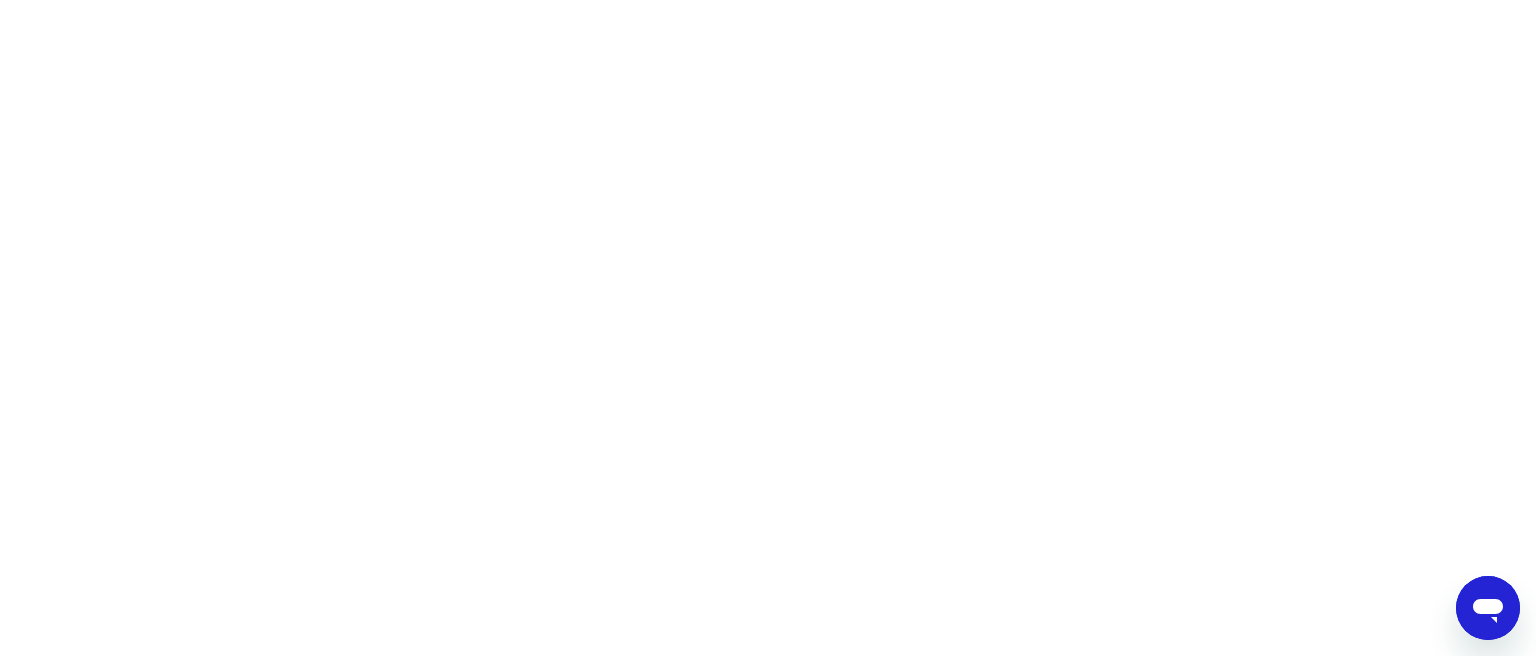 drag, startPoint x: 1486, startPoint y: 637, endPoint x: 1799, endPoint y: 1161, distance: 610.3646 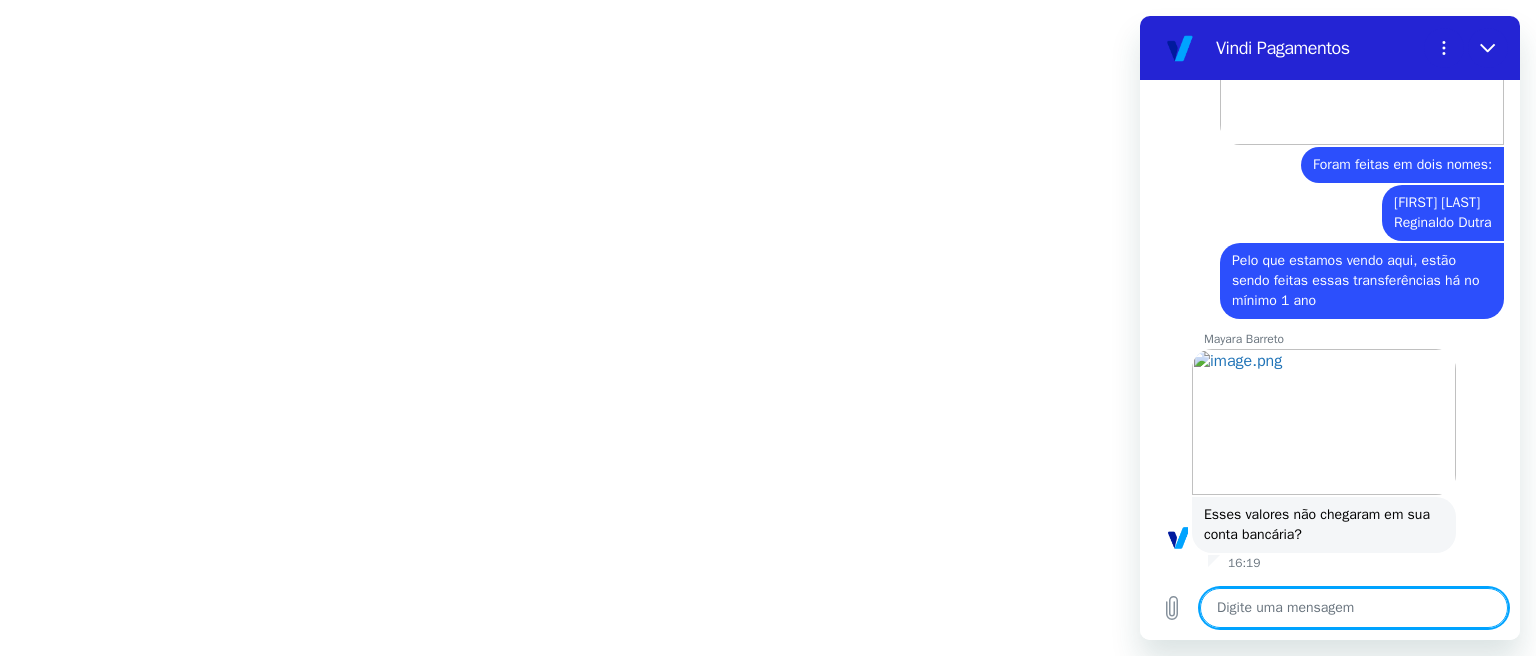 click at bounding box center [1354, 608] 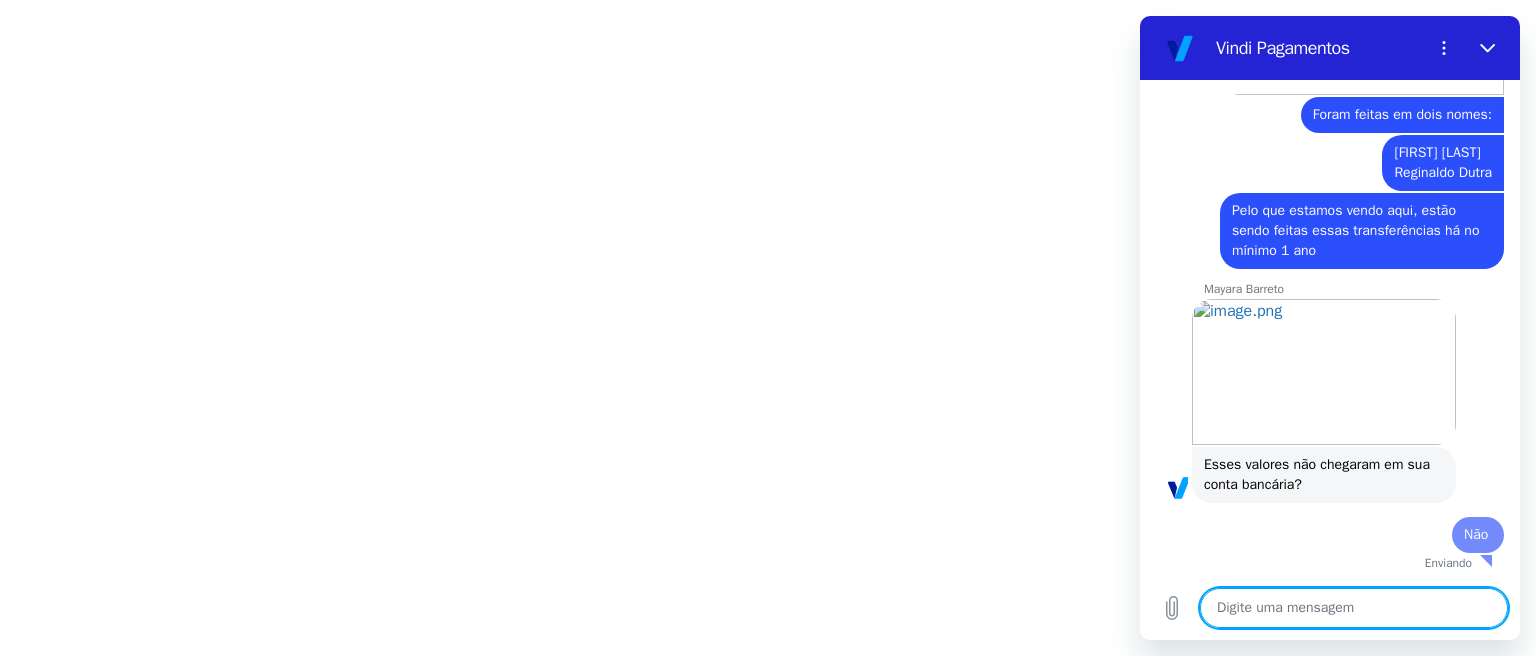scroll, scrollTop: 1523, scrollLeft: 0, axis: vertical 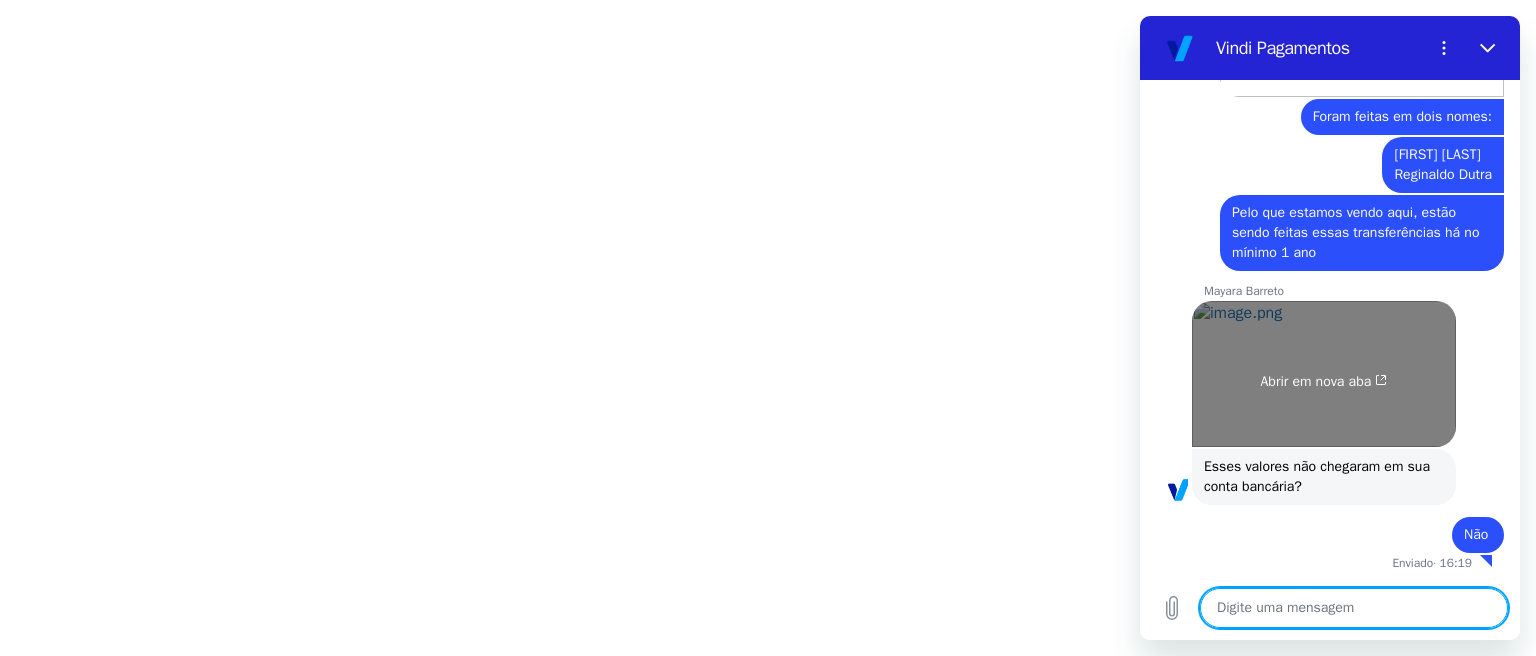 click at bounding box center (1324, 374) 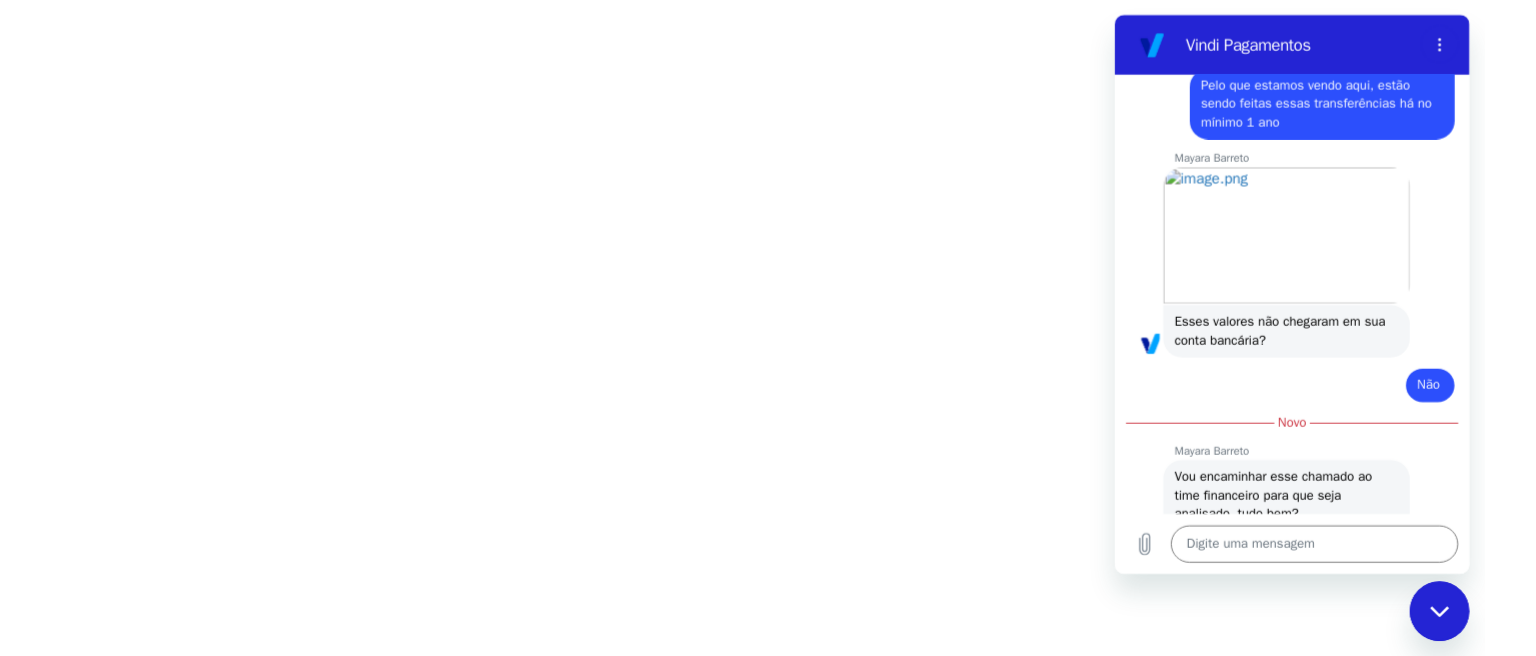 scroll, scrollTop: 1529, scrollLeft: 0, axis: vertical 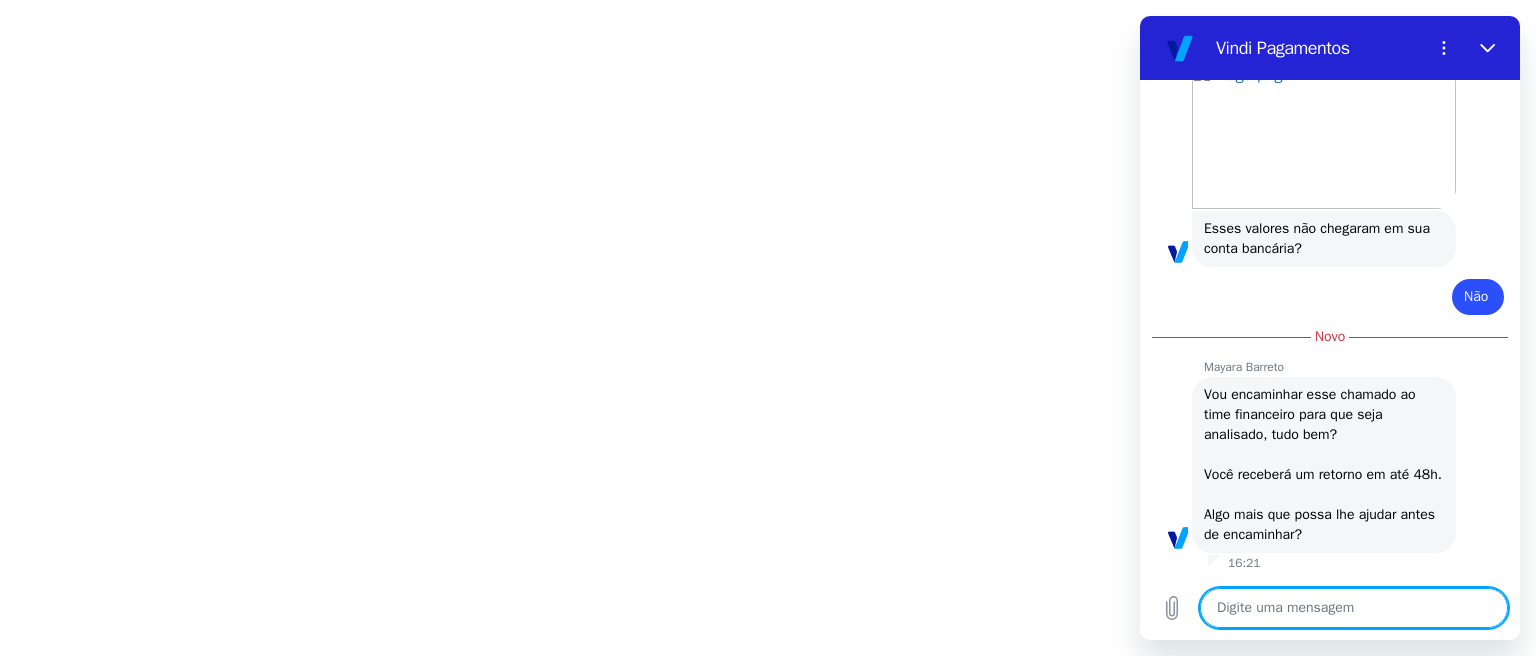 click at bounding box center [1354, 608] 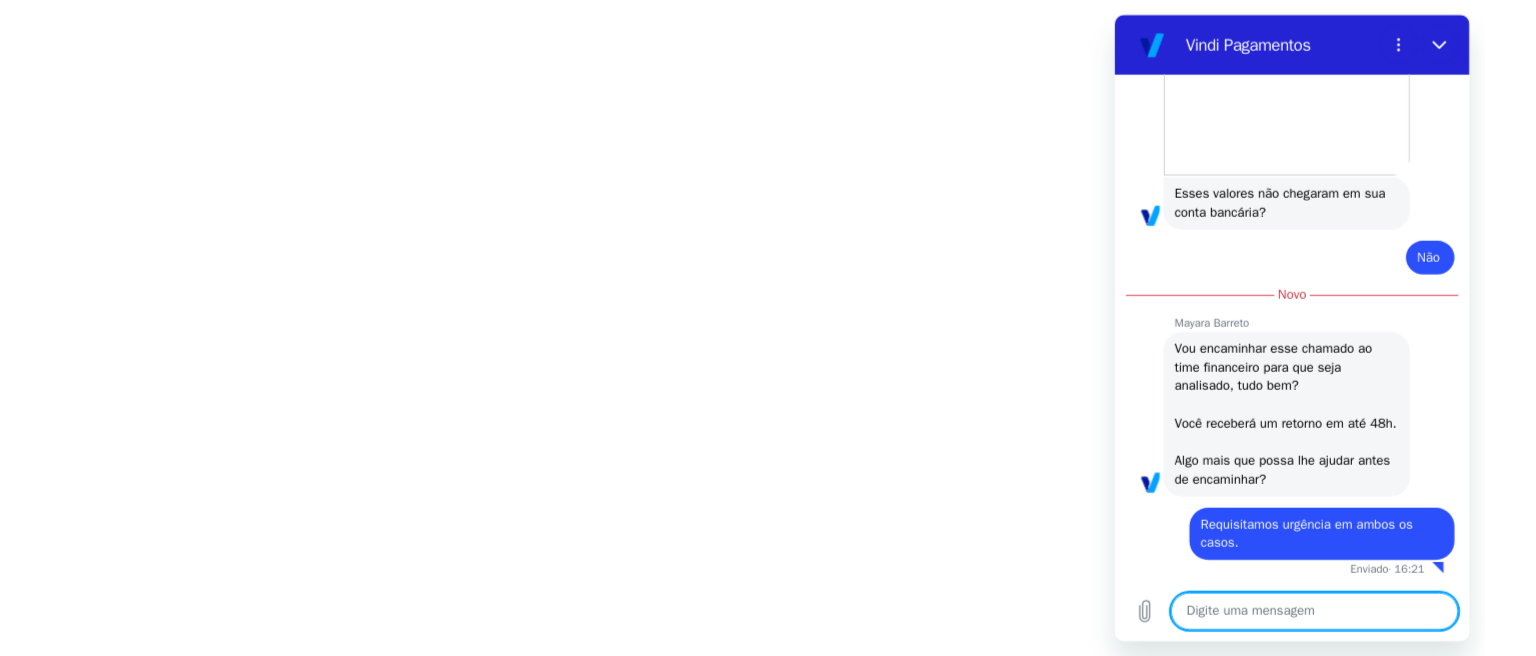 scroll, scrollTop: 1853, scrollLeft: 0, axis: vertical 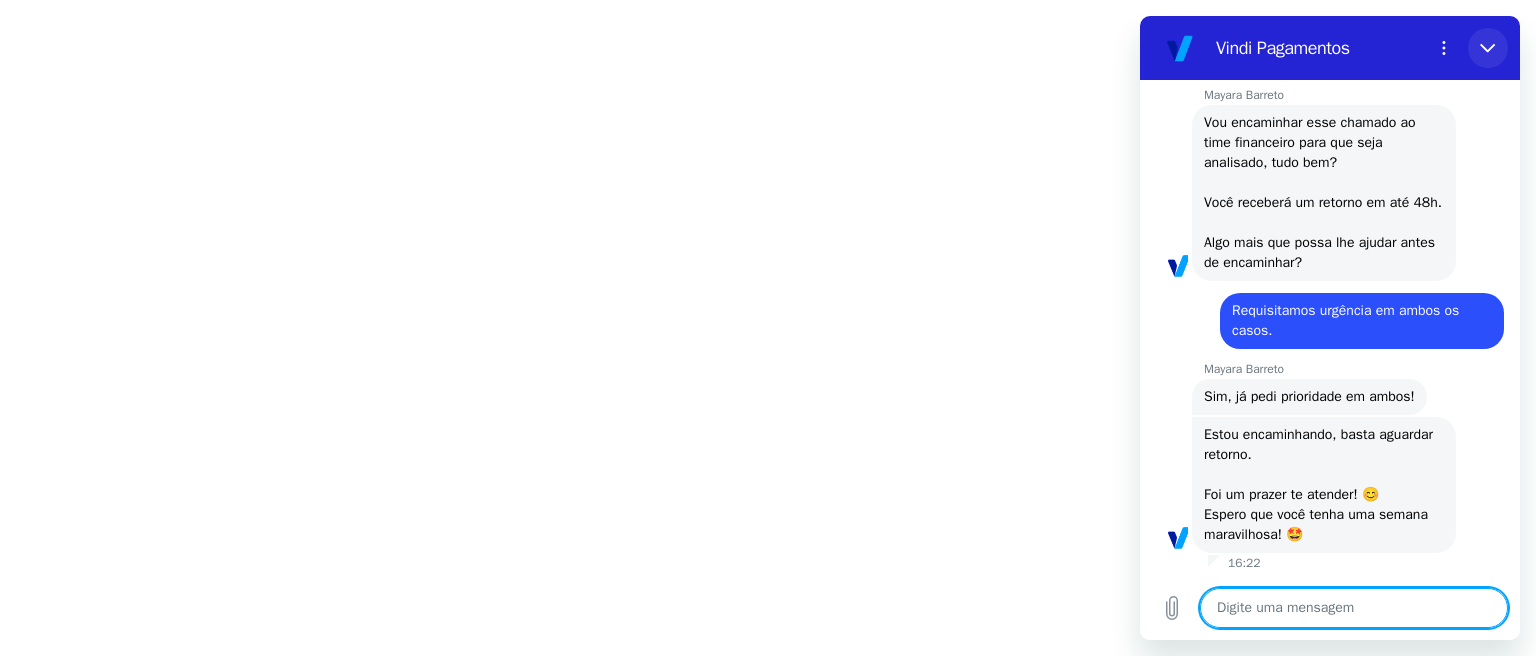 click at bounding box center [1488, 48] 